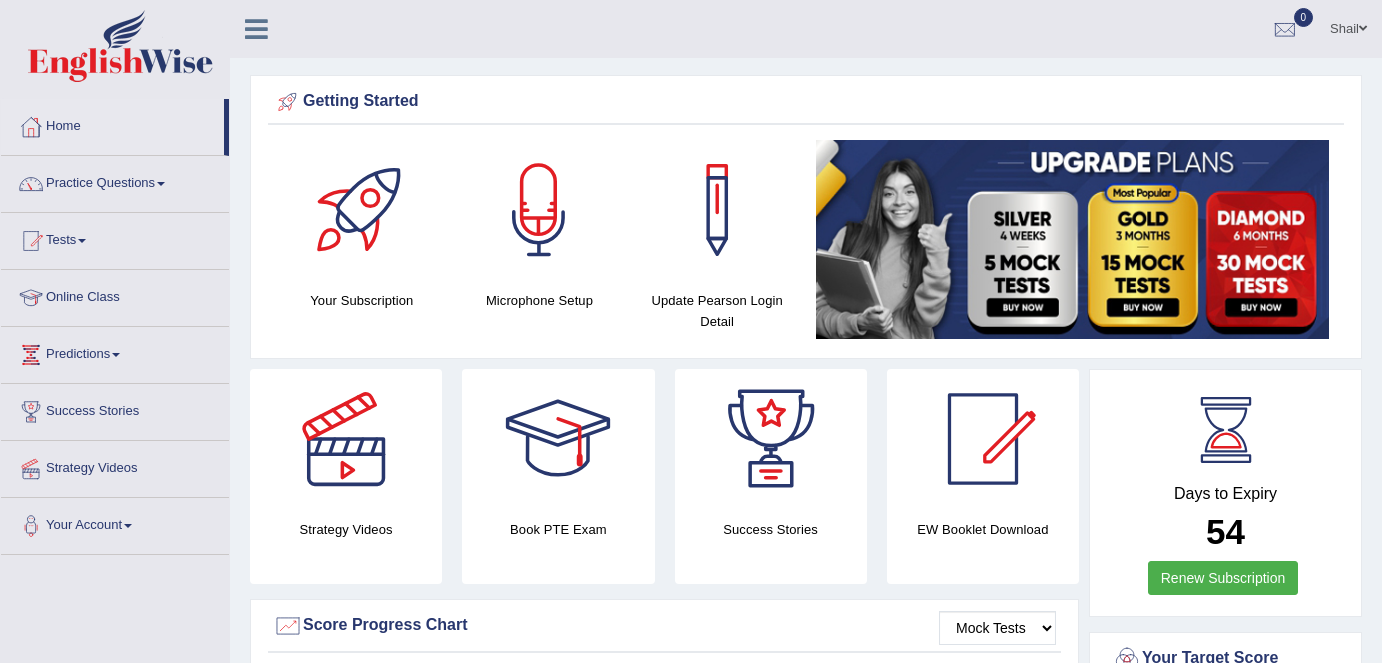 scroll, scrollTop: 0, scrollLeft: 0, axis: both 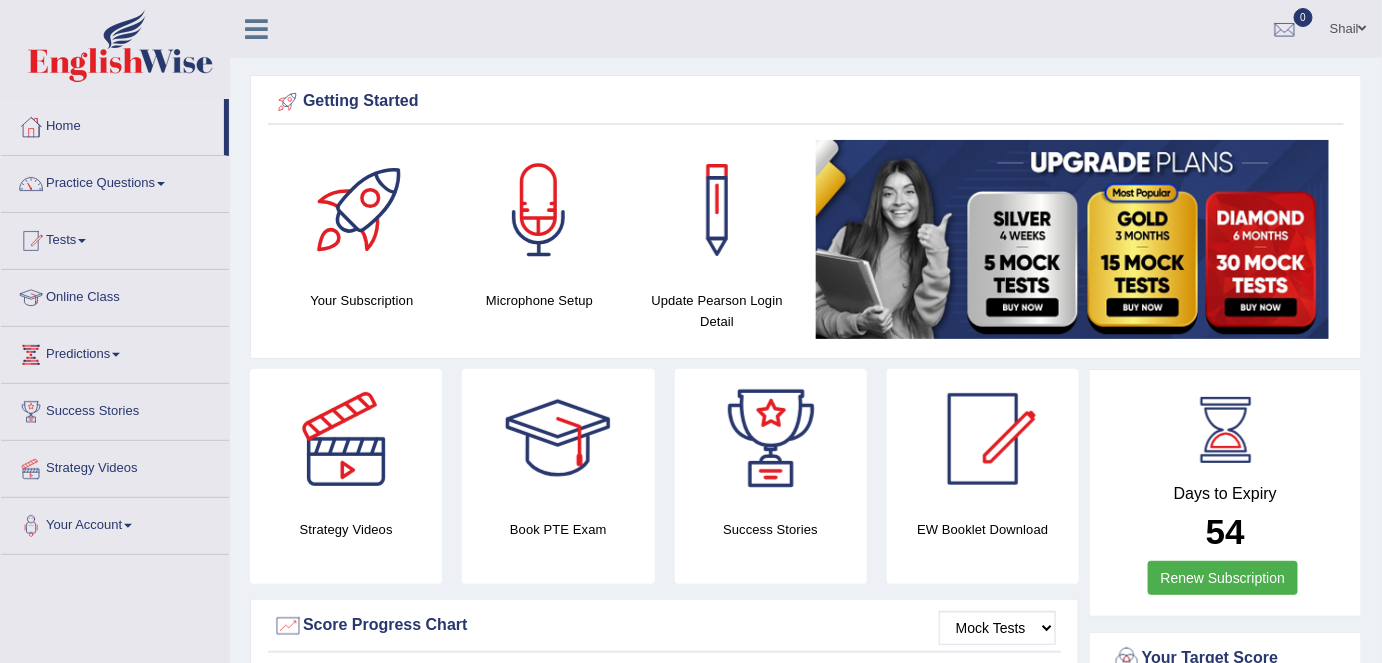 drag, startPoint x: 1333, startPoint y: 31, endPoint x: 1301, endPoint y: 254, distance: 225.28427 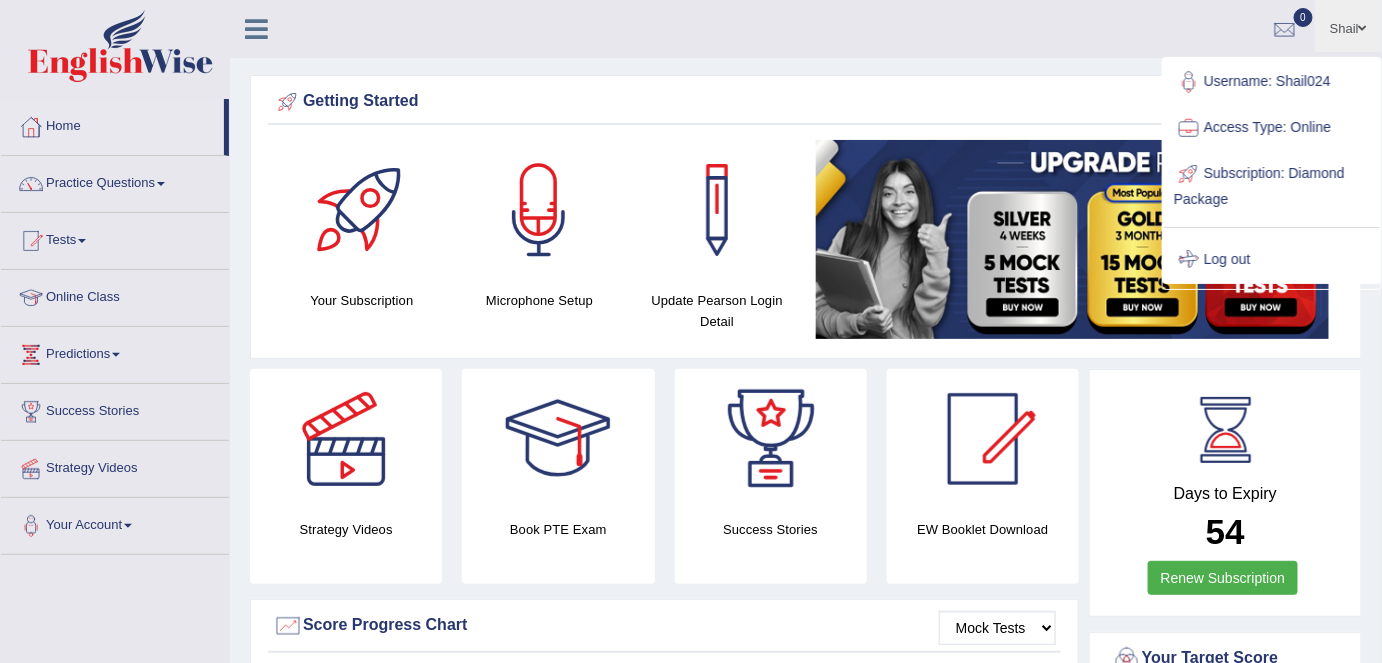 click on "Log out" at bounding box center [1272, 260] 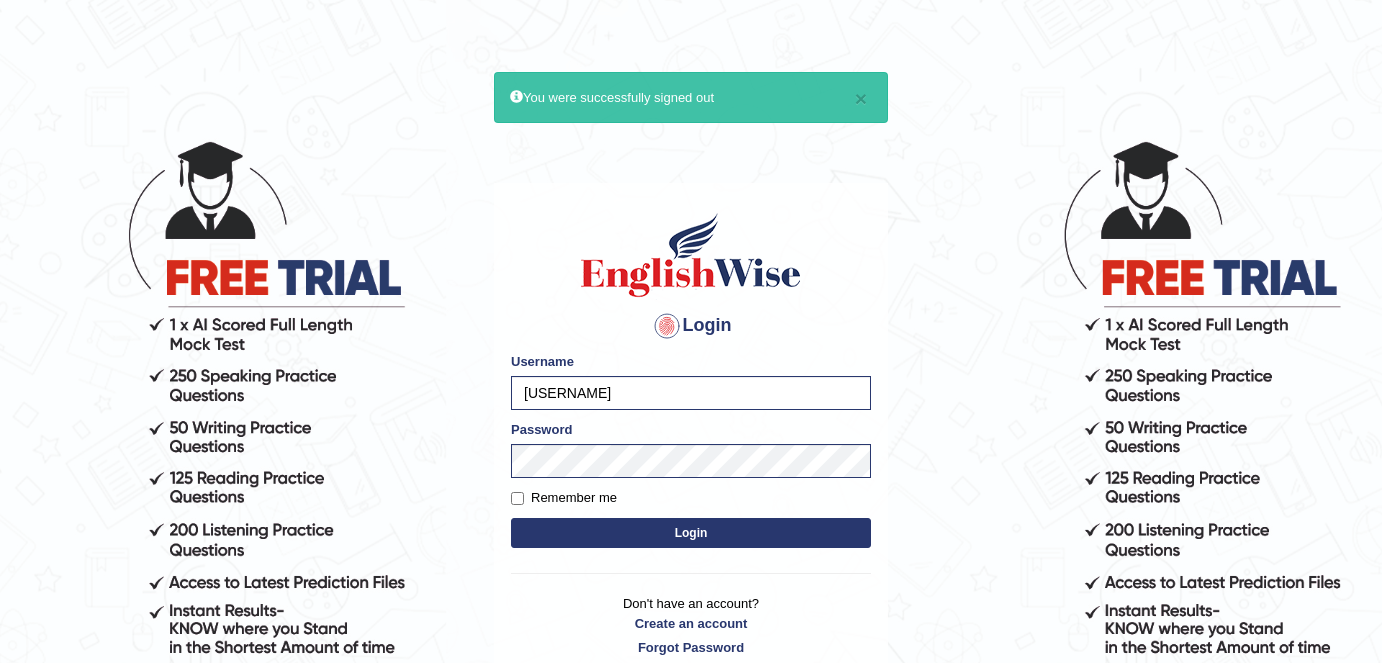 scroll, scrollTop: 0, scrollLeft: 0, axis: both 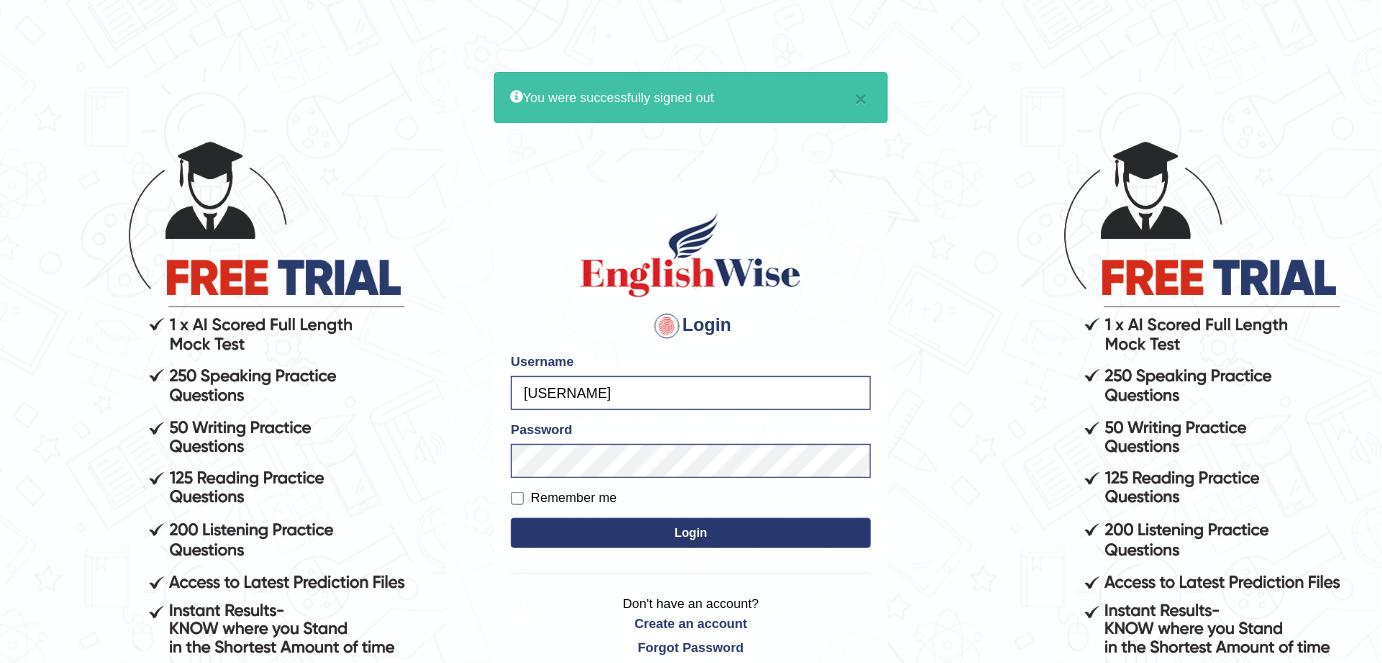 click on "Login
Please fix the following errors:
Username
[USERNAME]
Password
Remember me
Login
Don't have an account?
Create an account
Forgot Password" at bounding box center [691, 433] 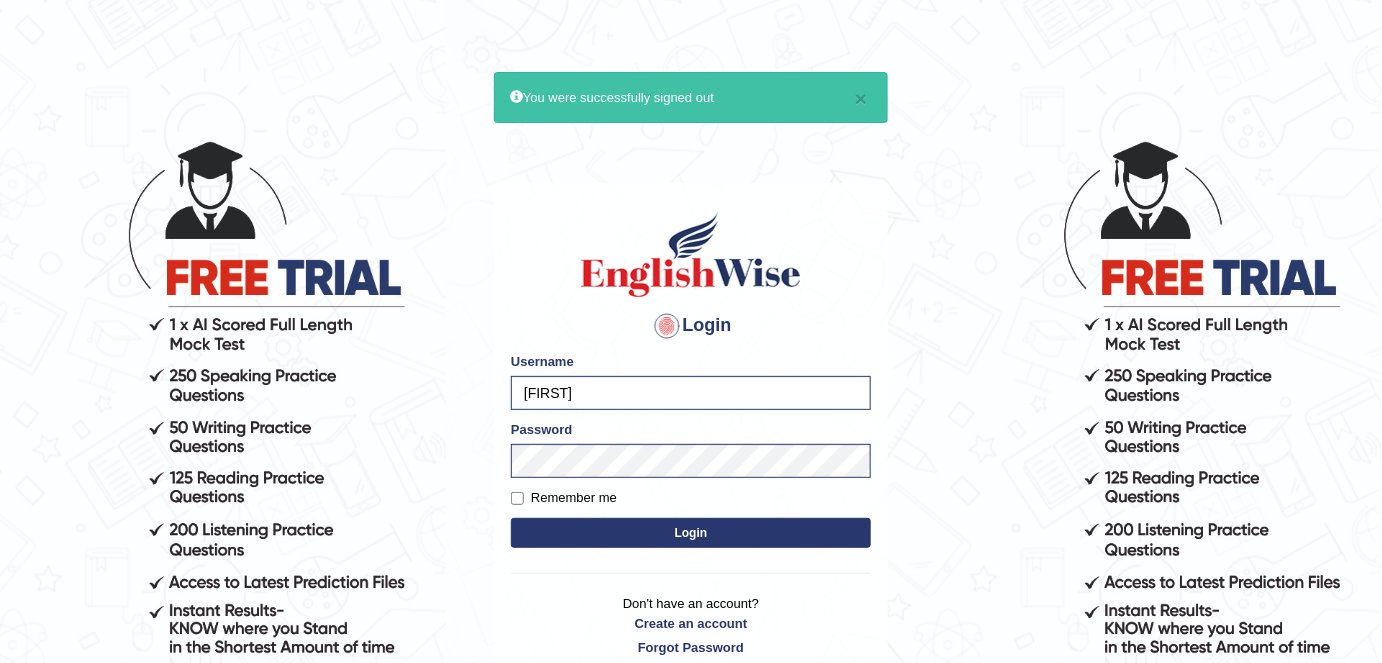 type on "[FIRST]" 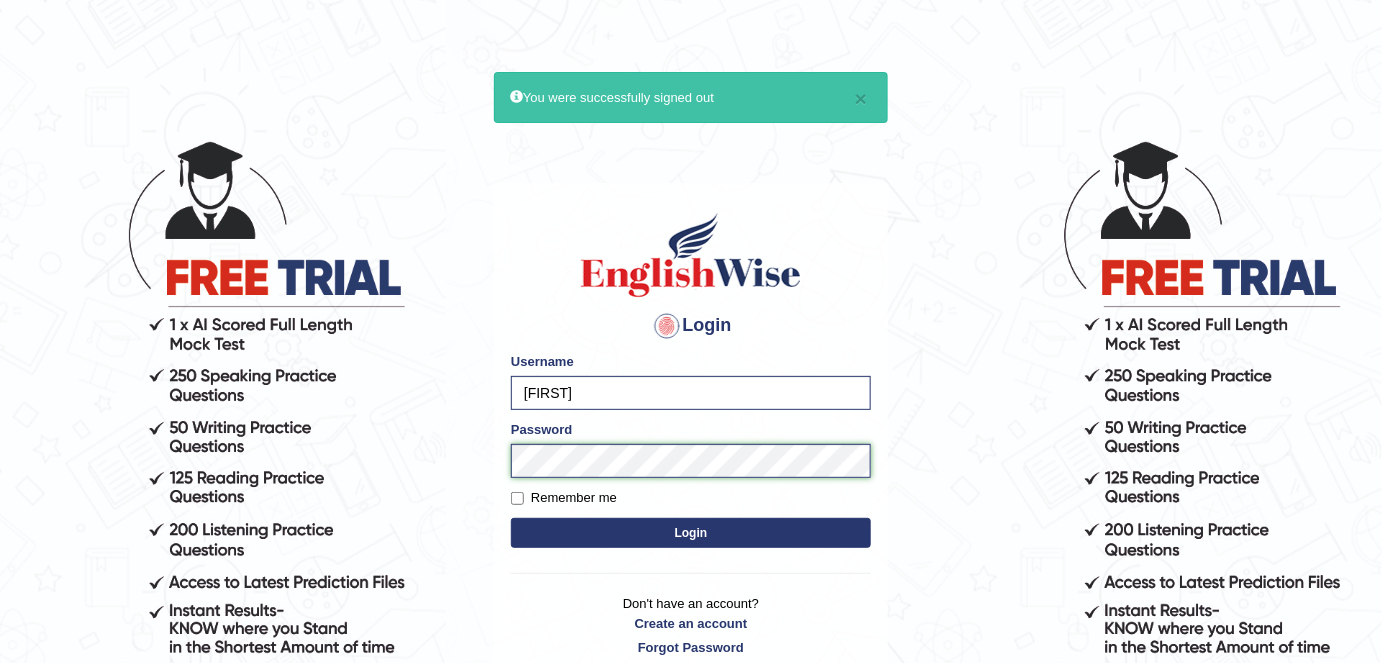 click on "Login" at bounding box center (691, 533) 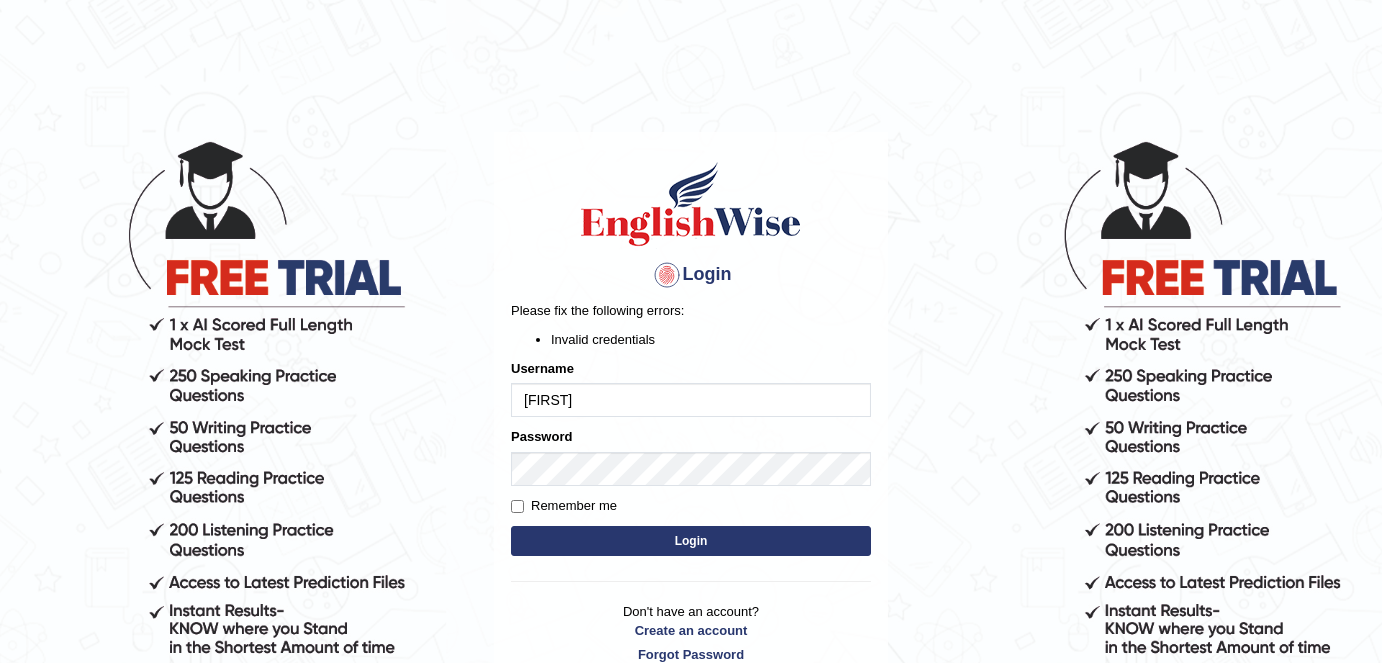 scroll, scrollTop: 0, scrollLeft: 0, axis: both 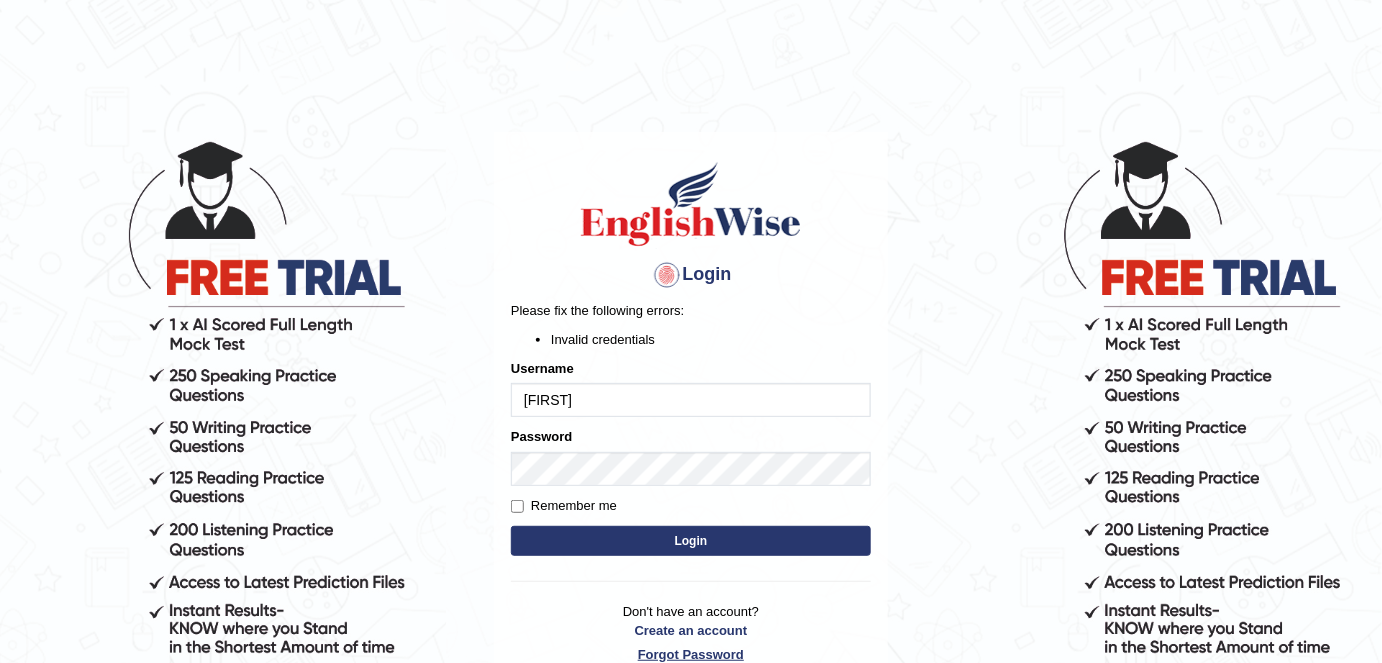 click on "Forgot Password" at bounding box center [691, 654] 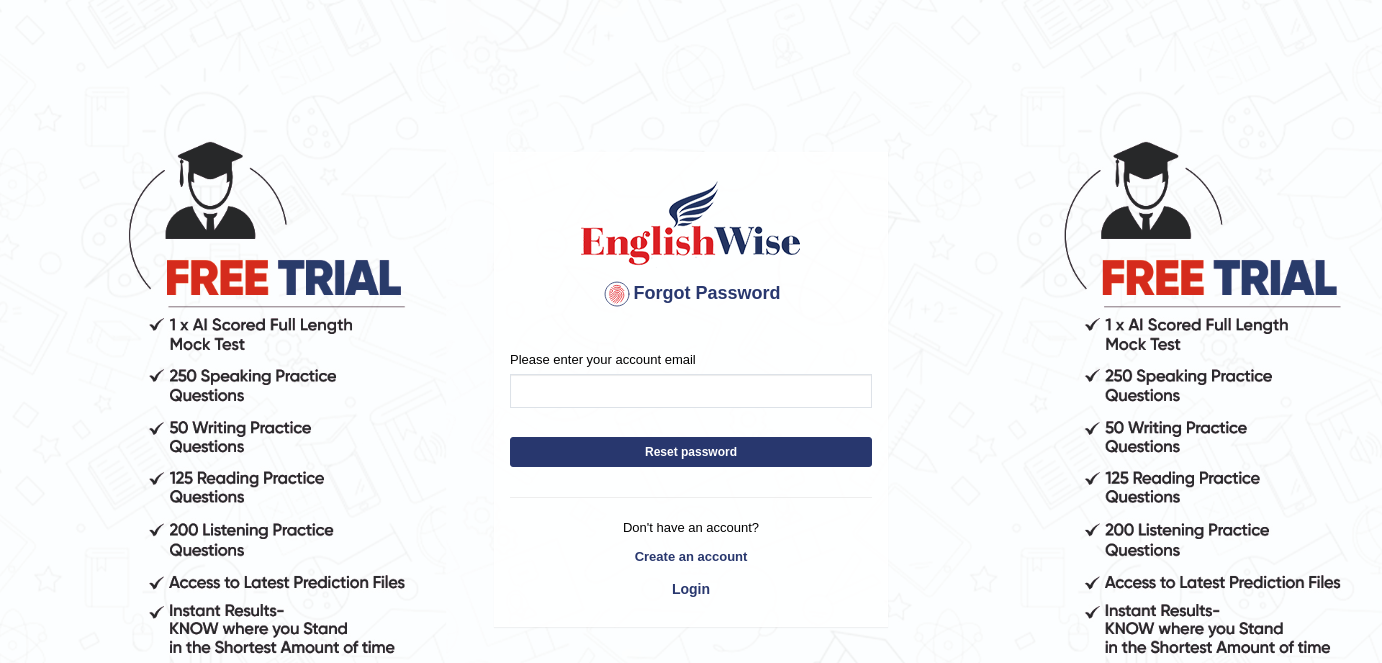 scroll, scrollTop: 0, scrollLeft: 0, axis: both 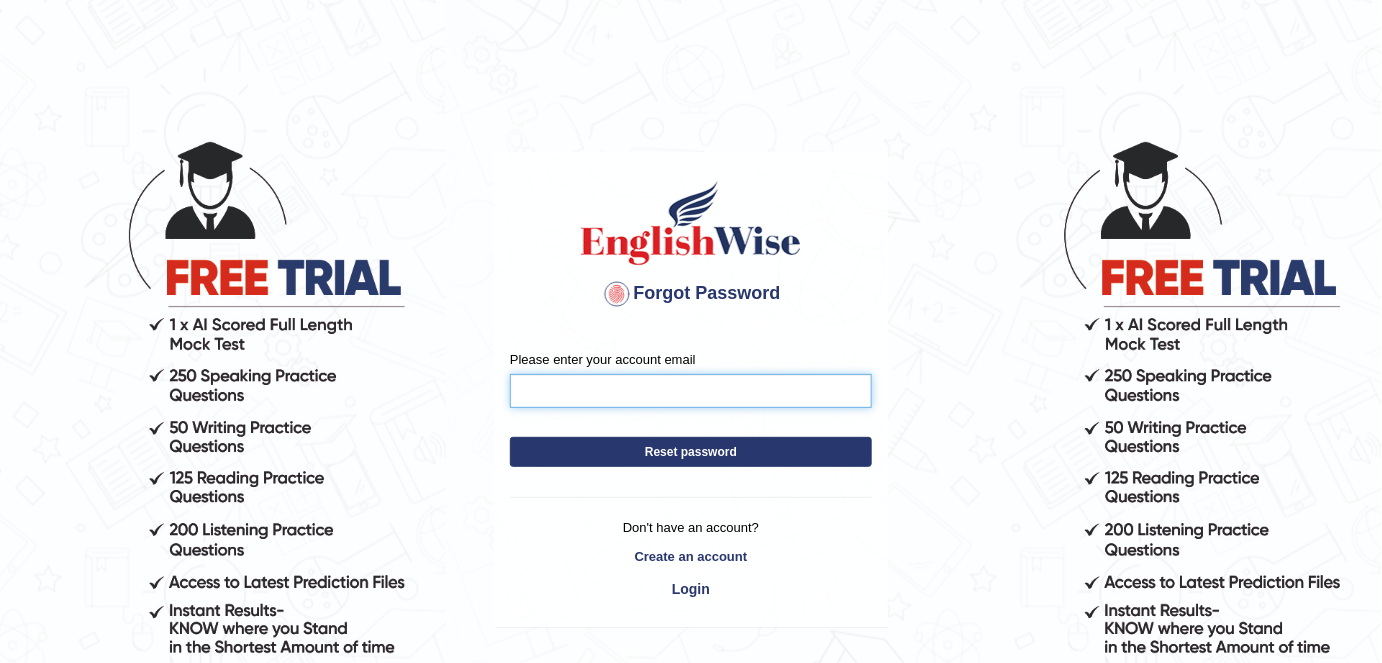 click on "Please enter your account email" at bounding box center (691, 391) 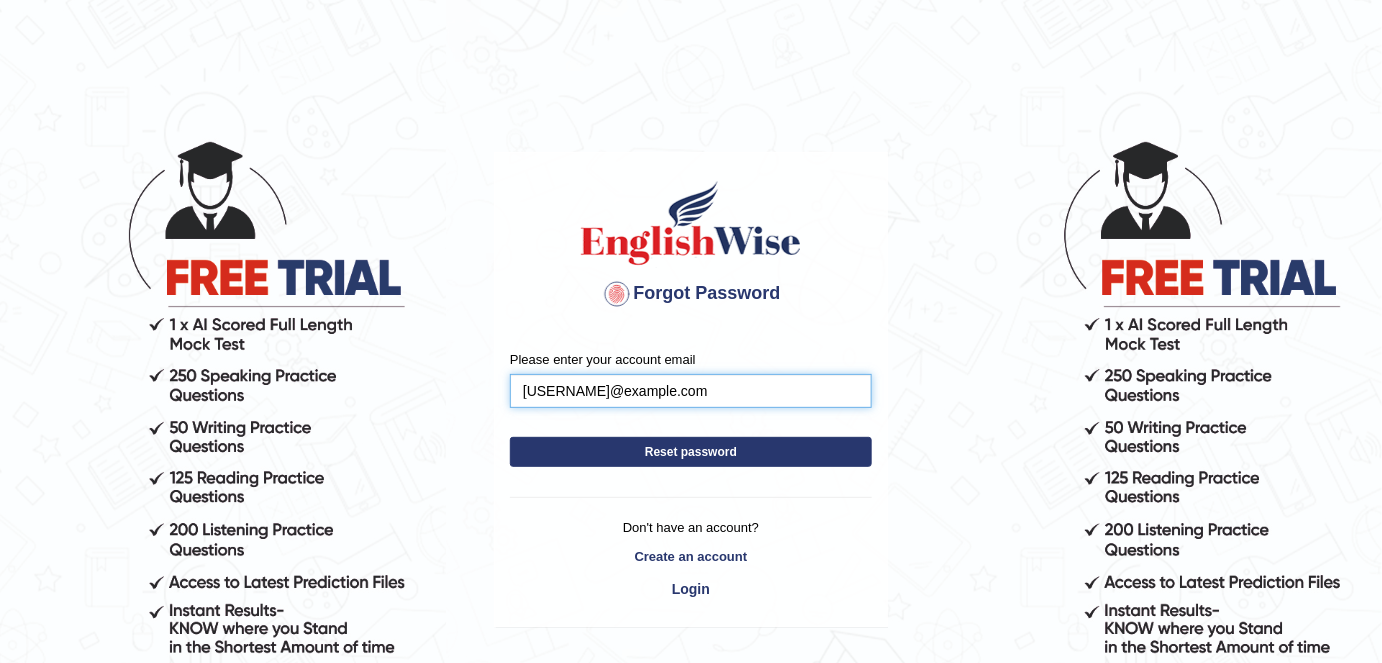 type on "harishgupta501@gmail.com" 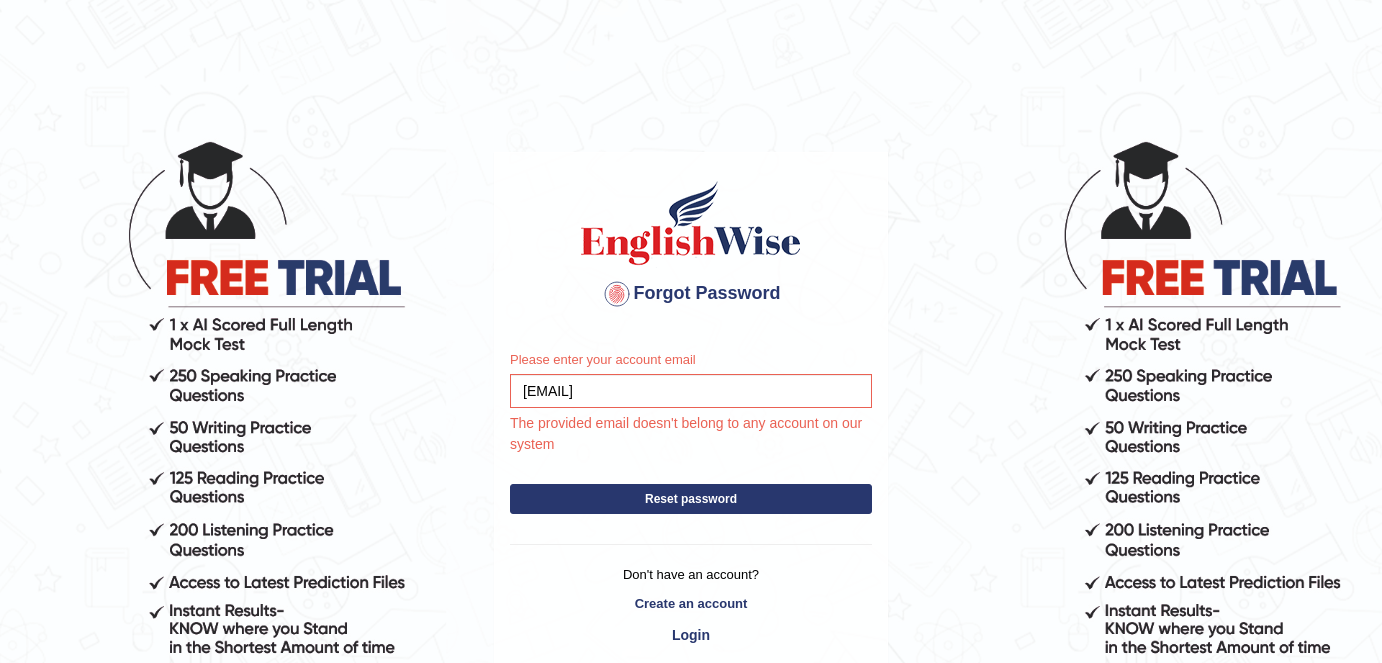 scroll, scrollTop: 0, scrollLeft: 0, axis: both 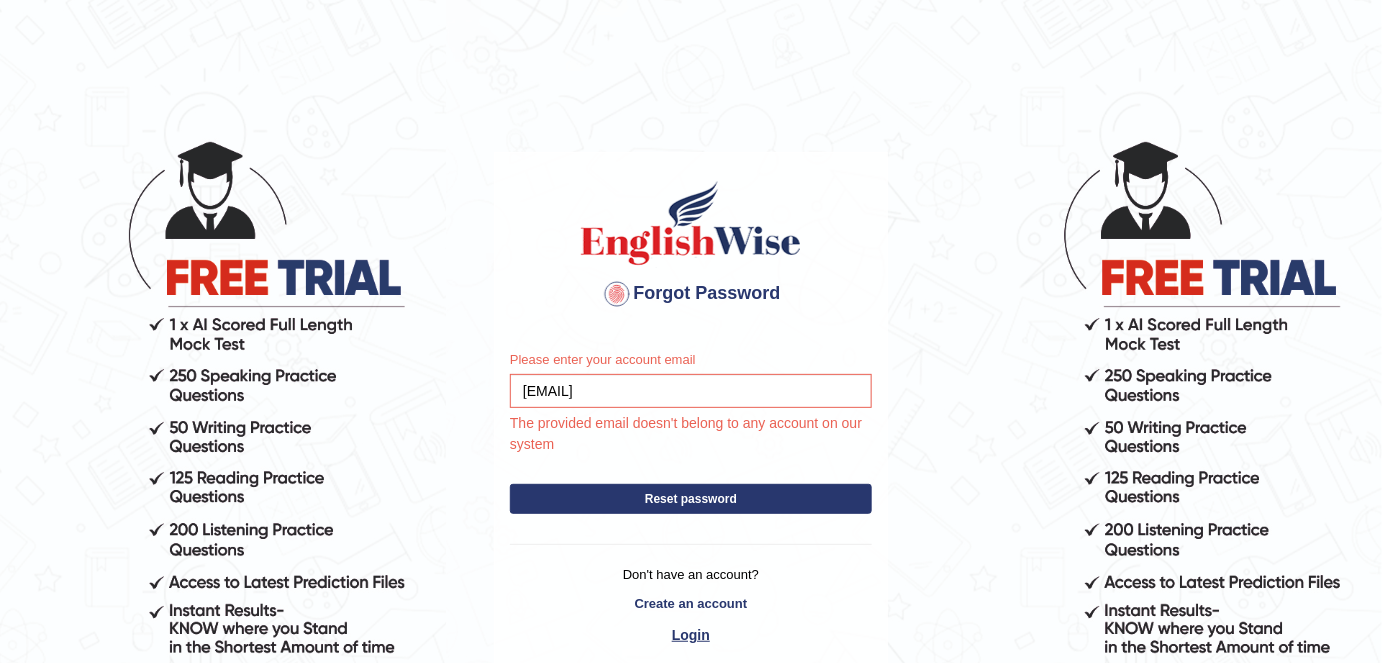 click on "Login" at bounding box center [691, 635] 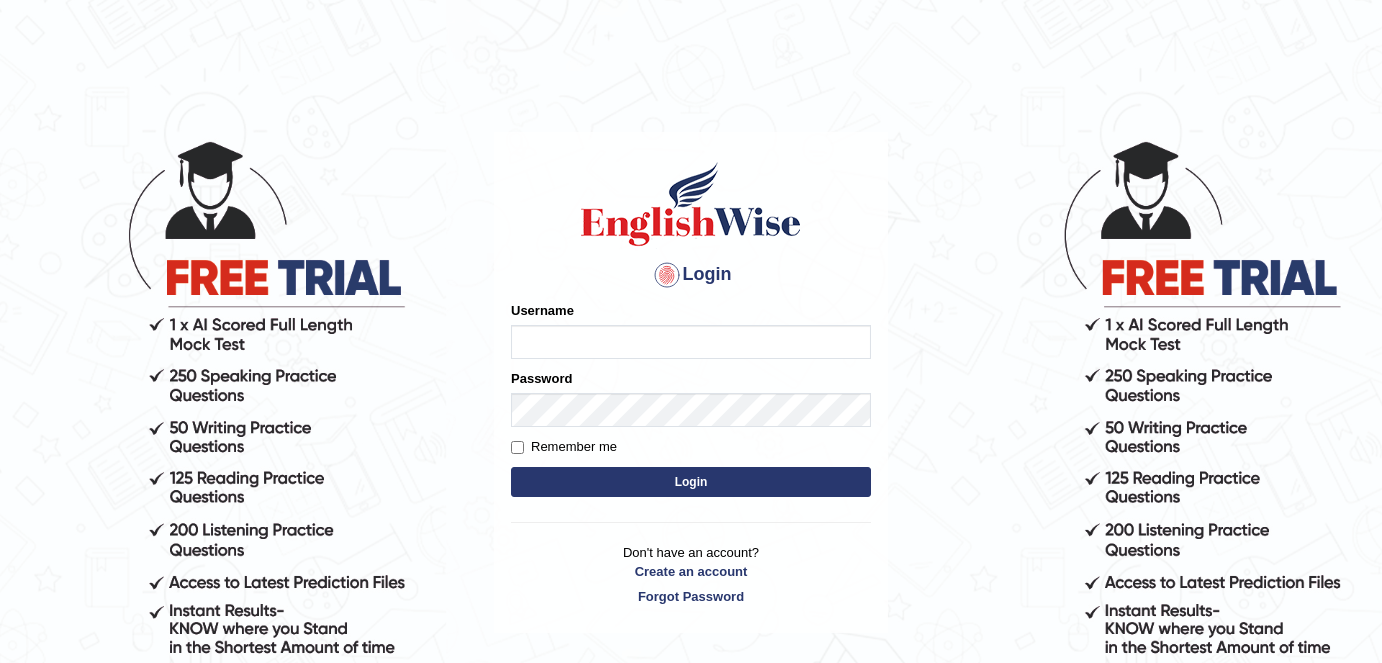 scroll, scrollTop: 0, scrollLeft: 0, axis: both 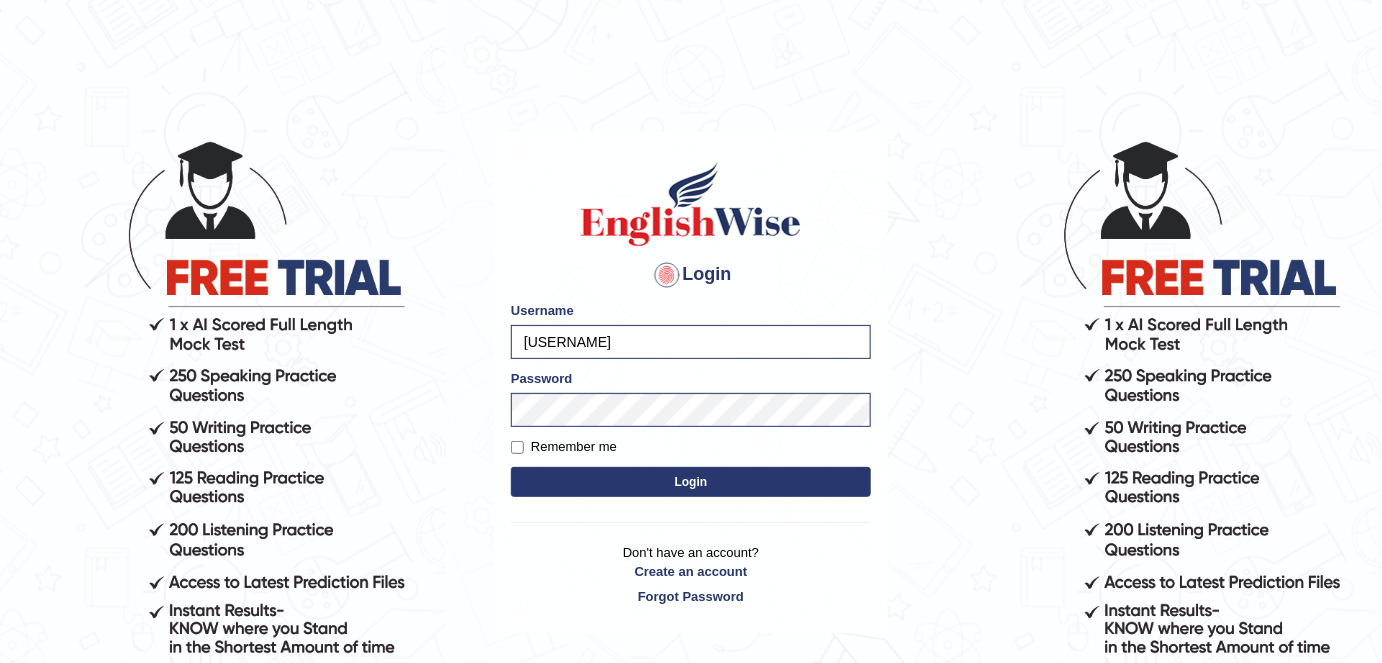 drag, startPoint x: 579, startPoint y: 332, endPoint x: 494, endPoint y: 333, distance: 85.00588 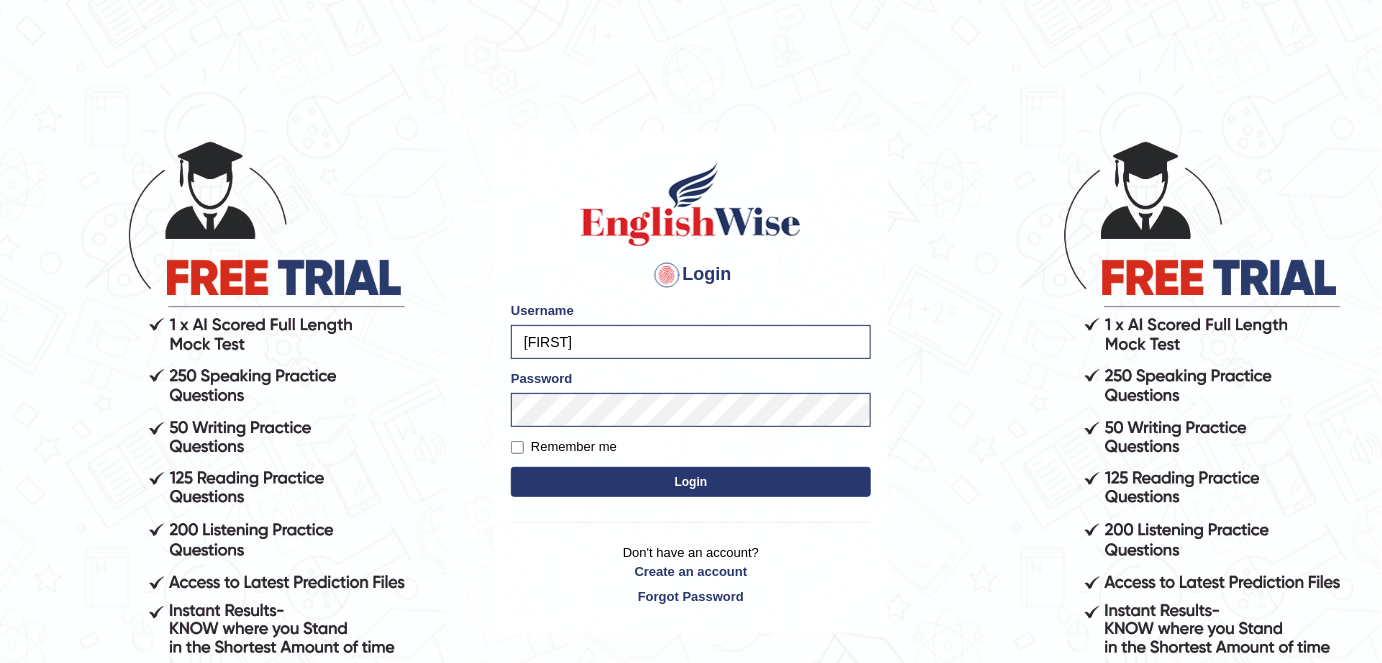 type on "[FIRST]" 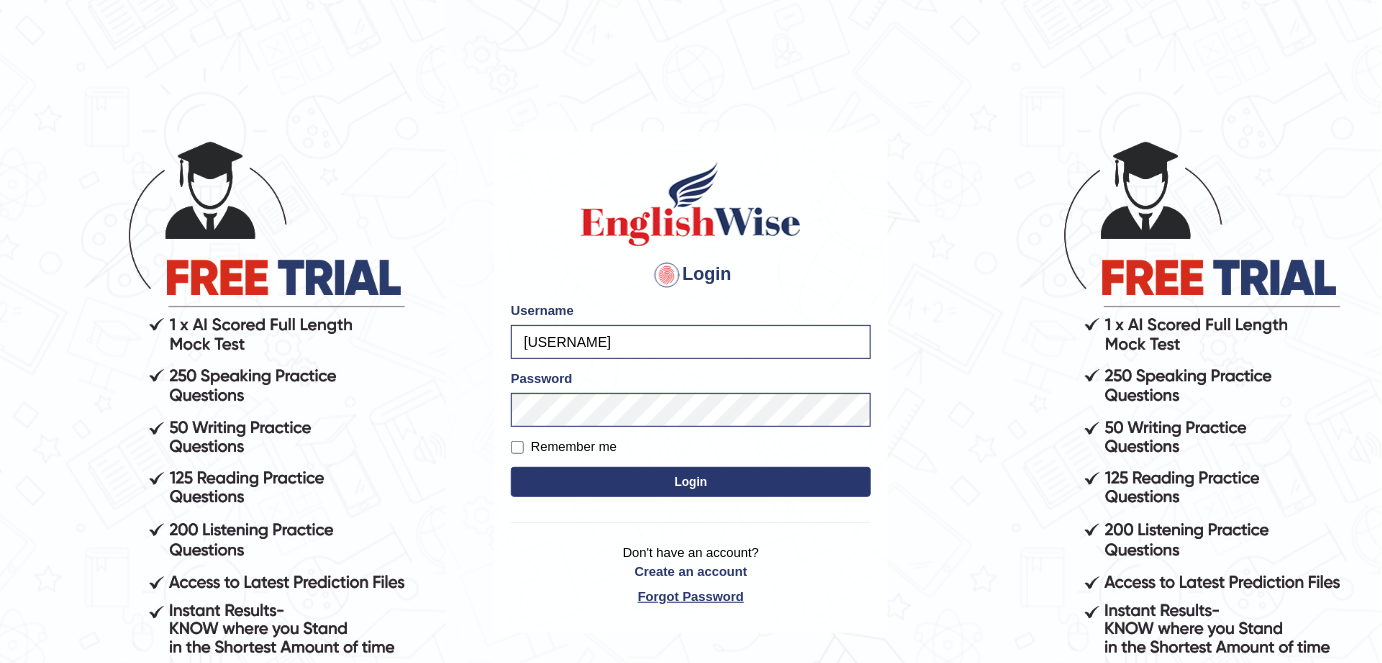 click on "Forgot Password" at bounding box center [691, 596] 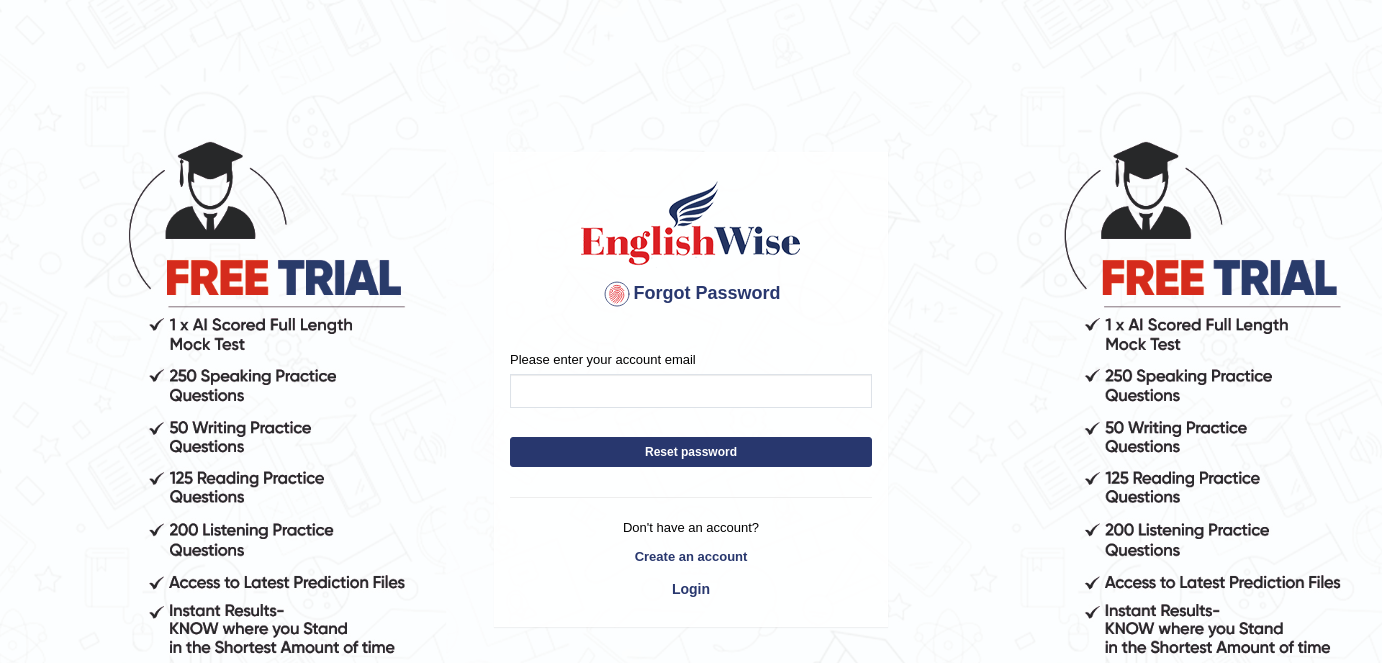 scroll, scrollTop: 0, scrollLeft: 0, axis: both 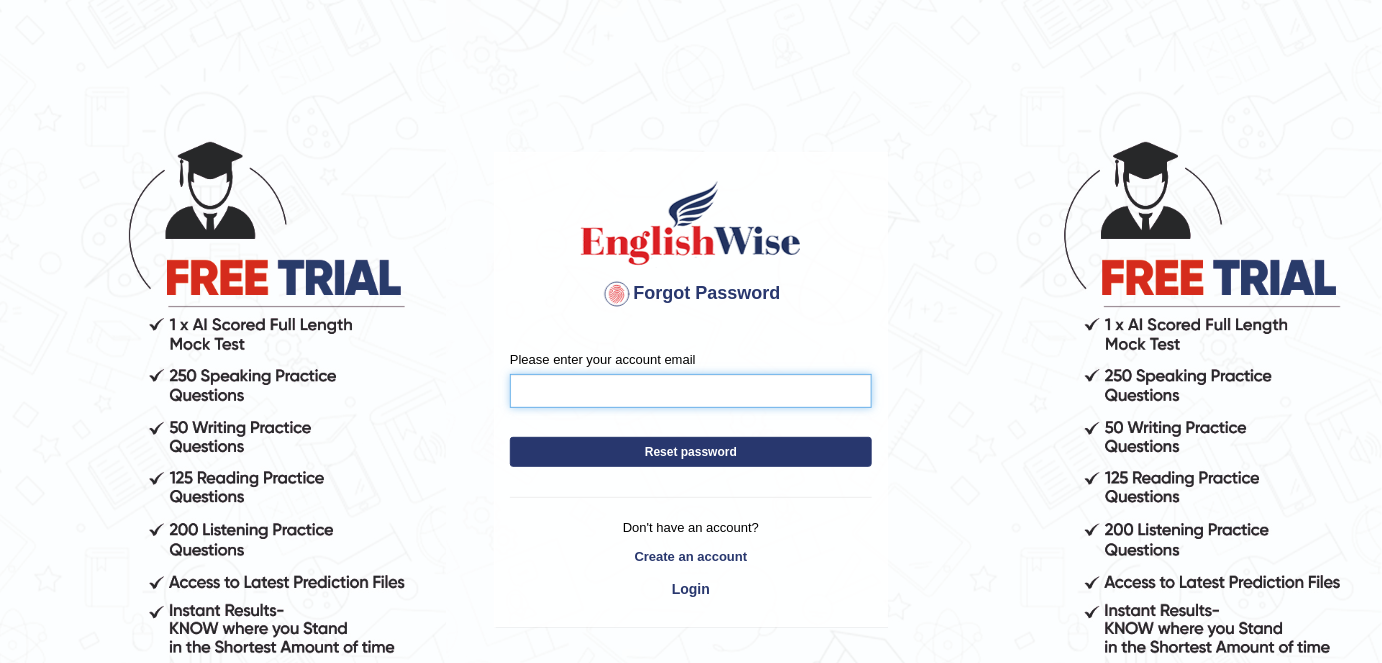 drag, startPoint x: 0, startPoint y: 0, endPoint x: 584, endPoint y: 400, distance: 707.8531 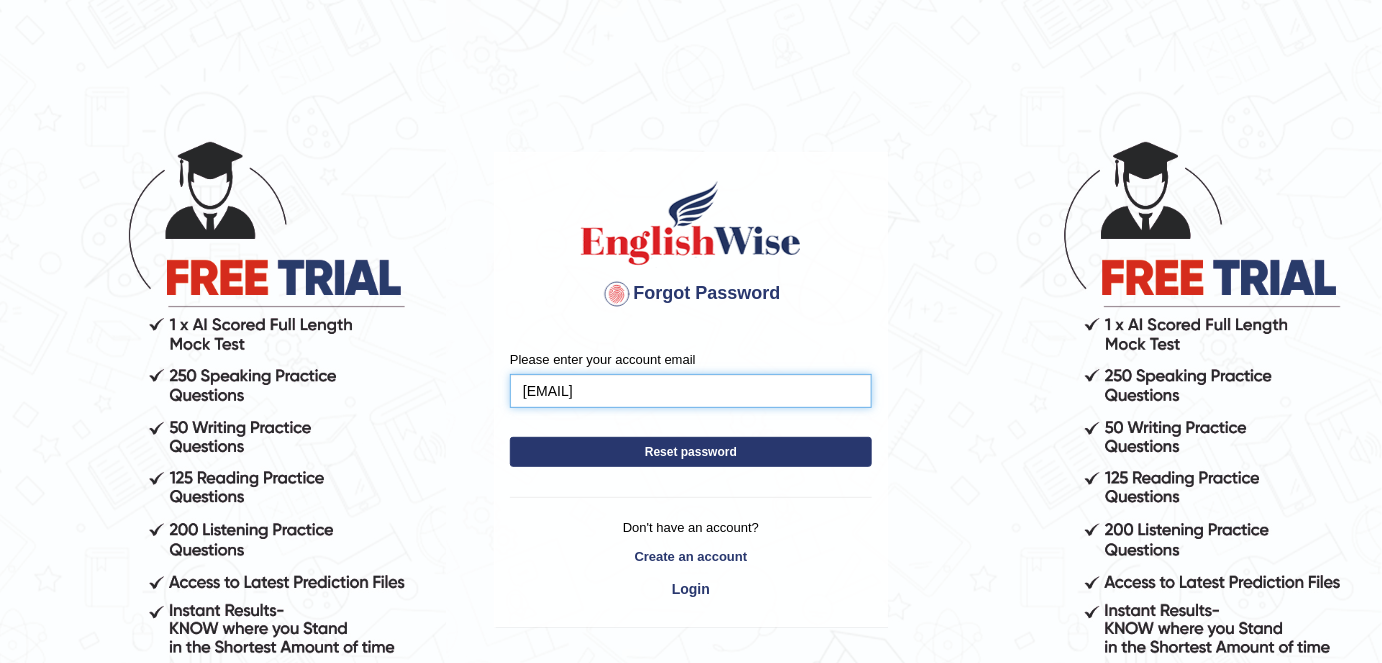 type on "[EMAIL]" 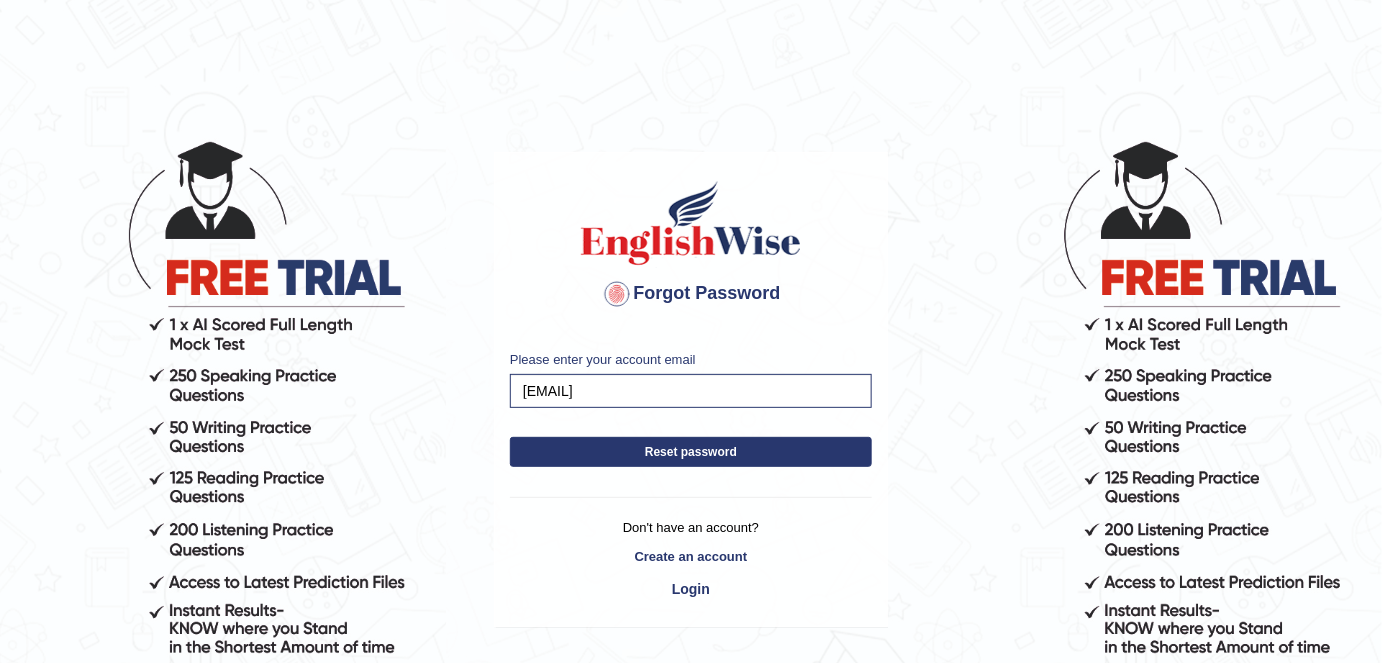 click on "Reset password" at bounding box center [691, 452] 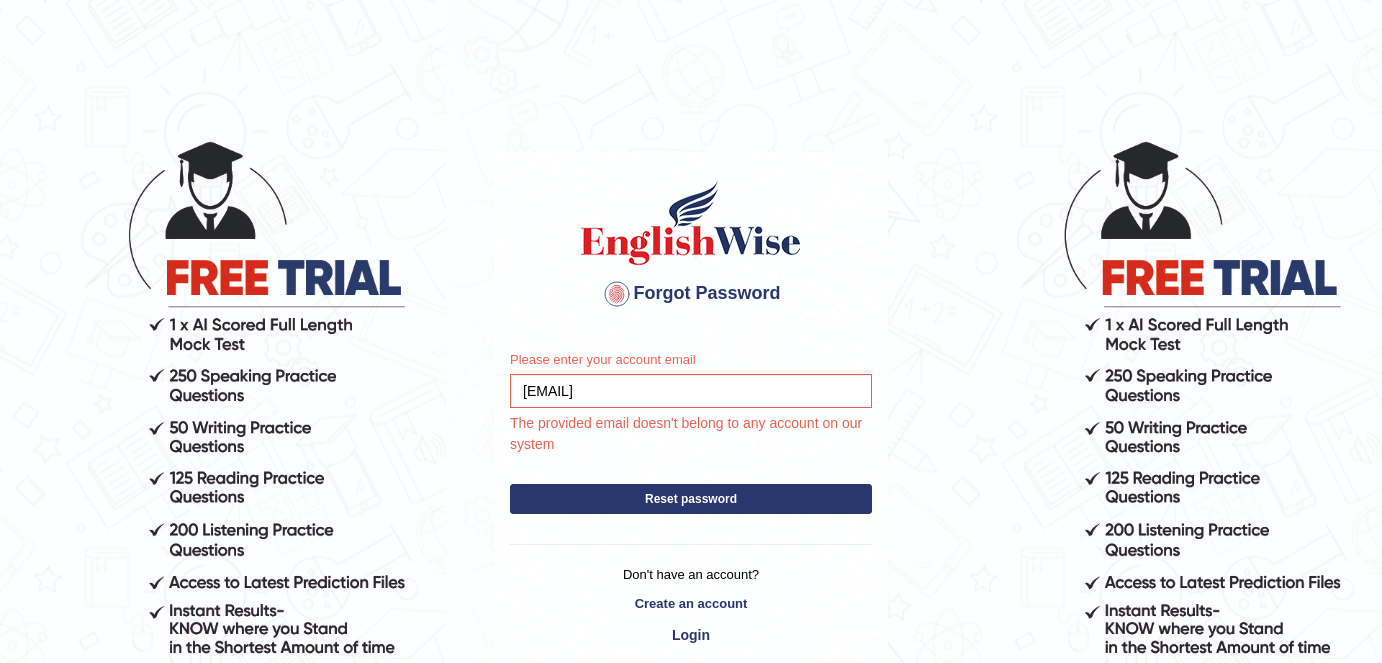 scroll, scrollTop: 0, scrollLeft: 0, axis: both 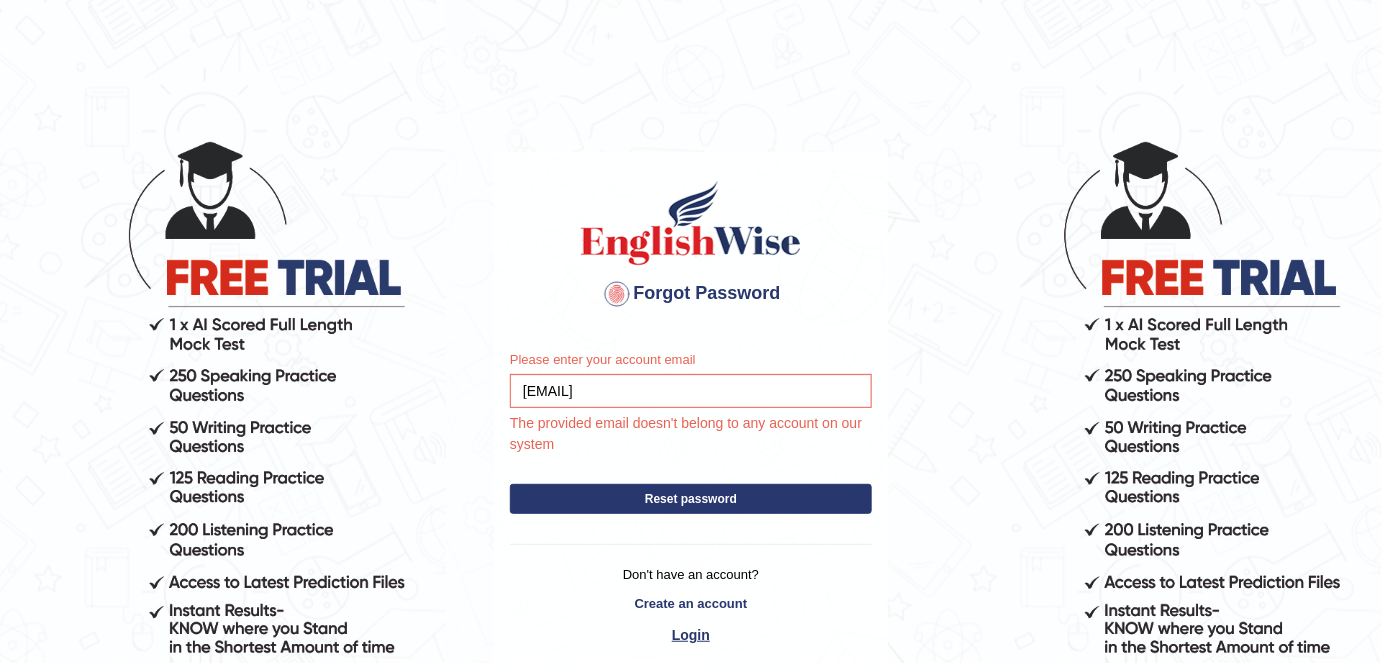 click on "Login" at bounding box center (691, 635) 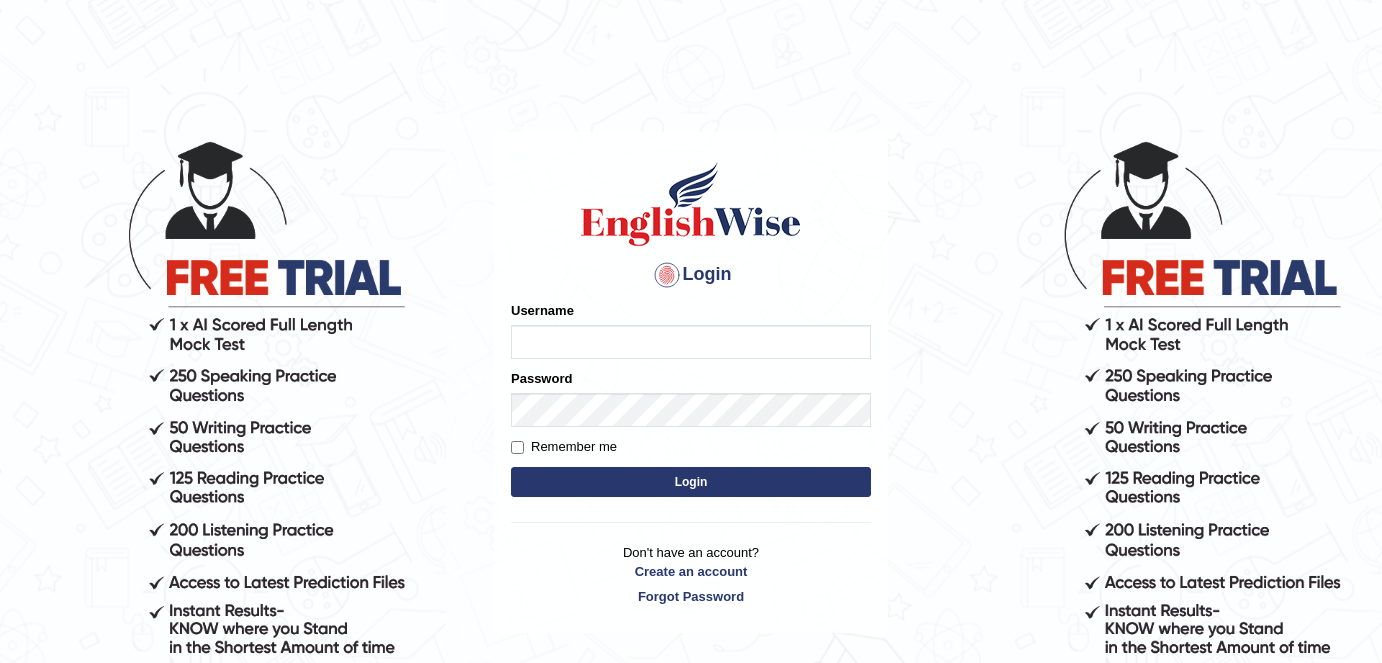 scroll, scrollTop: 0, scrollLeft: 0, axis: both 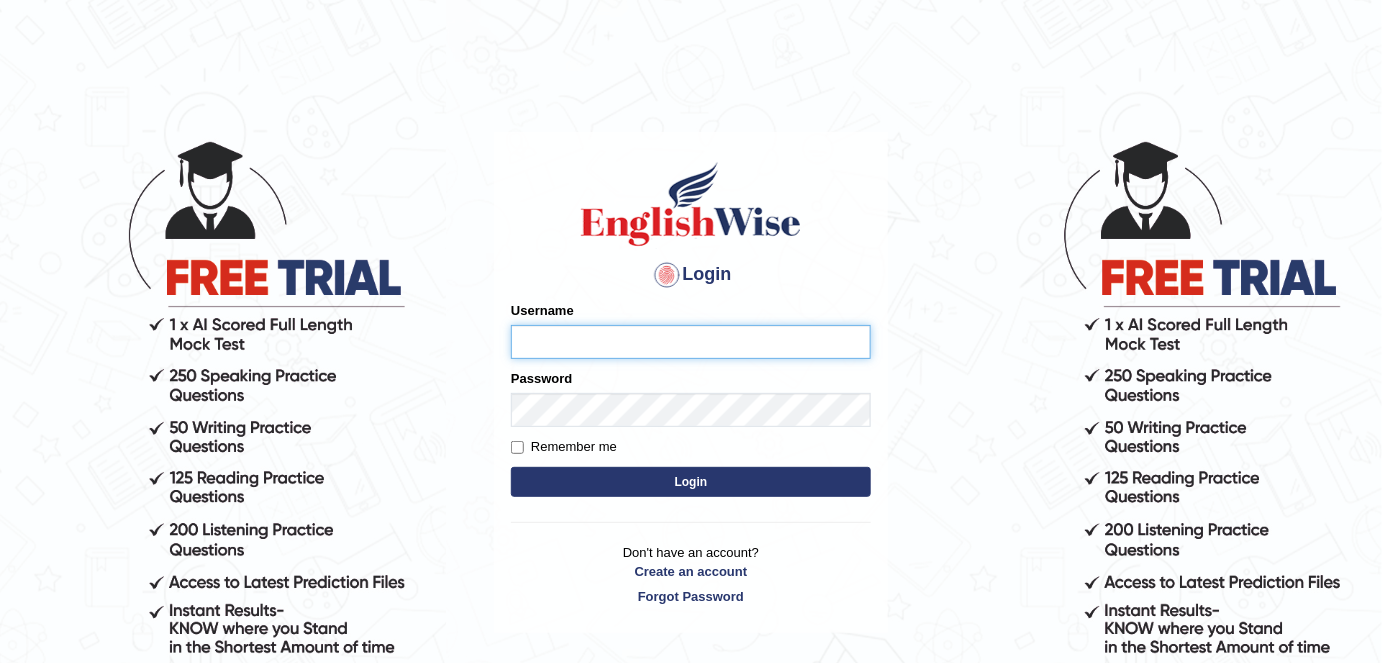 type on "[USERNAME]" 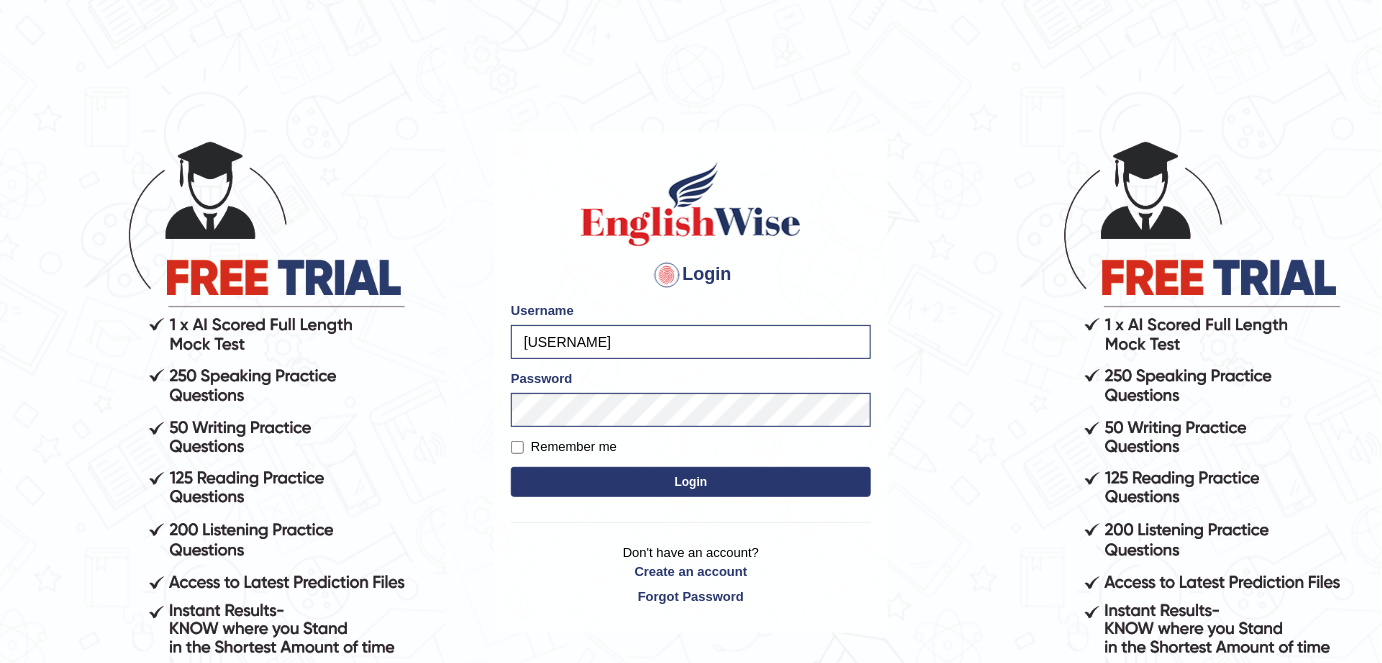 drag, startPoint x: 580, startPoint y: 336, endPoint x: 509, endPoint y: 334, distance: 71.02816 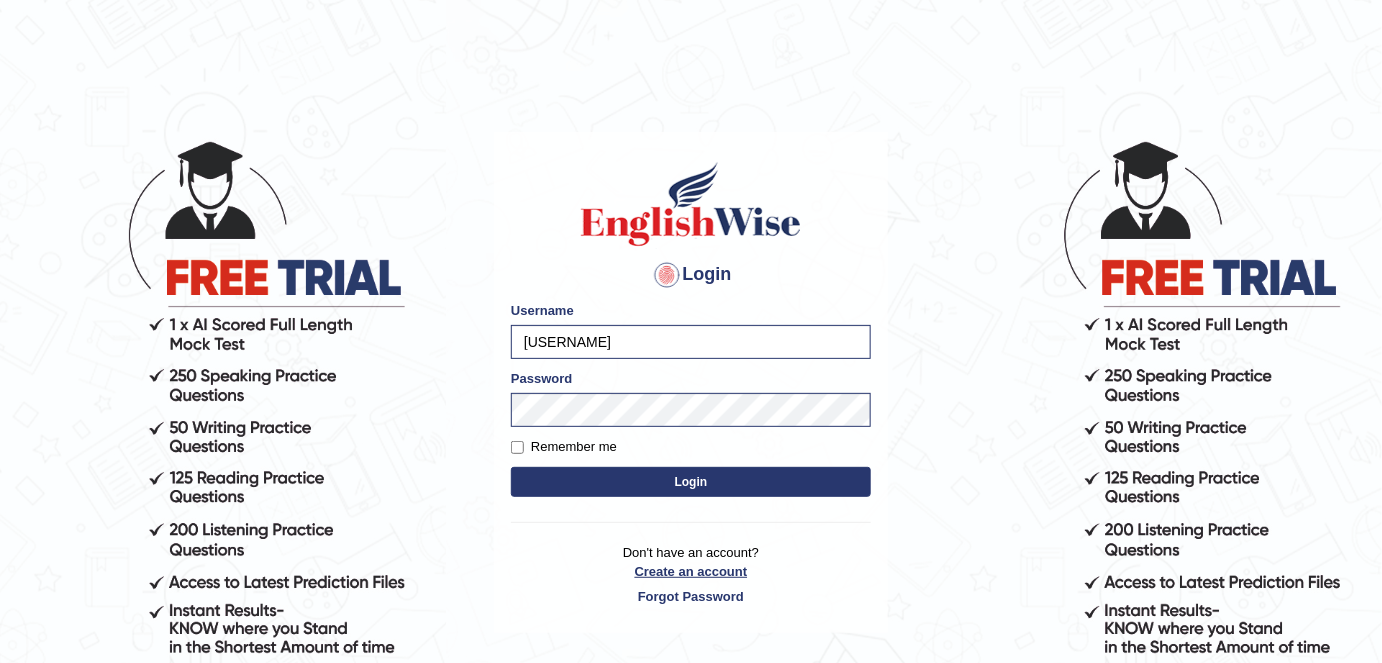 click on "Create an account" at bounding box center (691, 571) 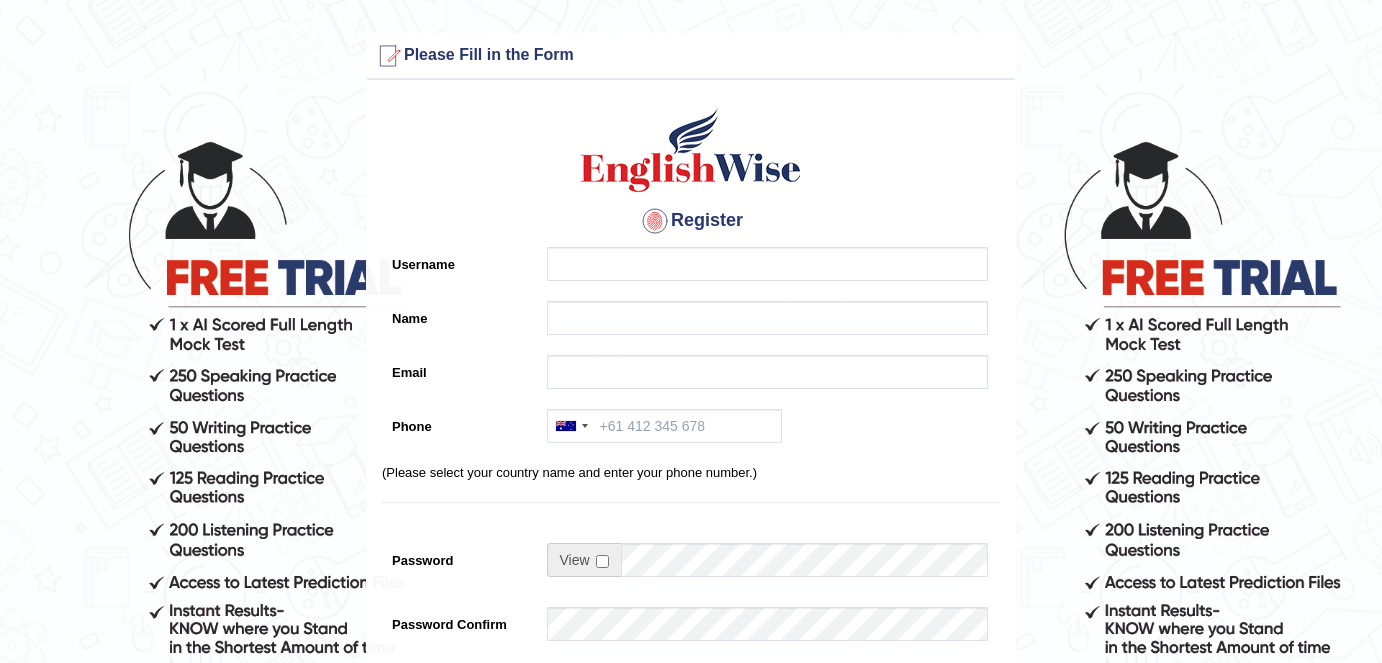 scroll, scrollTop: 0, scrollLeft: 0, axis: both 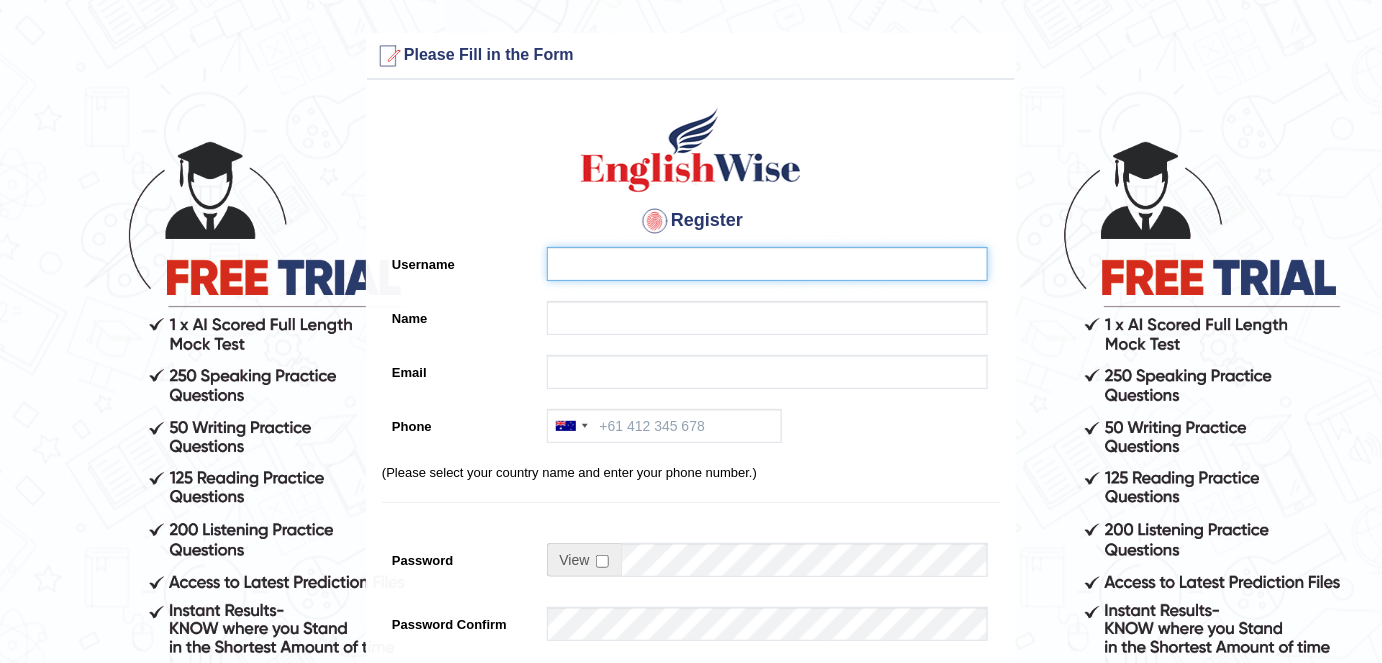 click on "Username" at bounding box center [767, 264] 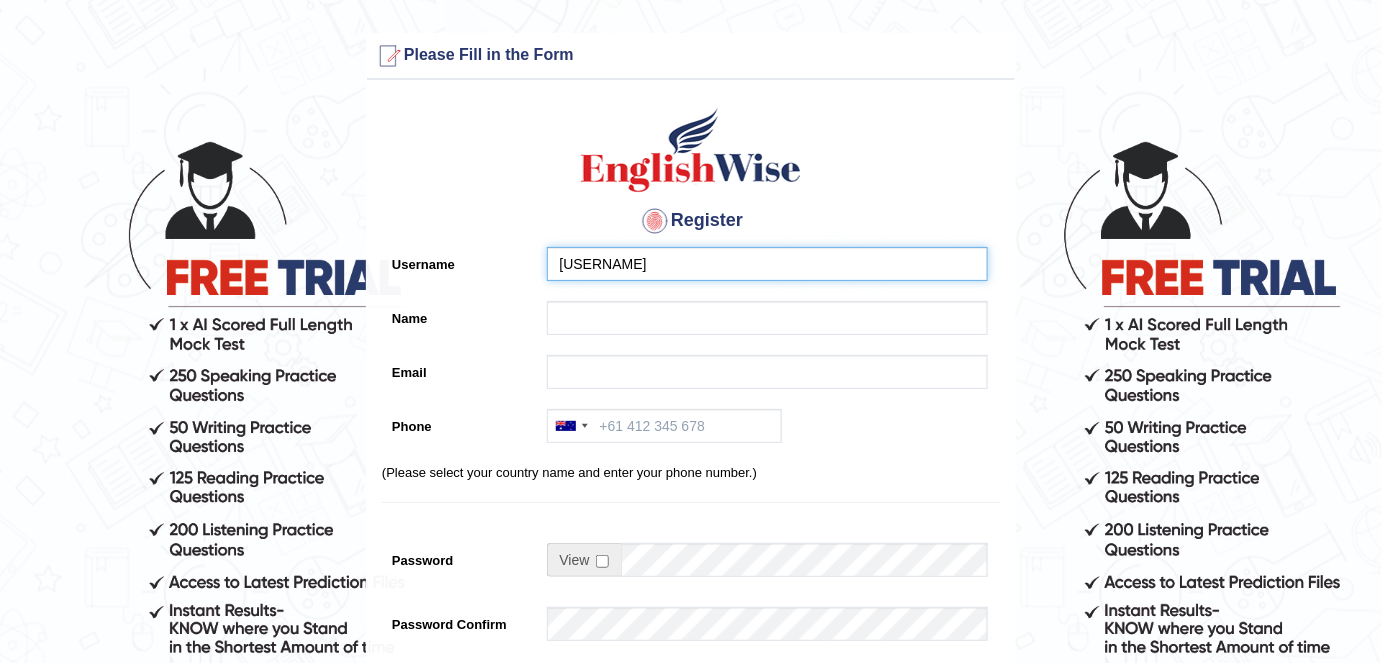 type on "Harish01" 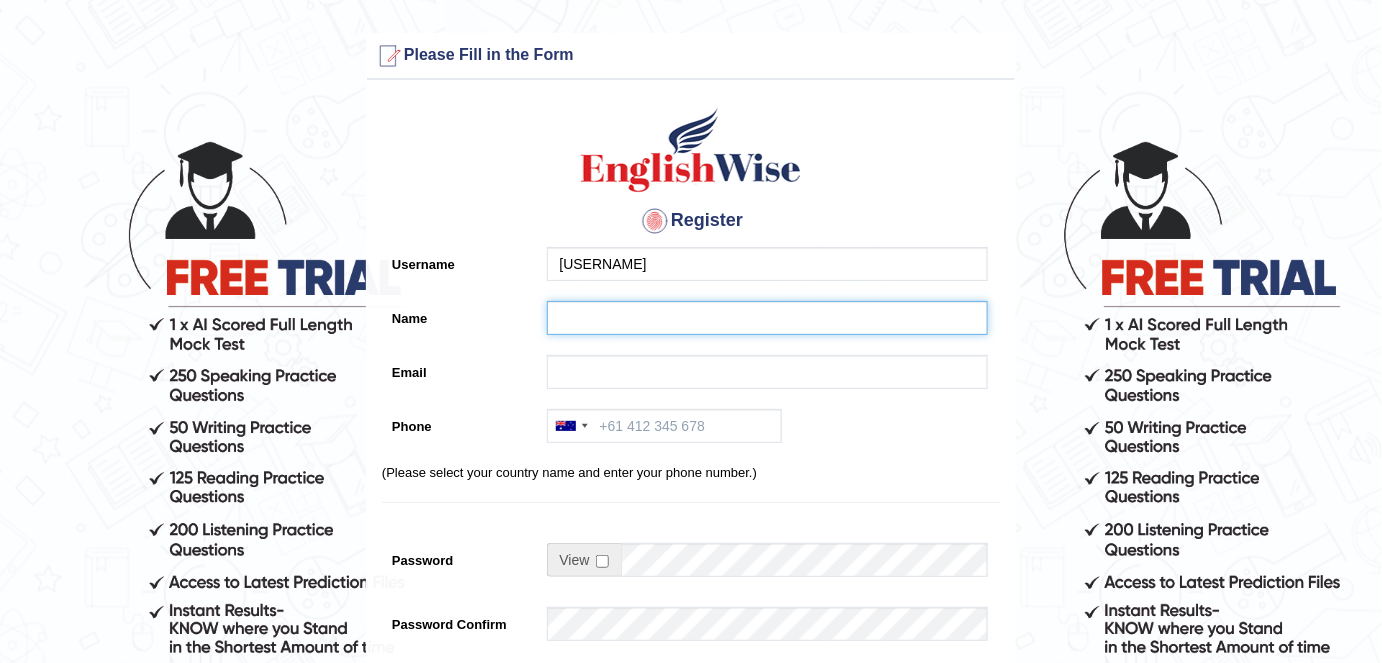 click on "Name" at bounding box center (767, 318) 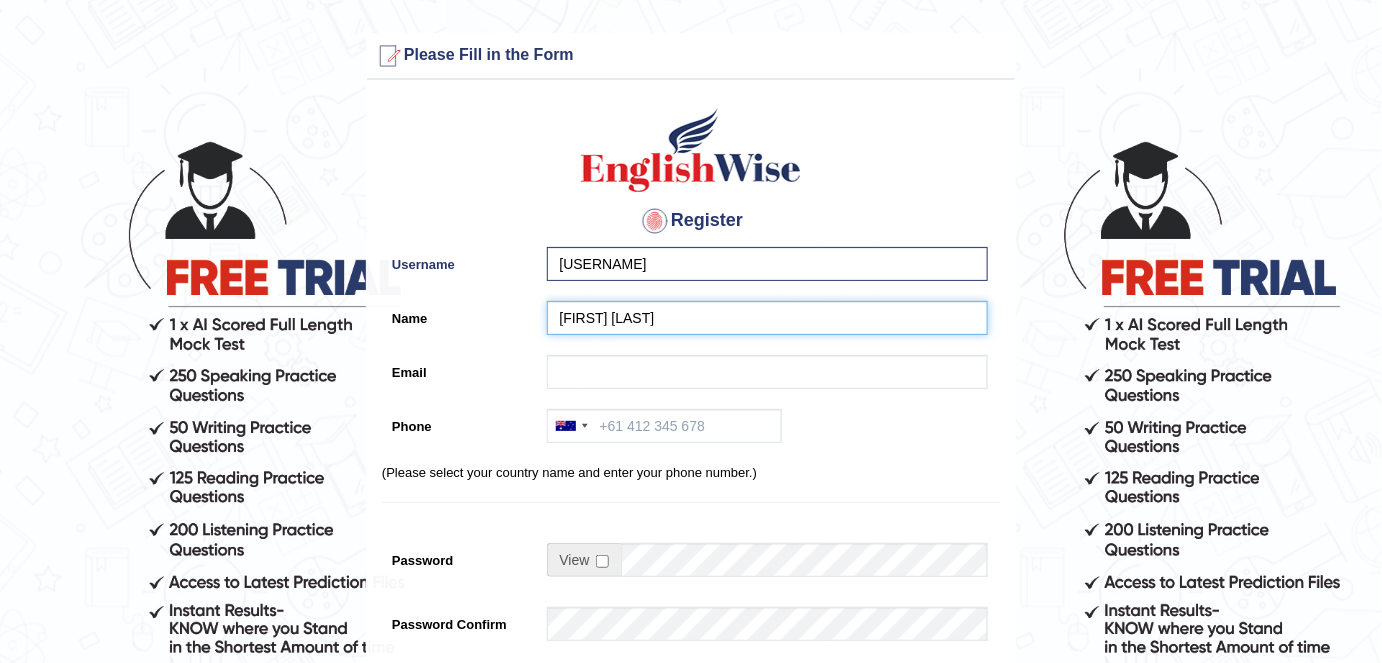 type on "Harish Gupta" 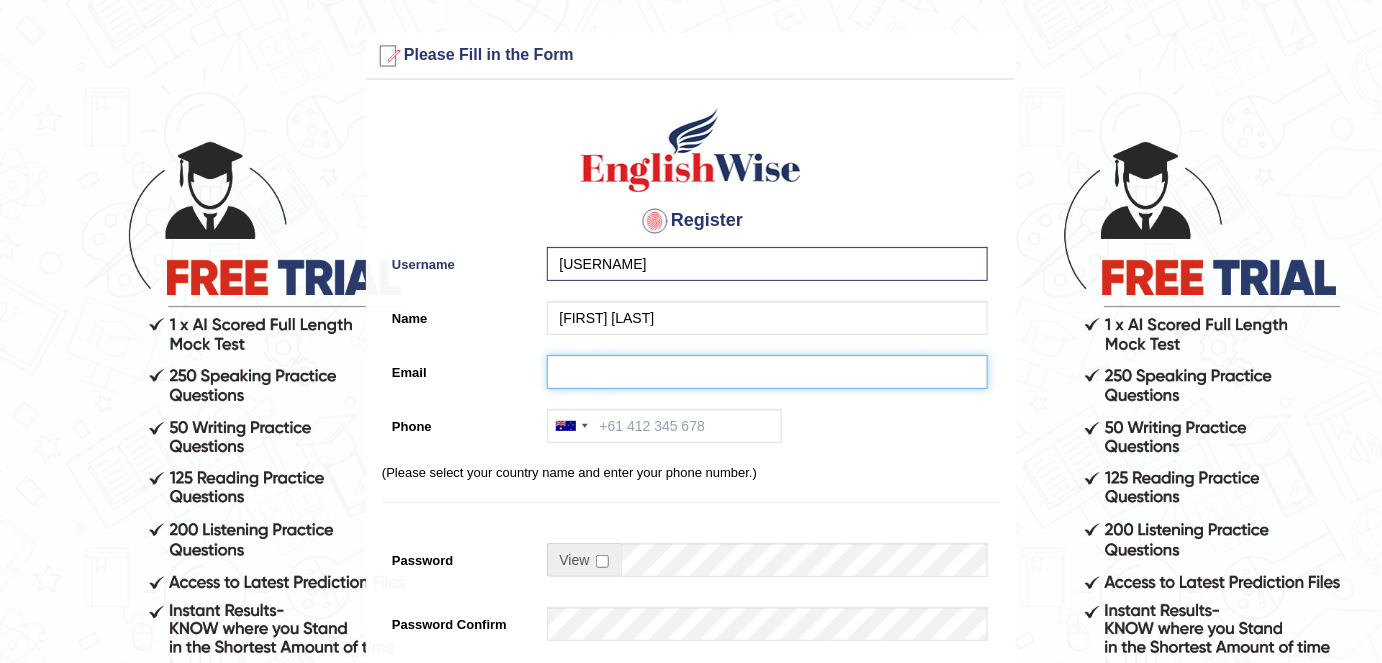 click on "Email" at bounding box center (767, 372) 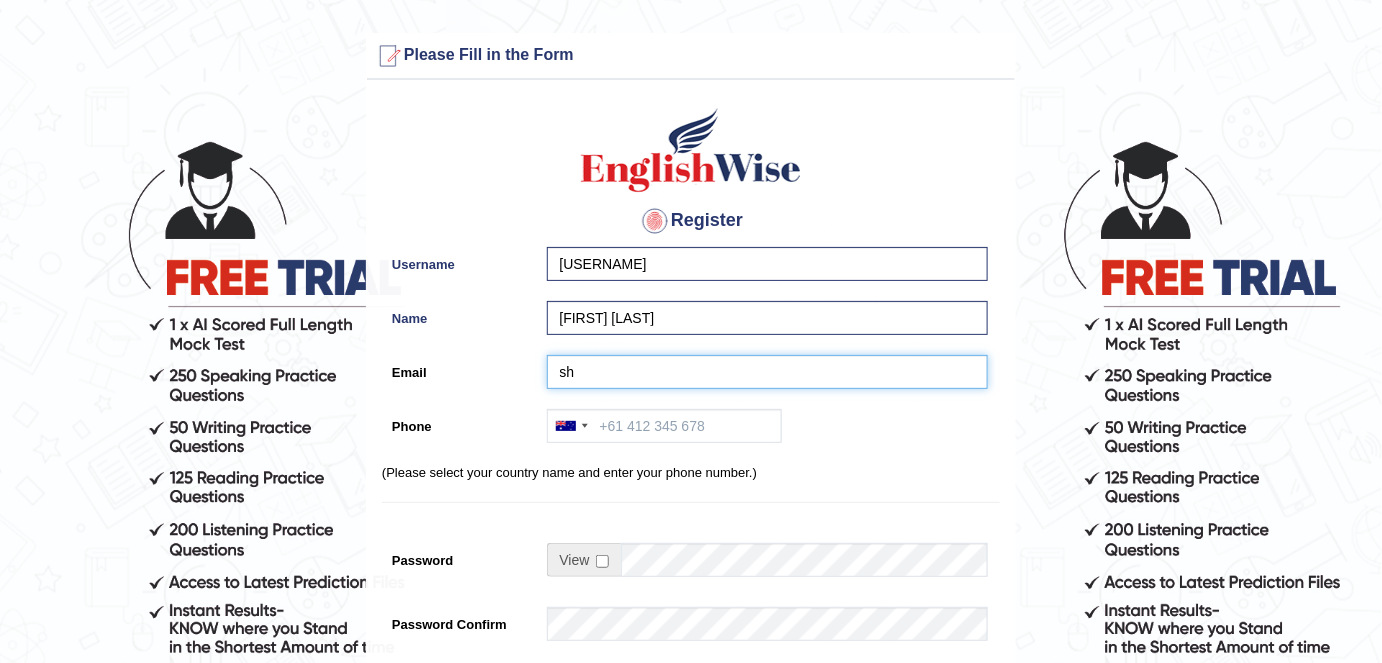 type on "s" 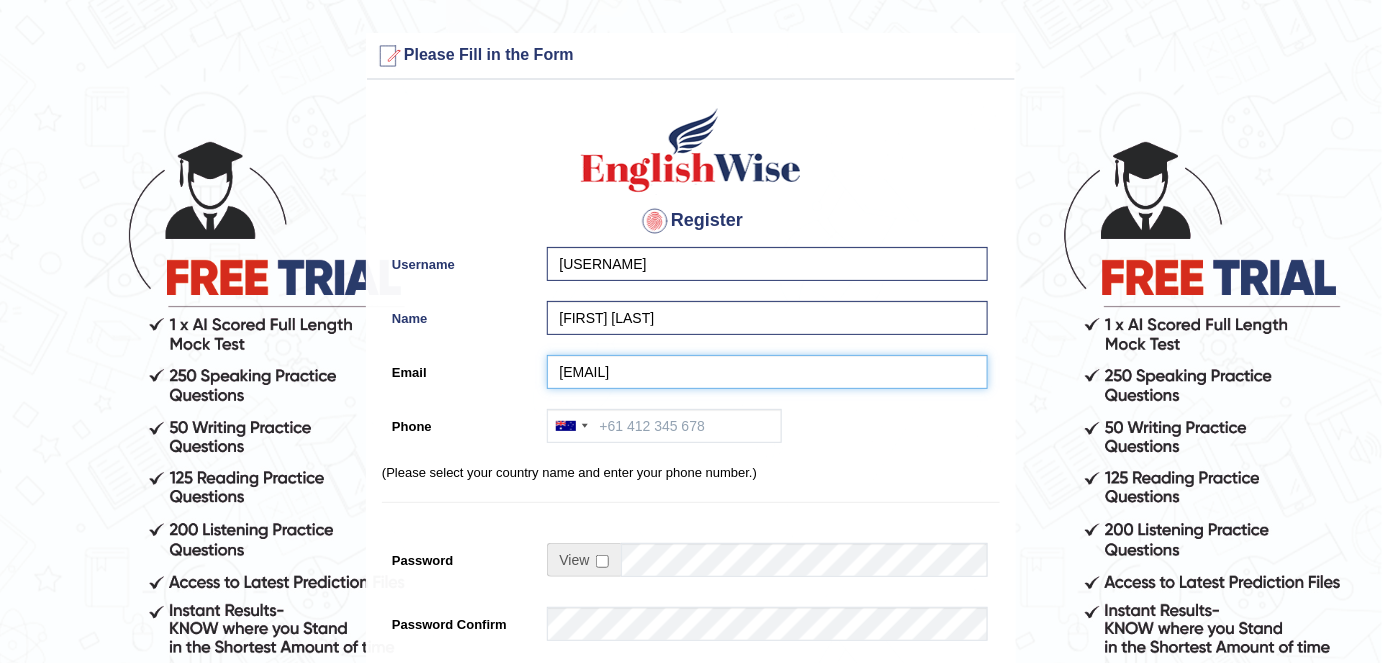 type on "harshgupta105@gmail.com" 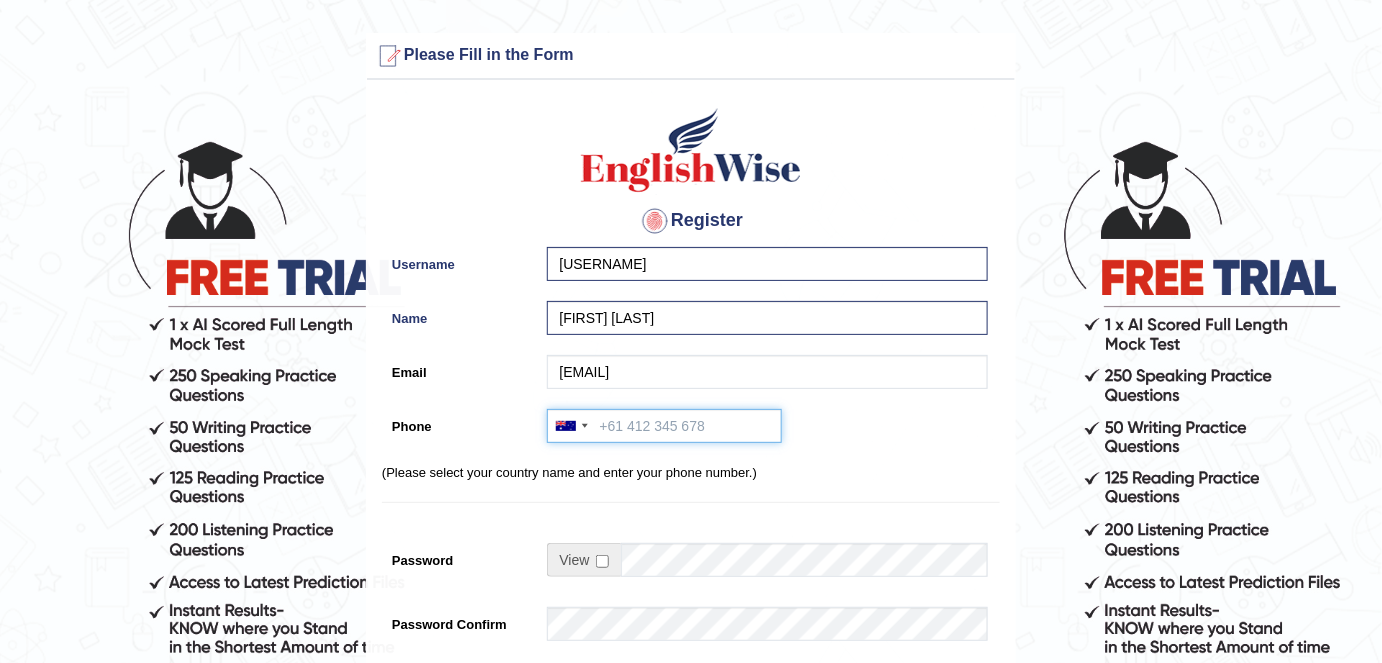 click on "Phone" at bounding box center (664, 426) 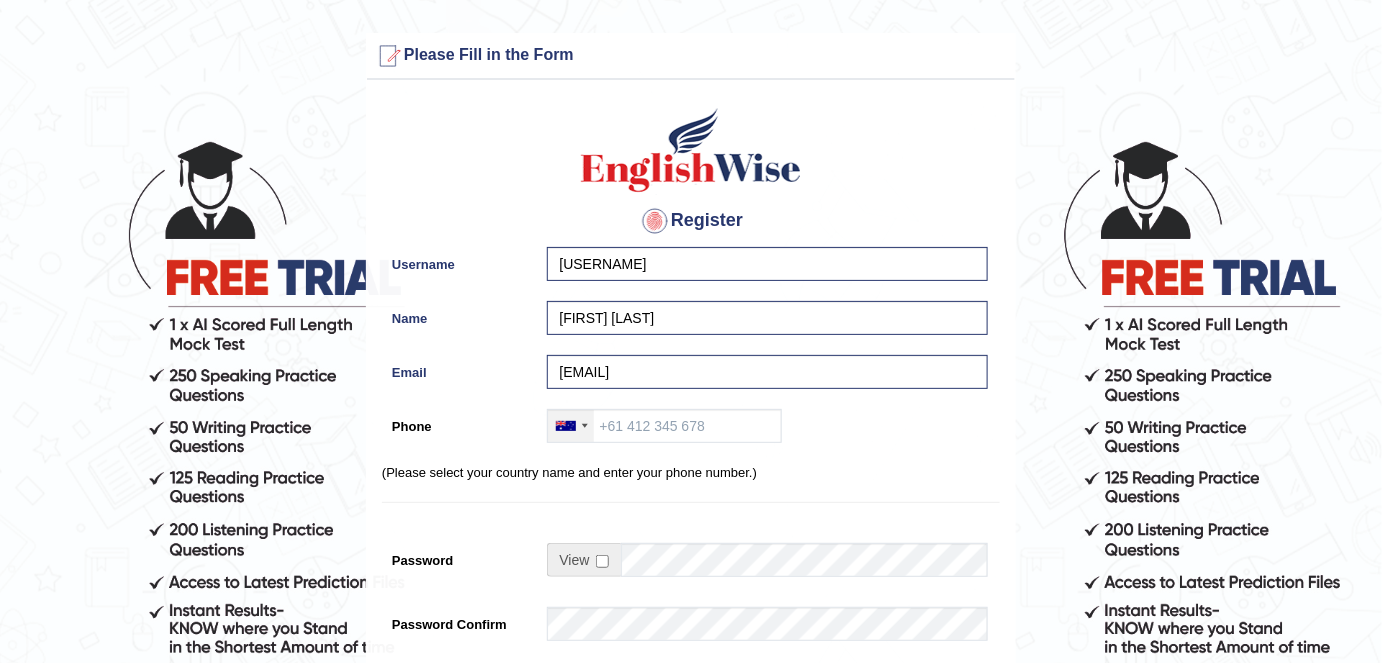 click at bounding box center (571, 426) 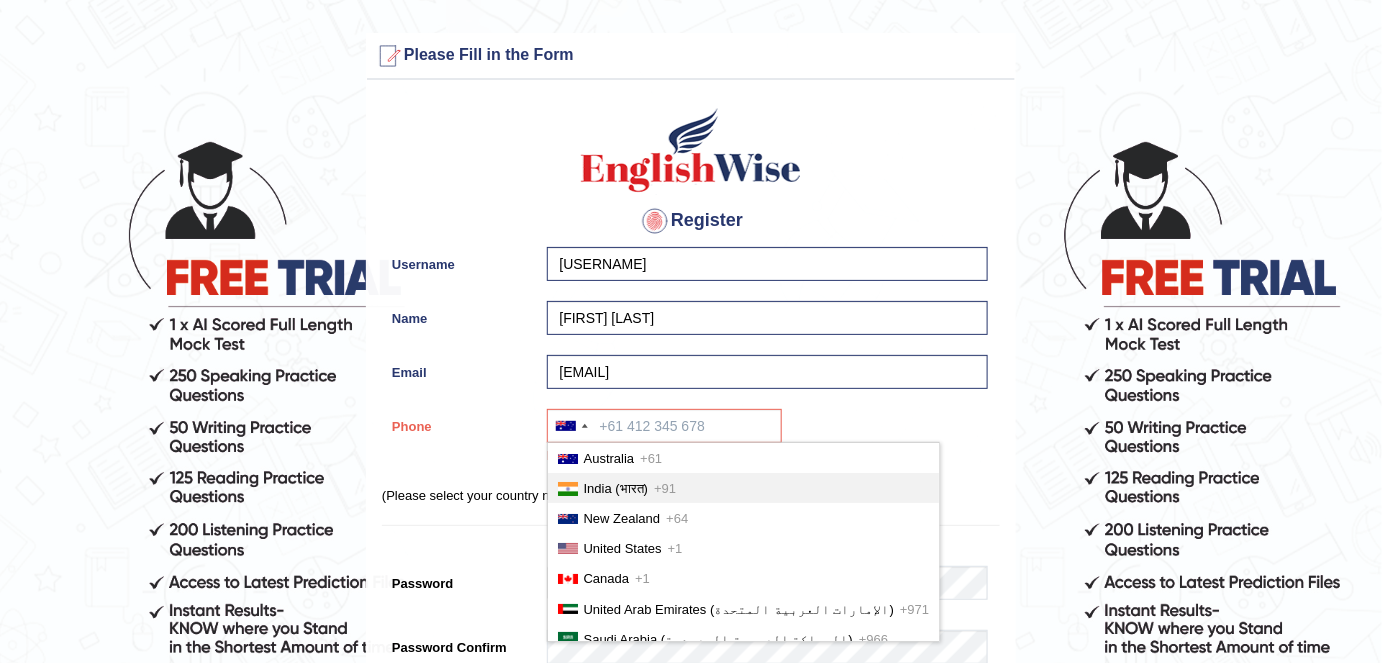 click on "India (भारत)" at bounding box center (616, 488) 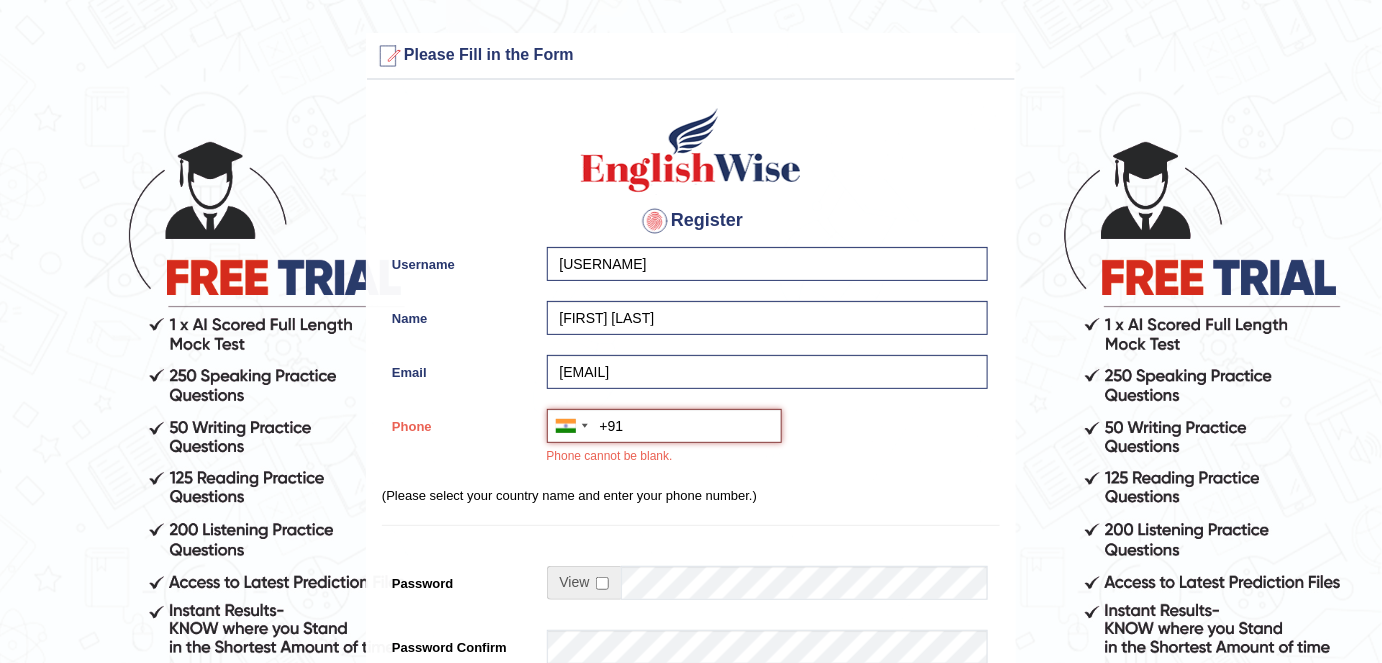 click on "+91" at bounding box center (664, 426) 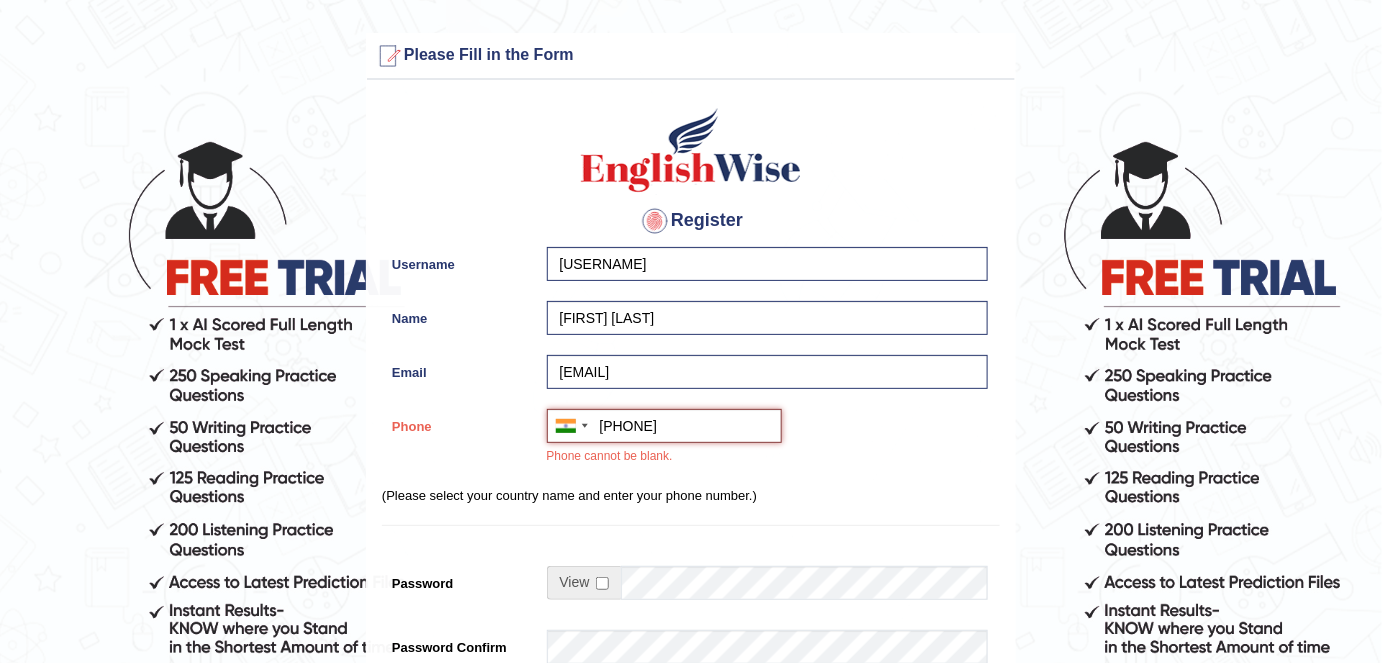 type on "+918708207802" 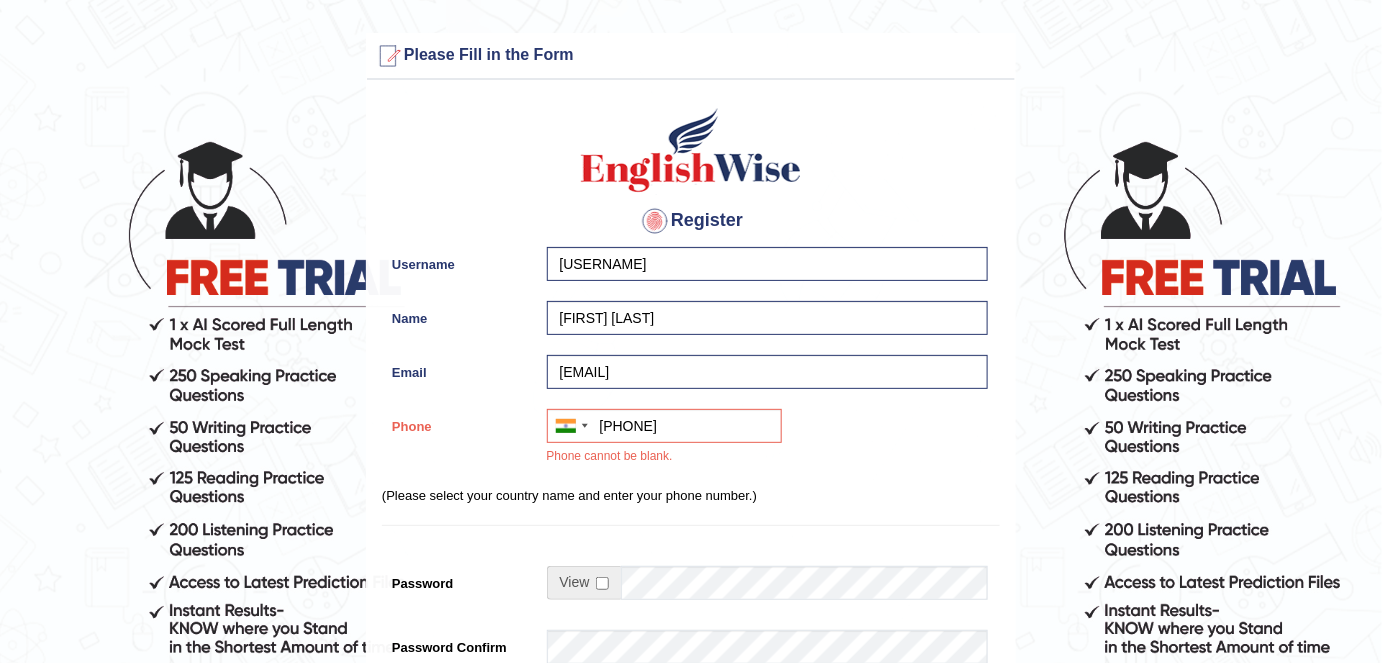 click on "Register
Username
Harish01
Name
Harish Gupta
Email
harshgupta105@gmail.com
Phone
Australia +61 India (भारत) +91 New Zealand +64 United States +1 Canada +1 United Arab Emirates (‫الإمارات العربية المتحدة‬‎) +971 Saudi Arabia (‫المملكة العربية السعودية‬‎) +966 Bahrain (‫البحرين‬‎) +973 Afghanistan (‫افغانستان‬‎) +93 Albania (Shqipëri) +355 Algeria (‫الجزائر‬‎) +213 American Samoa +1 Andorra +376 Angola +244 Anguilla +1 Antigua and Barbuda +1 Argentina +54 Armenia (Հայաստան) +374 Aruba +297 Australia +61 Austria (Österreich) +43 Azerbaijan (Azərbaycan) +994 Bahamas +1 Bahrain (‫البحرين‬‎) +973 Bangladesh (বাংলাদেশ) +880 Barbados +1 Belarus (Беларусь) +375 Belgium (België) +32 Belize +501 Benin (Bénin) +229 Bermuda +1 Bhutan (འབྲུག) +975 Bolivia +591 +387 Botswana +267 Brazil (Brasil) +55 +246 +1 Brunei +1" at bounding box center [691, 519] 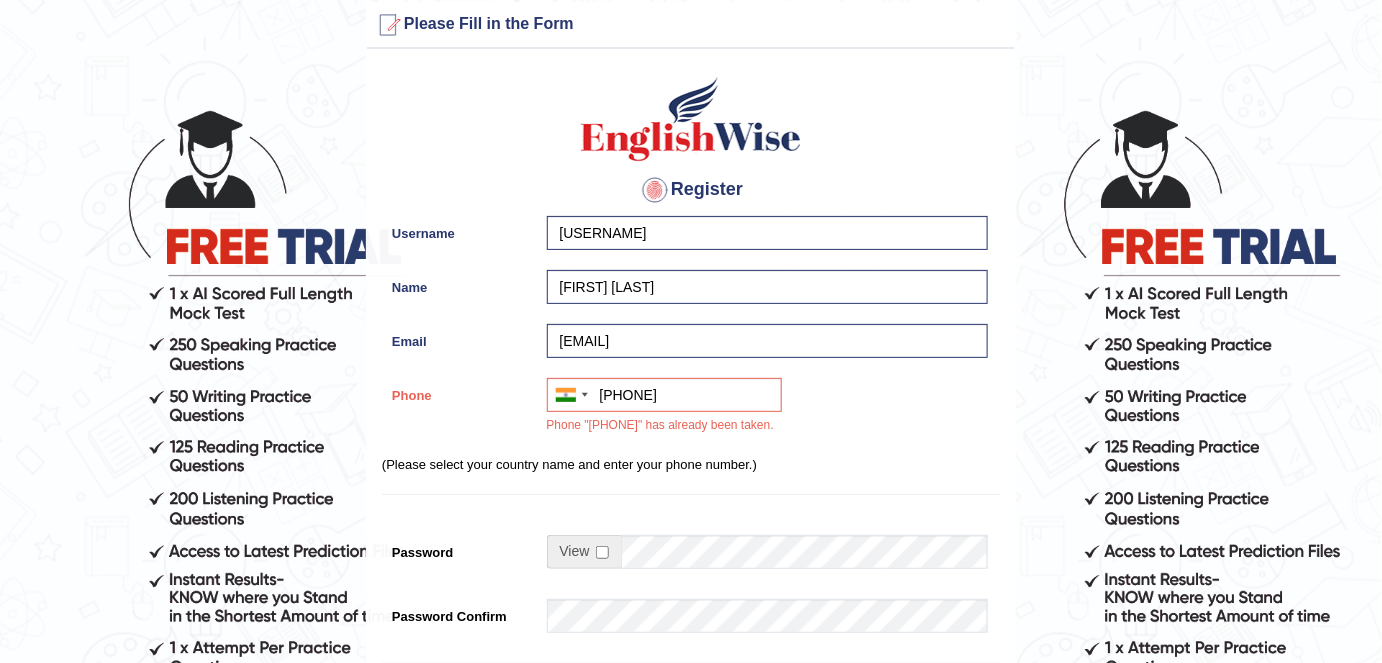 scroll, scrollTop: 0, scrollLeft: 0, axis: both 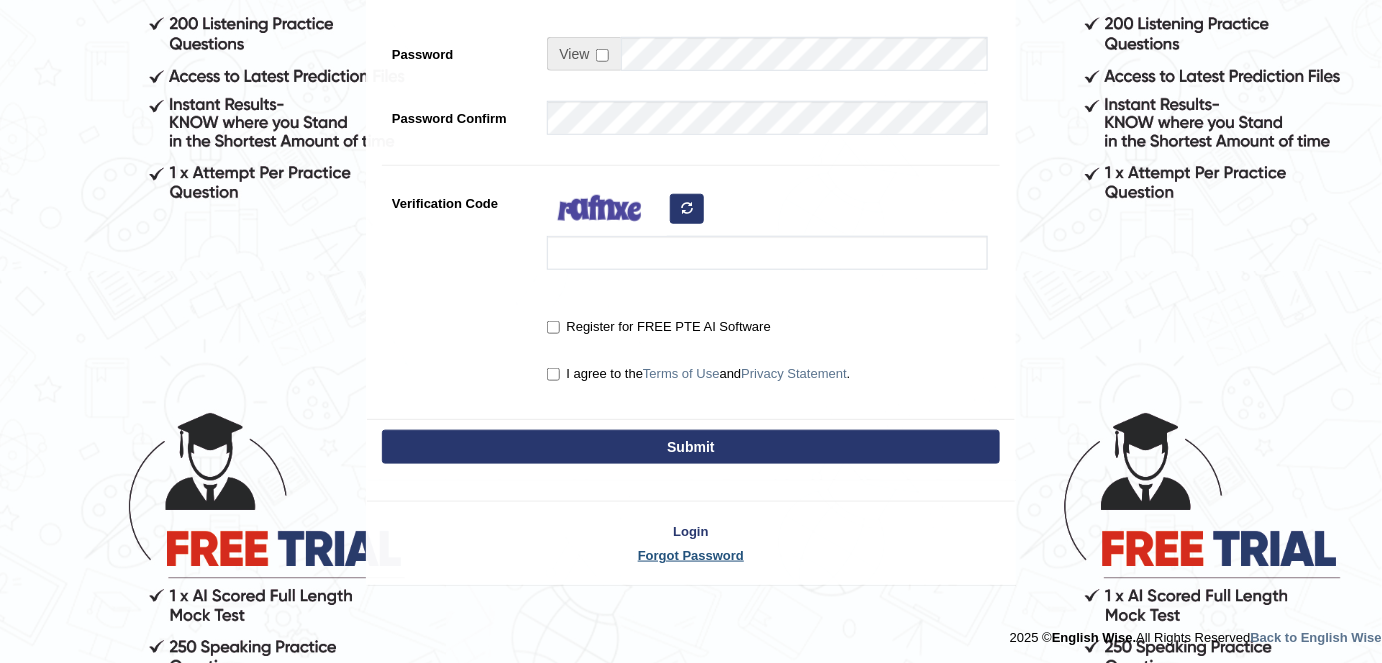 click on "Forgot Password" at bounding box center (691, 555) 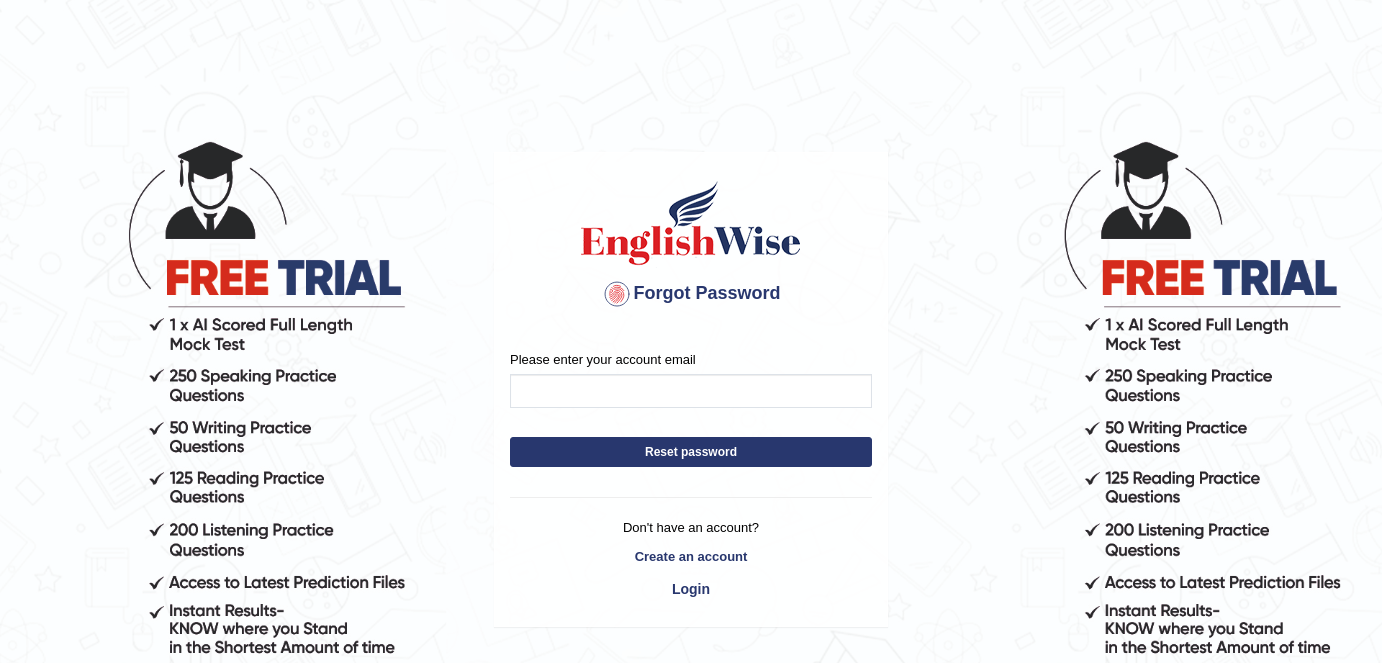 scroll, scrollTop: 0, scrollLeft: 0, axis: both 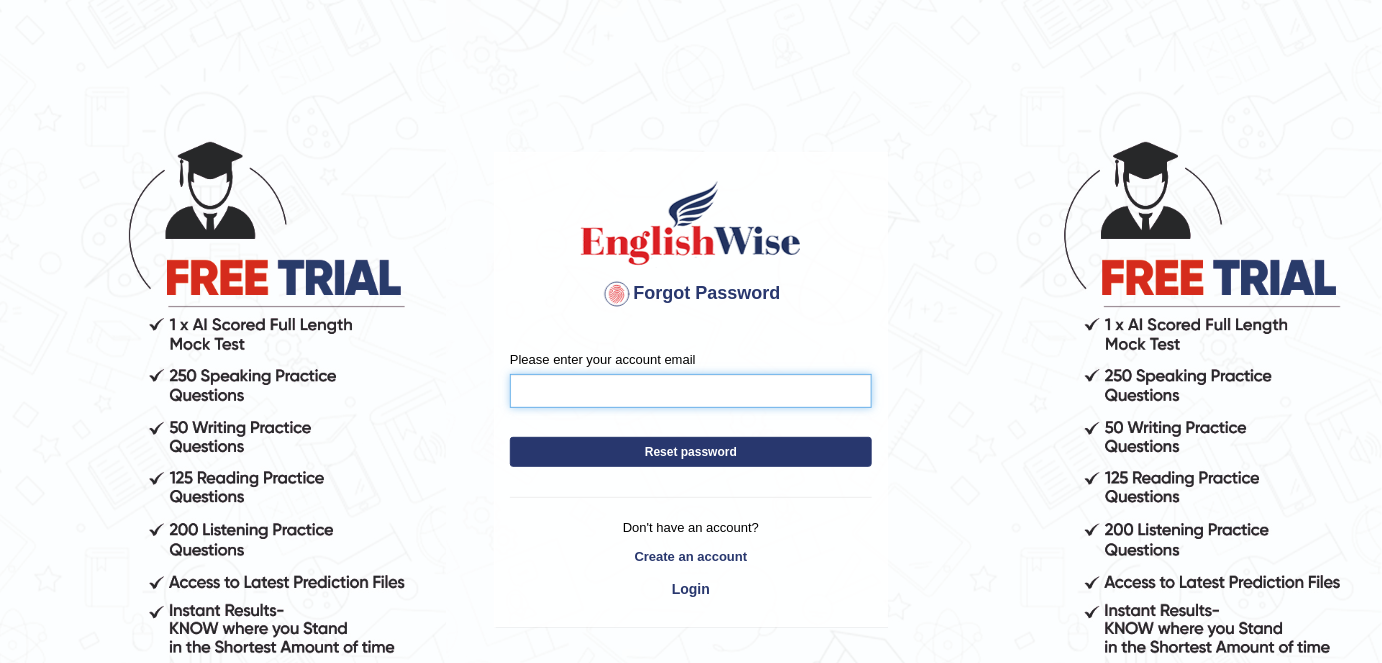click on "Please enter your account email" at bounding box center [691, 391] 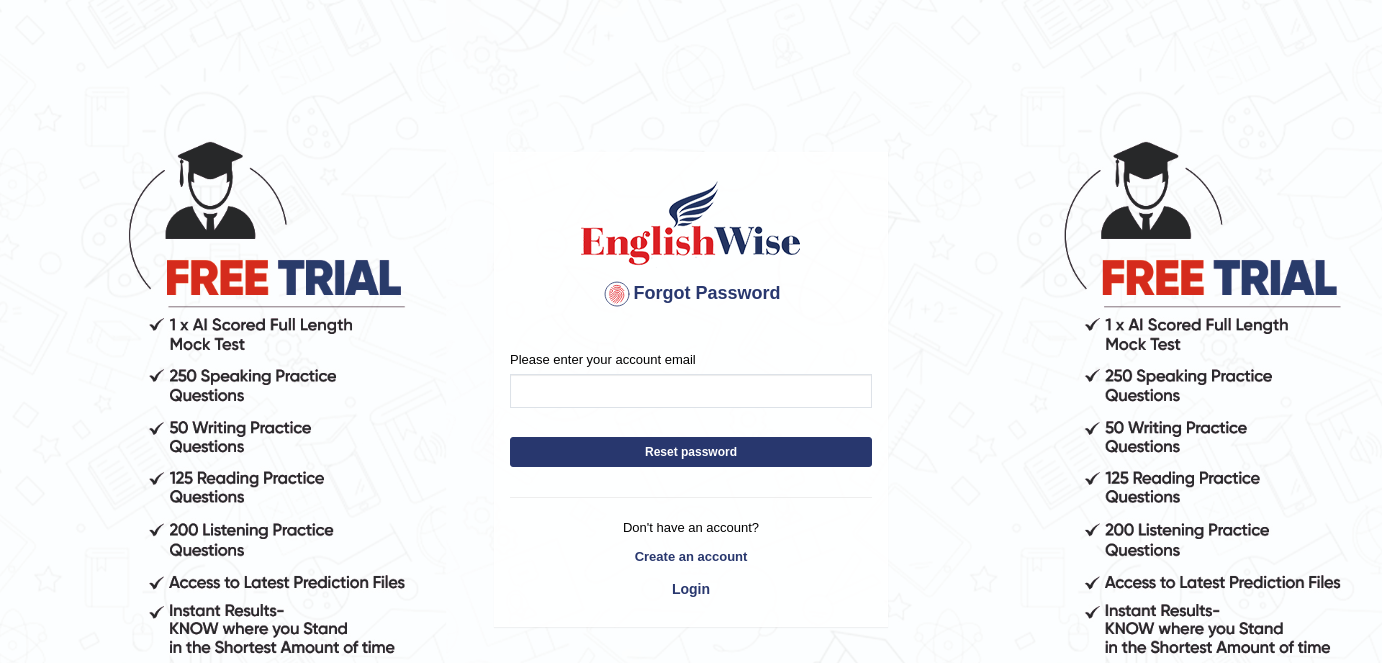 scroll, scrollTop: 0, scrollLeft: 0, axis: both 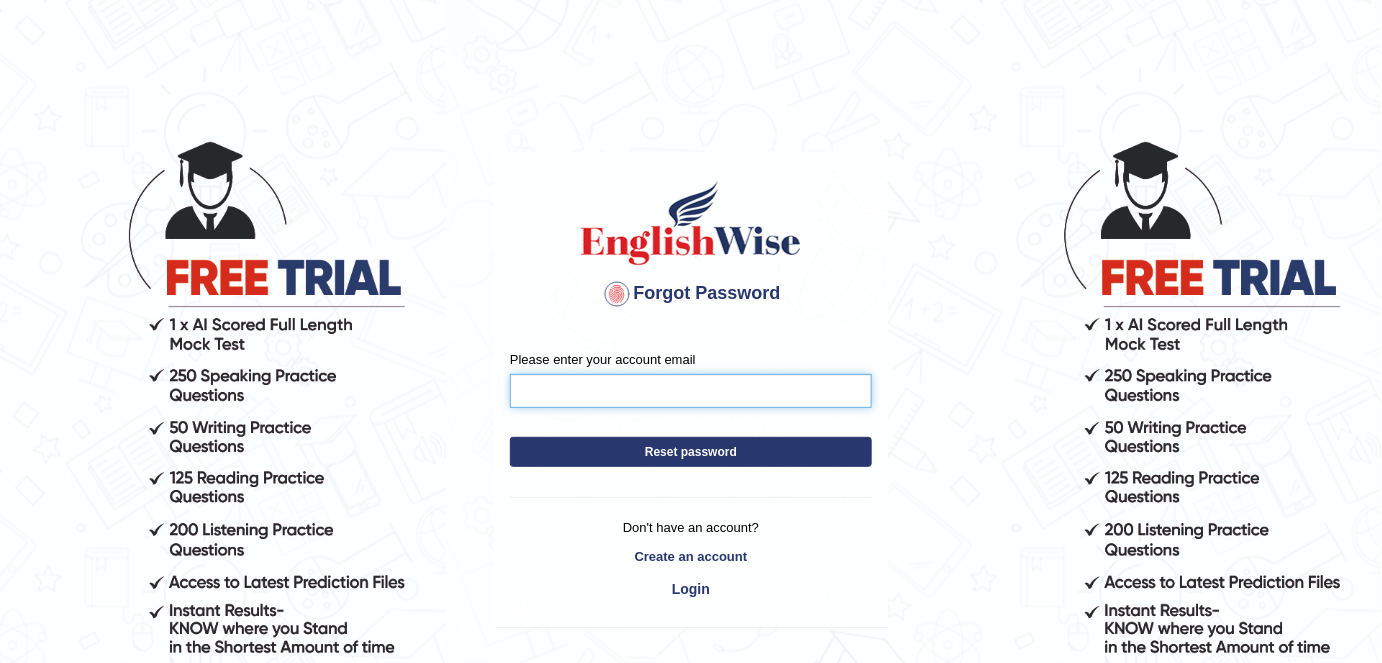click on "Please enter your account email" at bounding box center [691, 391] 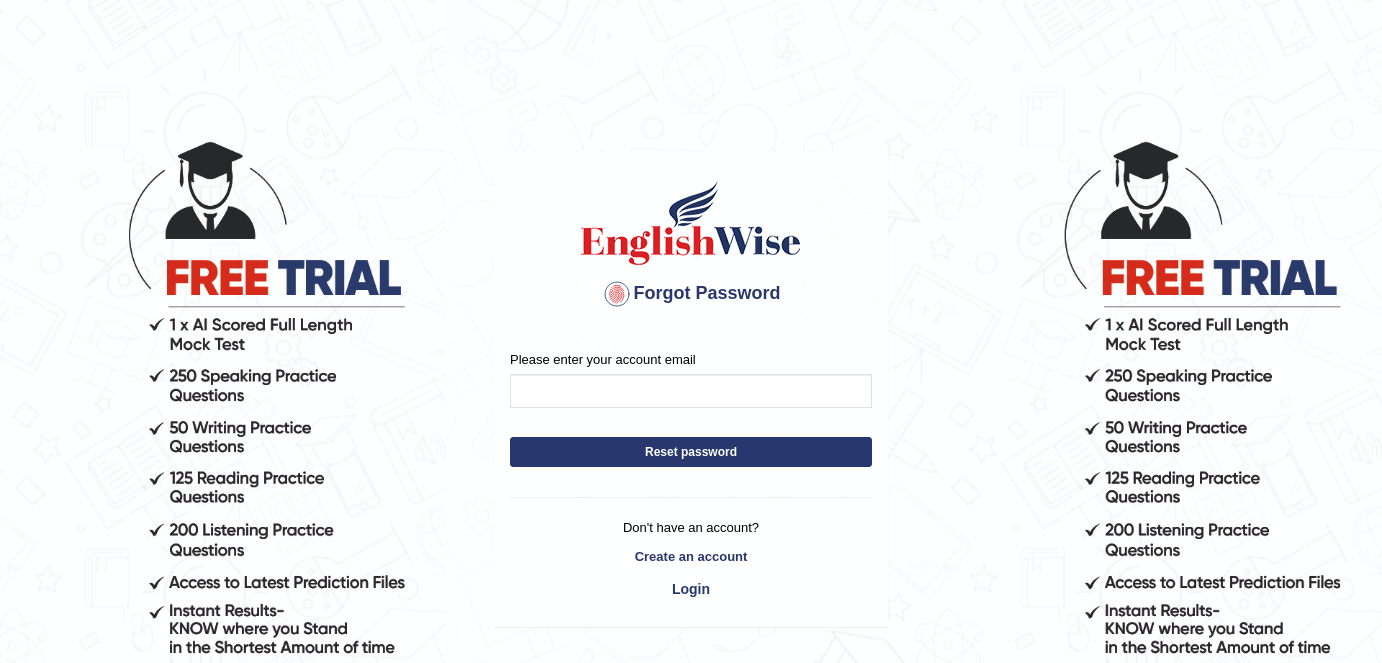 scroll, scrollTop: 0, scrollLeft: 0, axis: both 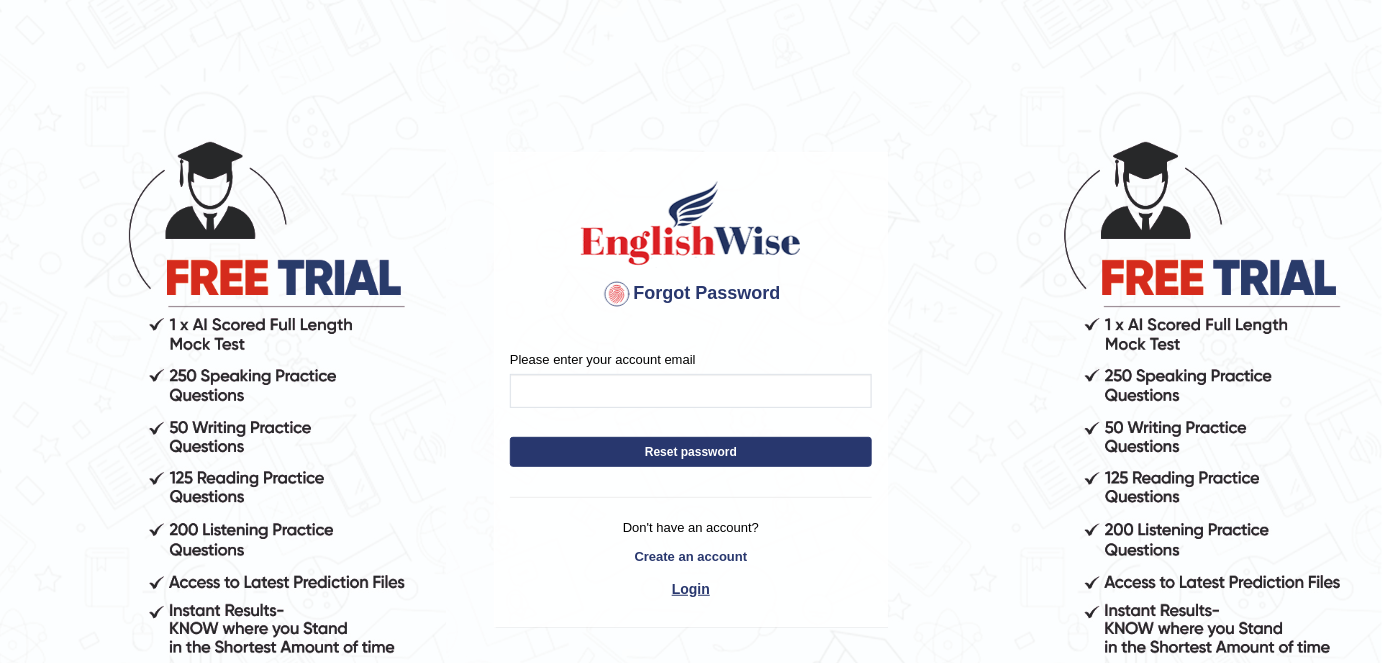 click on "Login" at bounding box center [691, 589] 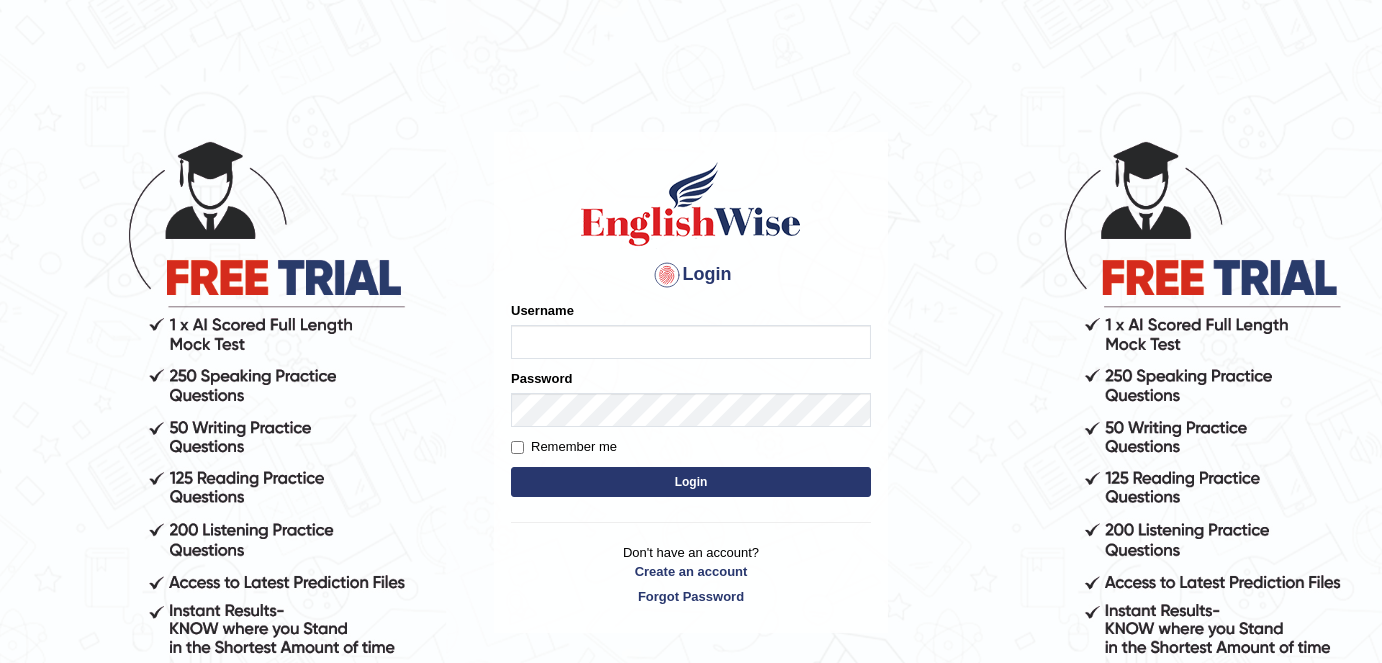 scroll, scrollTop: 0, scrollLeft: 0, axis: both 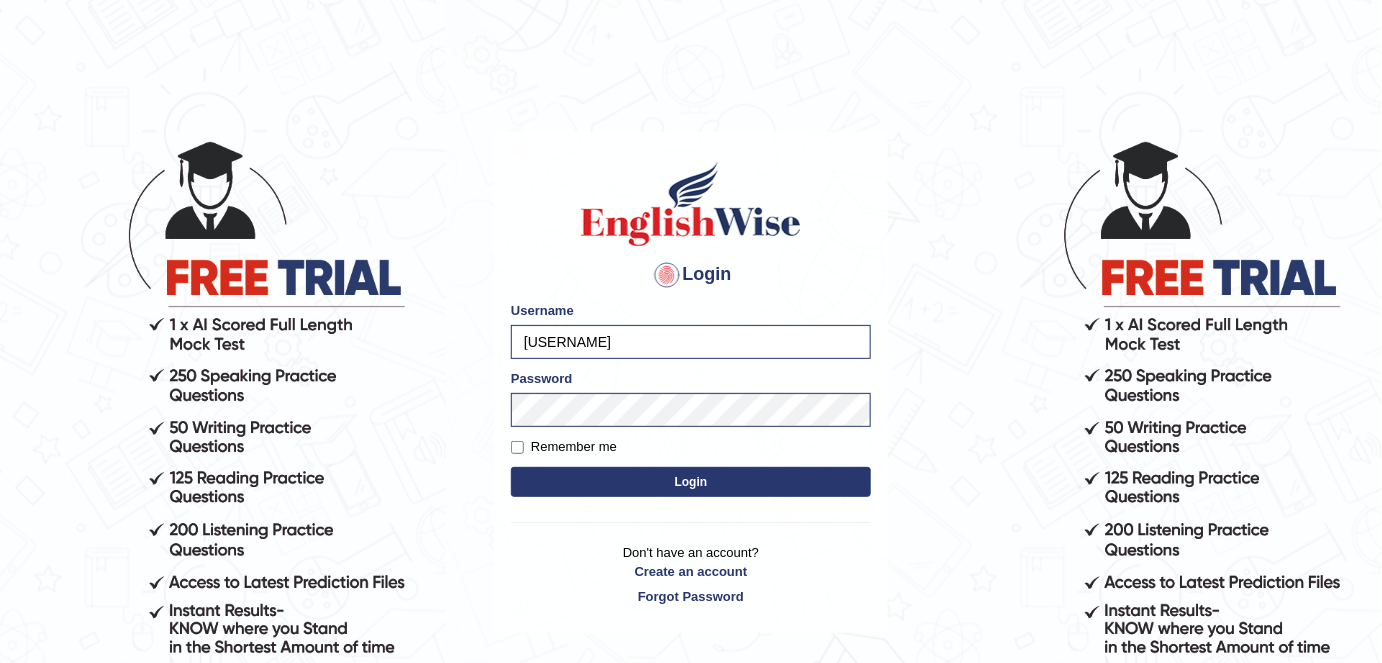 drag, startPoint x: 581, startPoint y: 343, endPoint x: 525, endPoint y: 335, distance: 56.568542 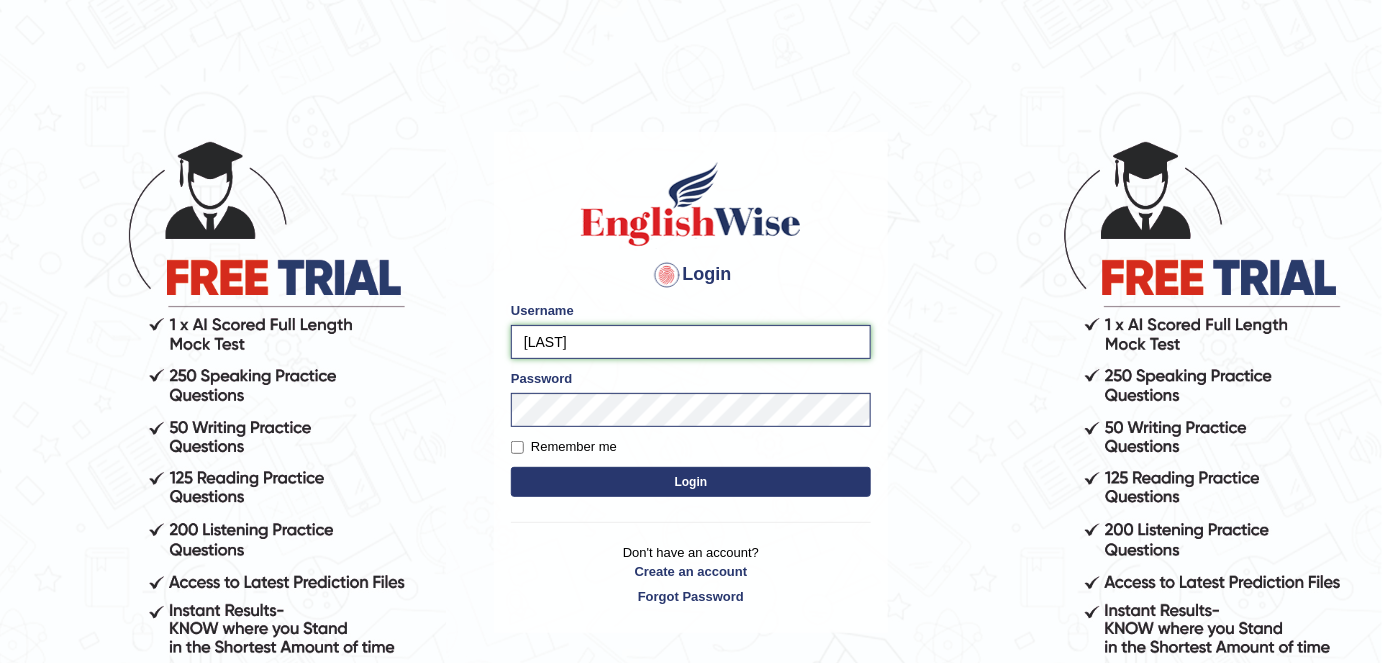click on "harishgupta" at bounding box center [691, 342] 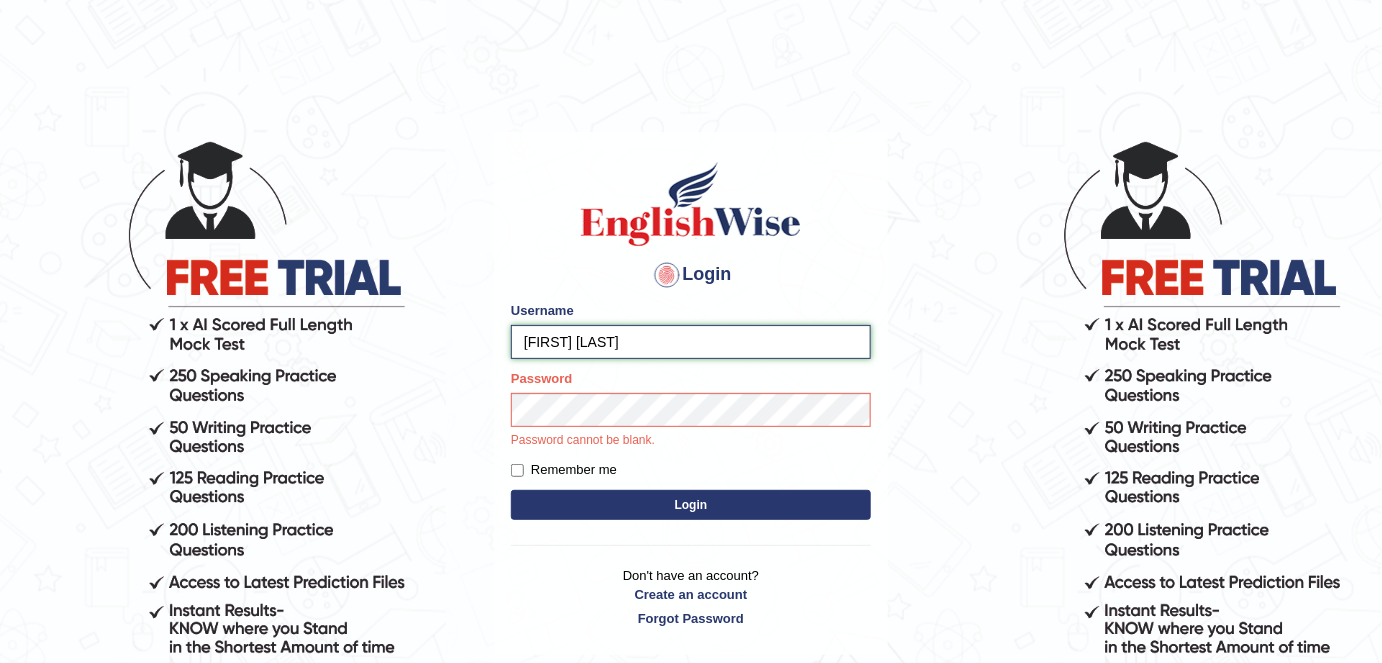 type on "[FIRST]" 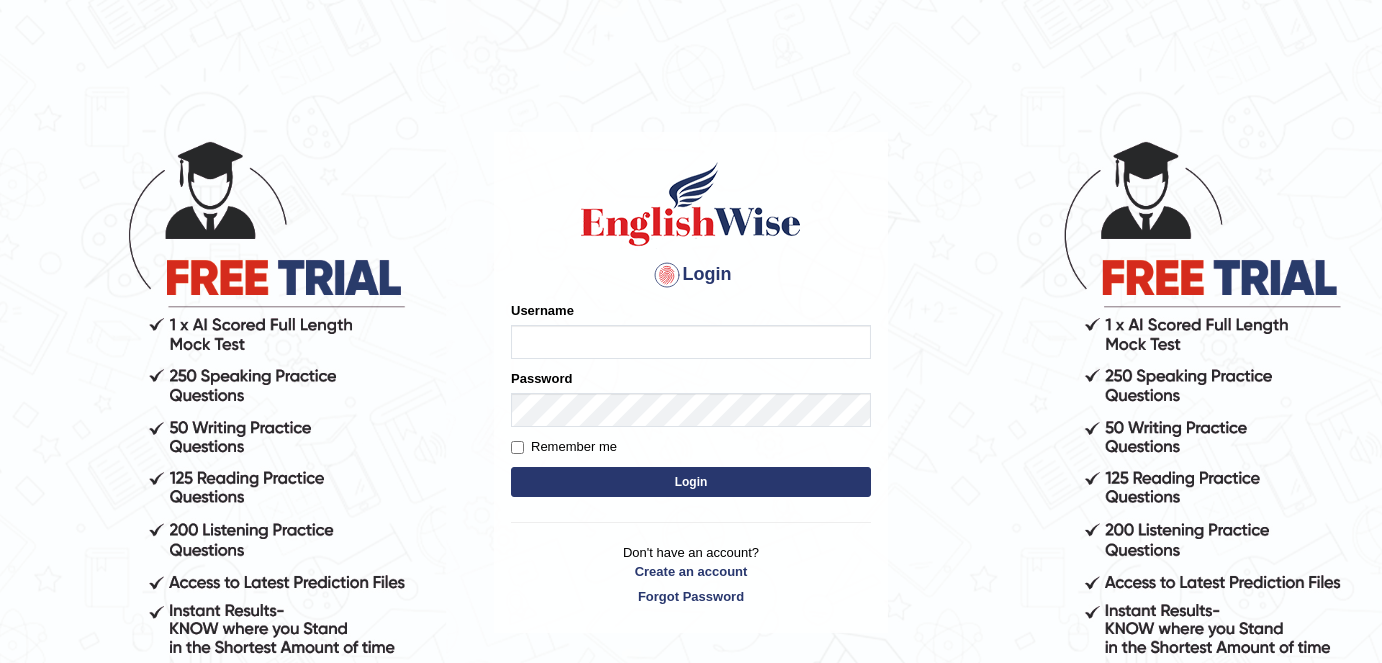 scroll, scrollTop: 0, scrollLeft: 0, axis: both 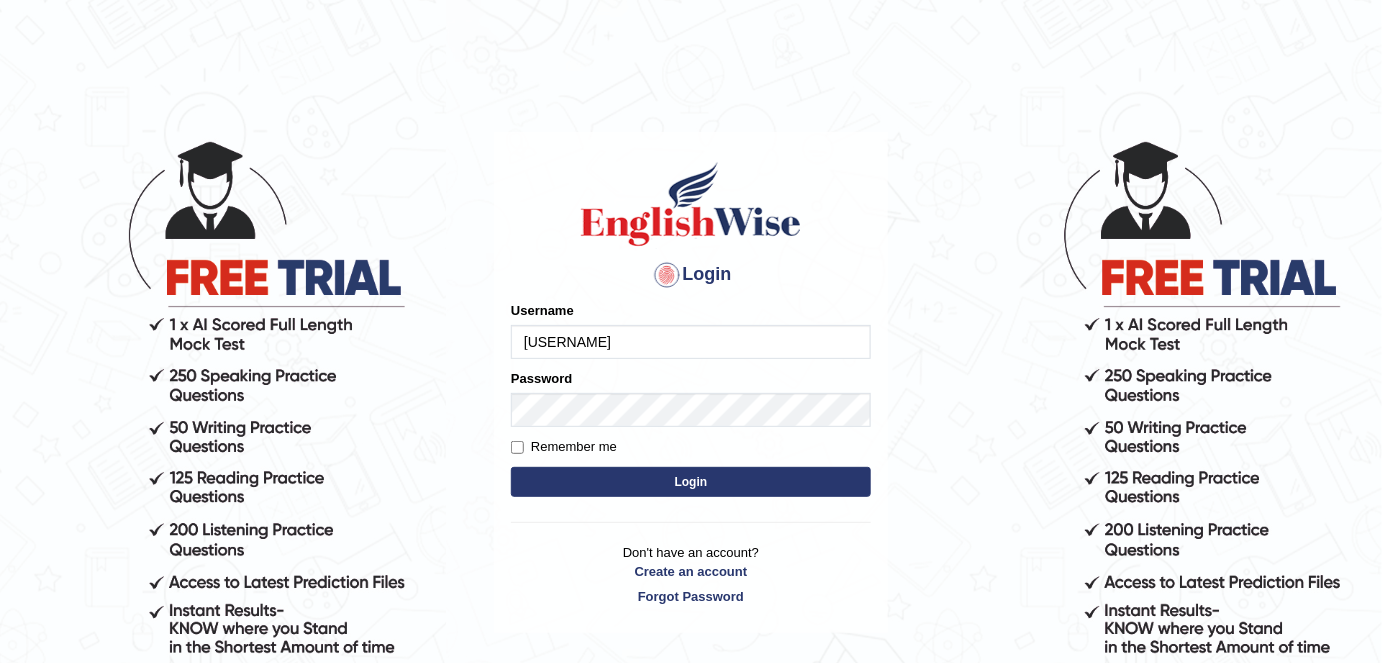 drag, startPoint x: 585, startPoint y: 340, endPoint x: 434, endPoint y: 321, distance: 152.19067 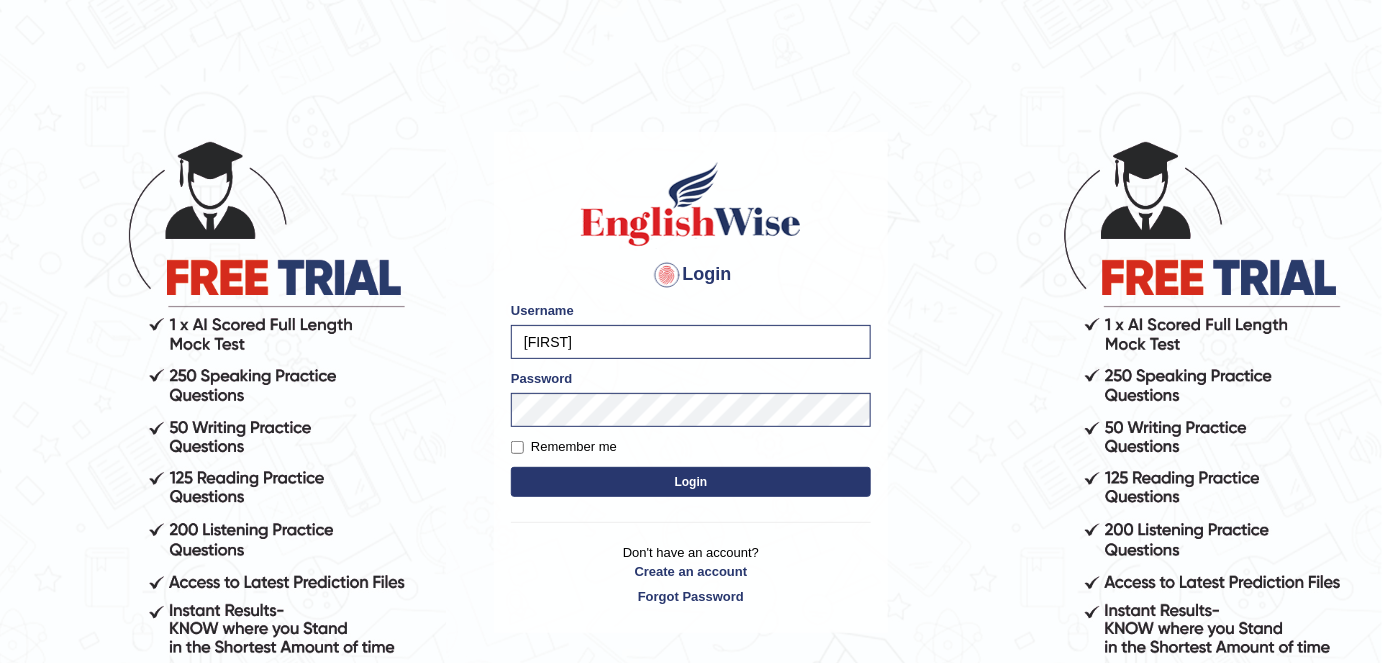 type on "[FIRST]" 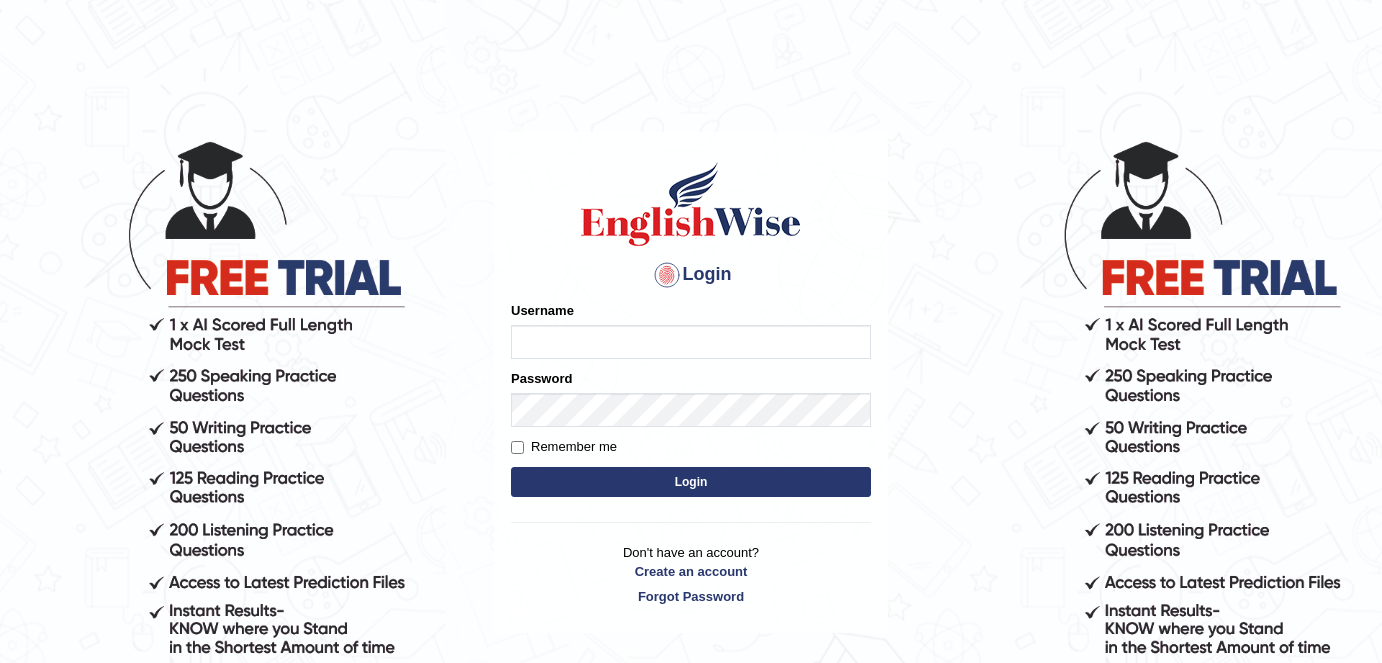 scroll, scrollTop: 0, scrollLeft: 0, axis: both 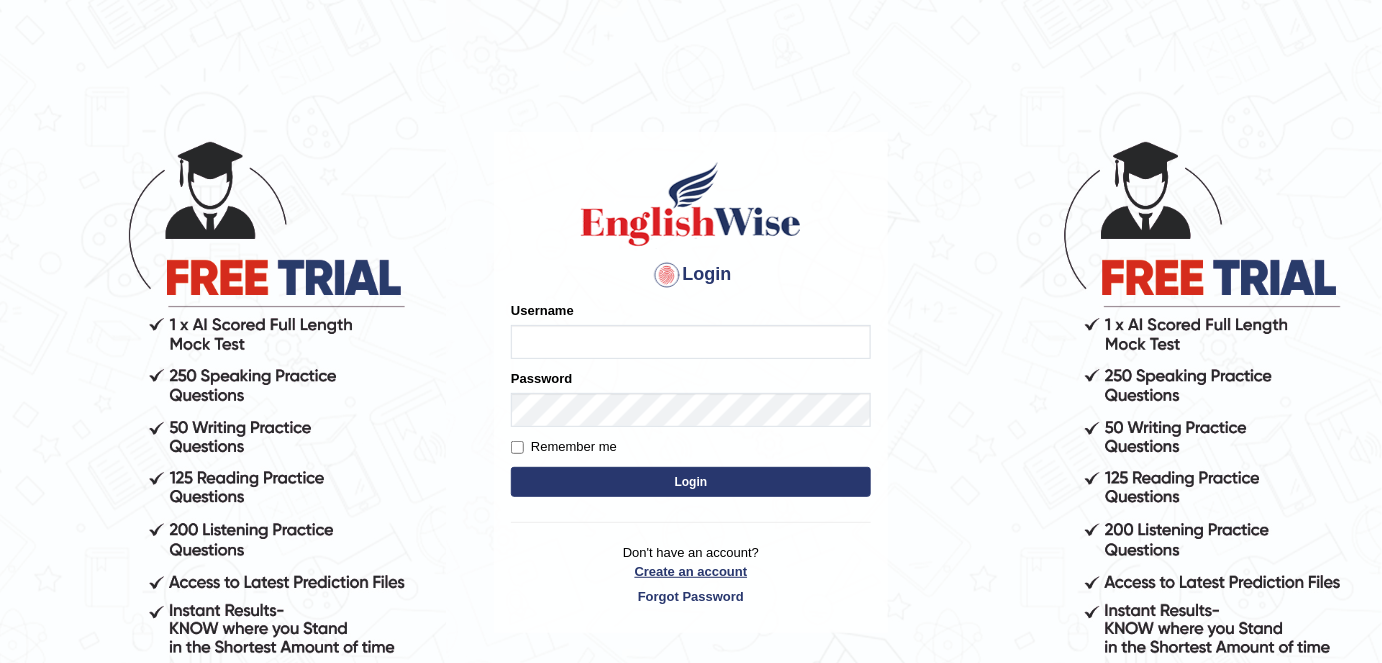 type on "[USERNAME]" 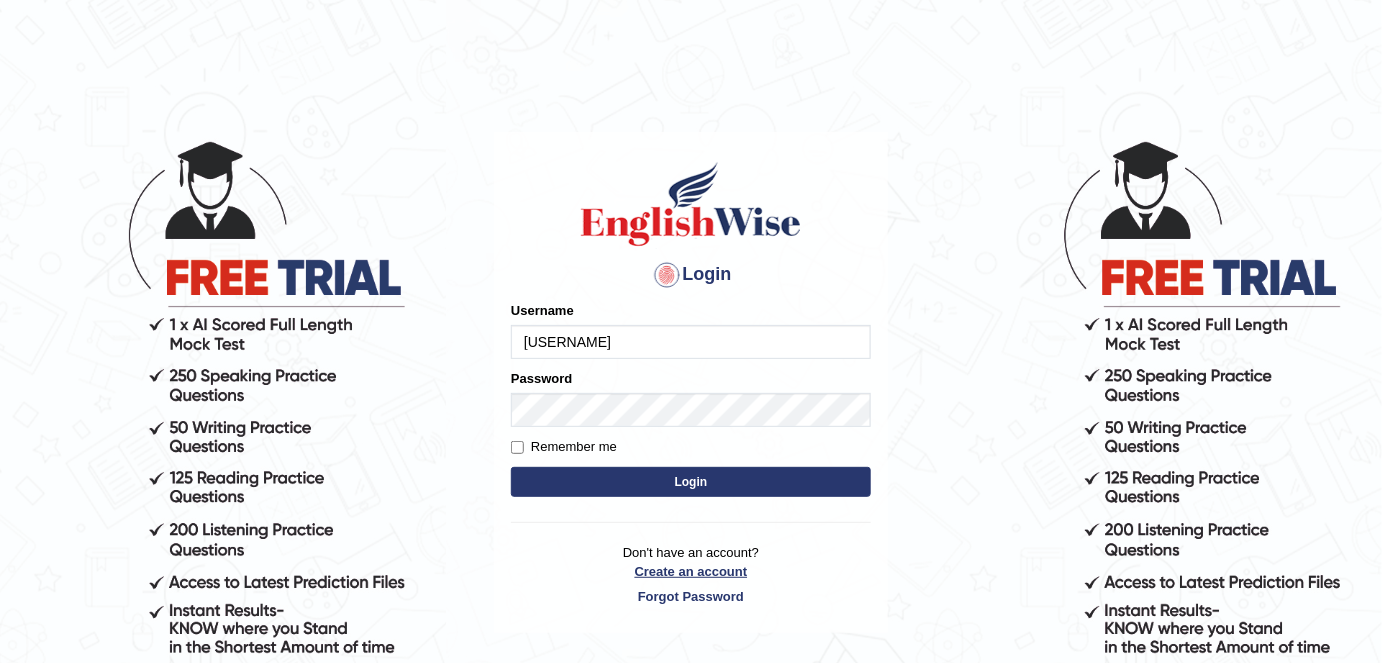 click on "Create an account" at bounding box center [691, 571] 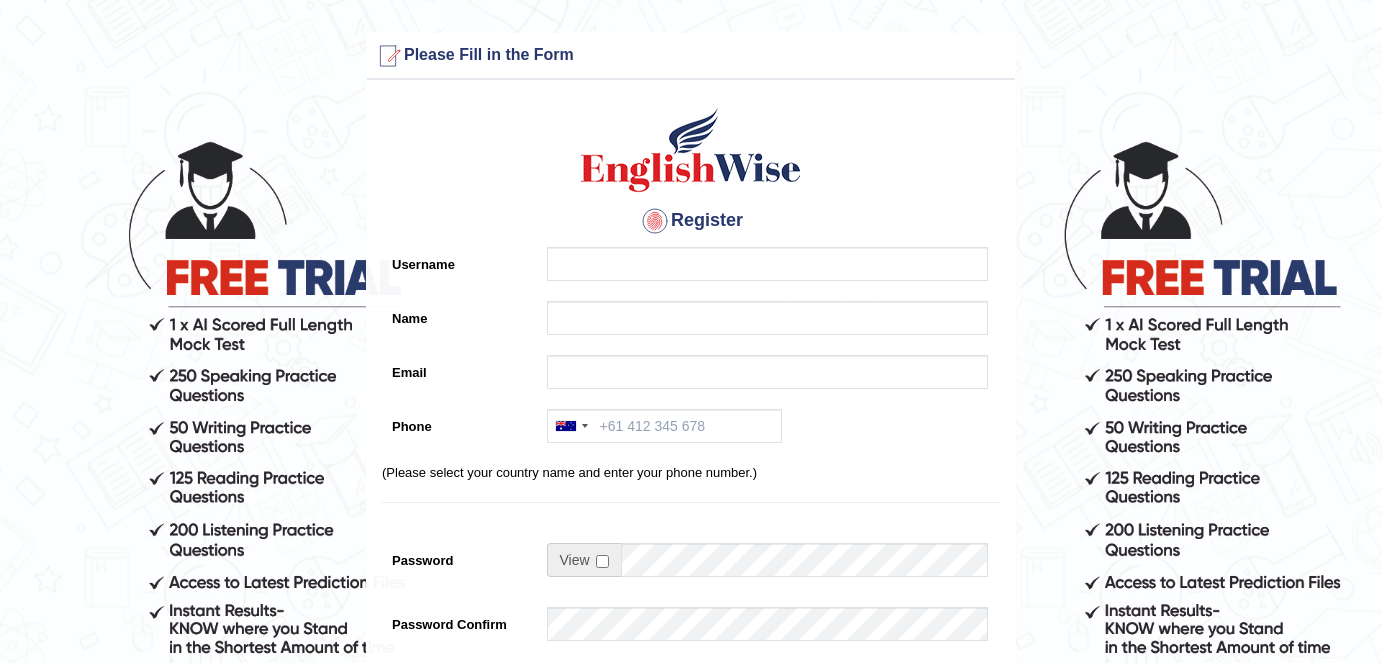 scroll, scrollTop: 0, scrollLeft: 0, axis: both 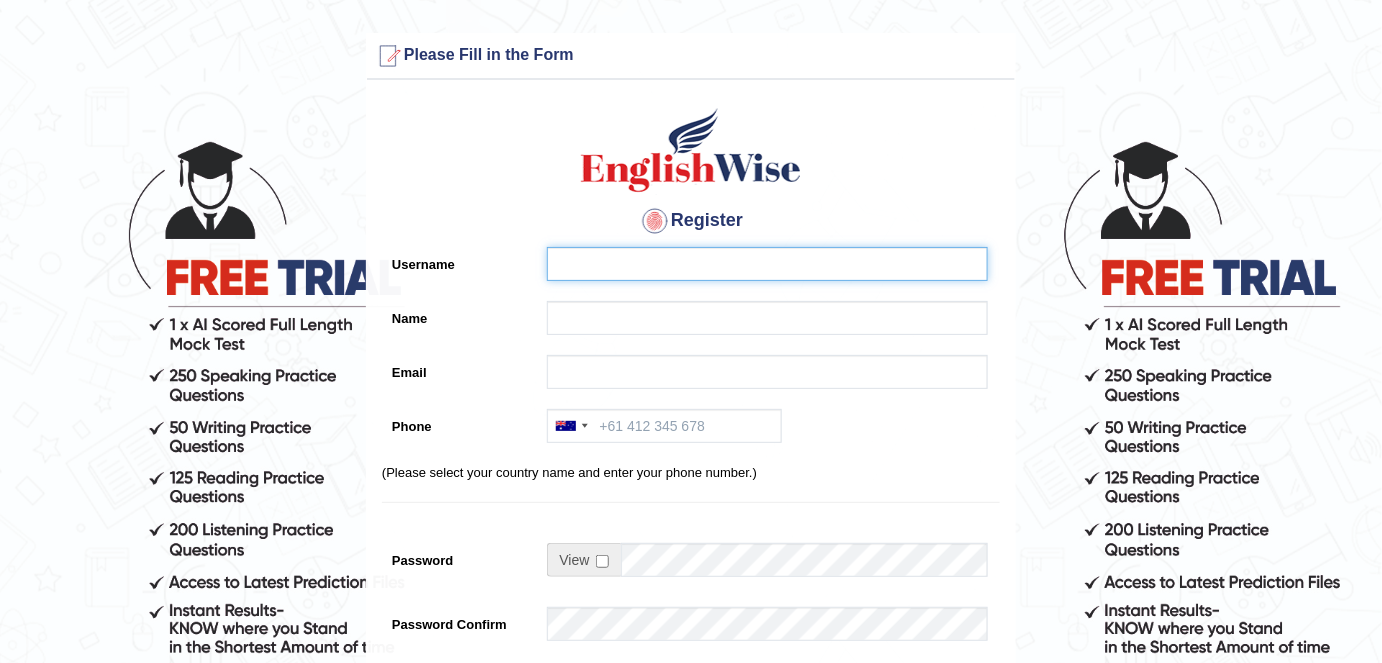 click on "Username" at bounding box center [767, 264] 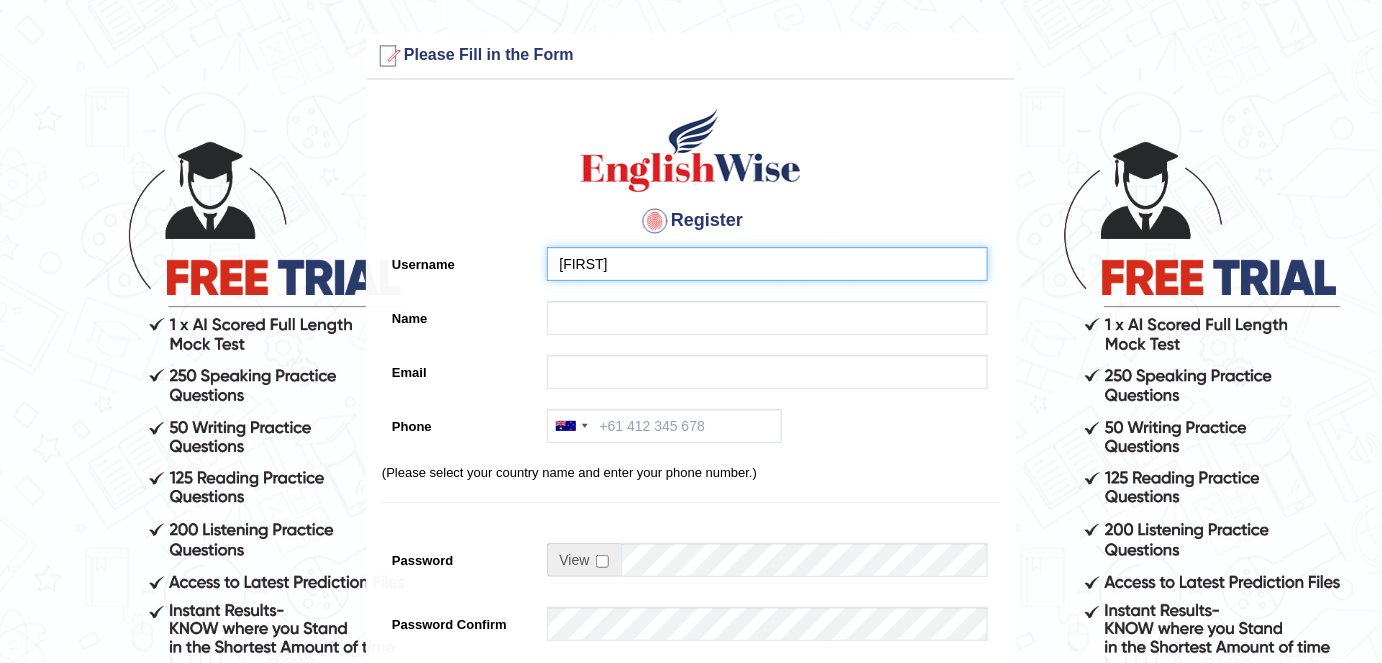 type on "Harish" 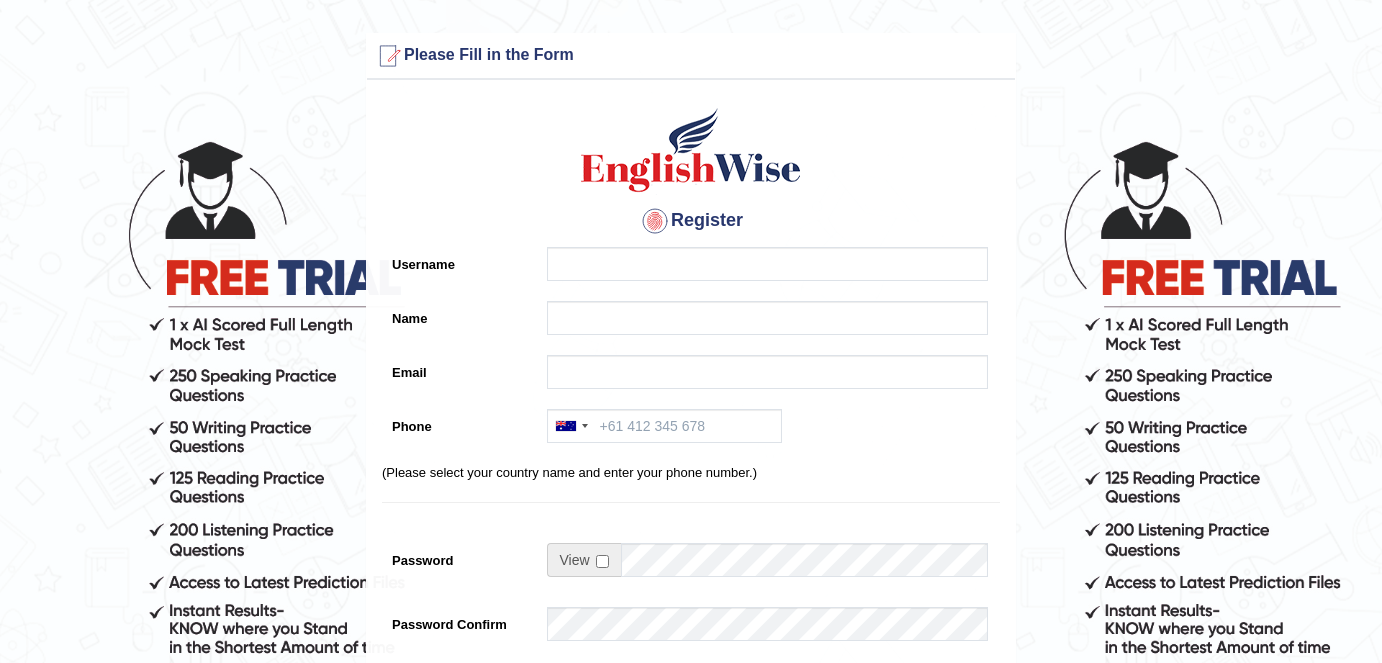 scroll, scrollTop: 0, scrollLeft: 0, axis: both 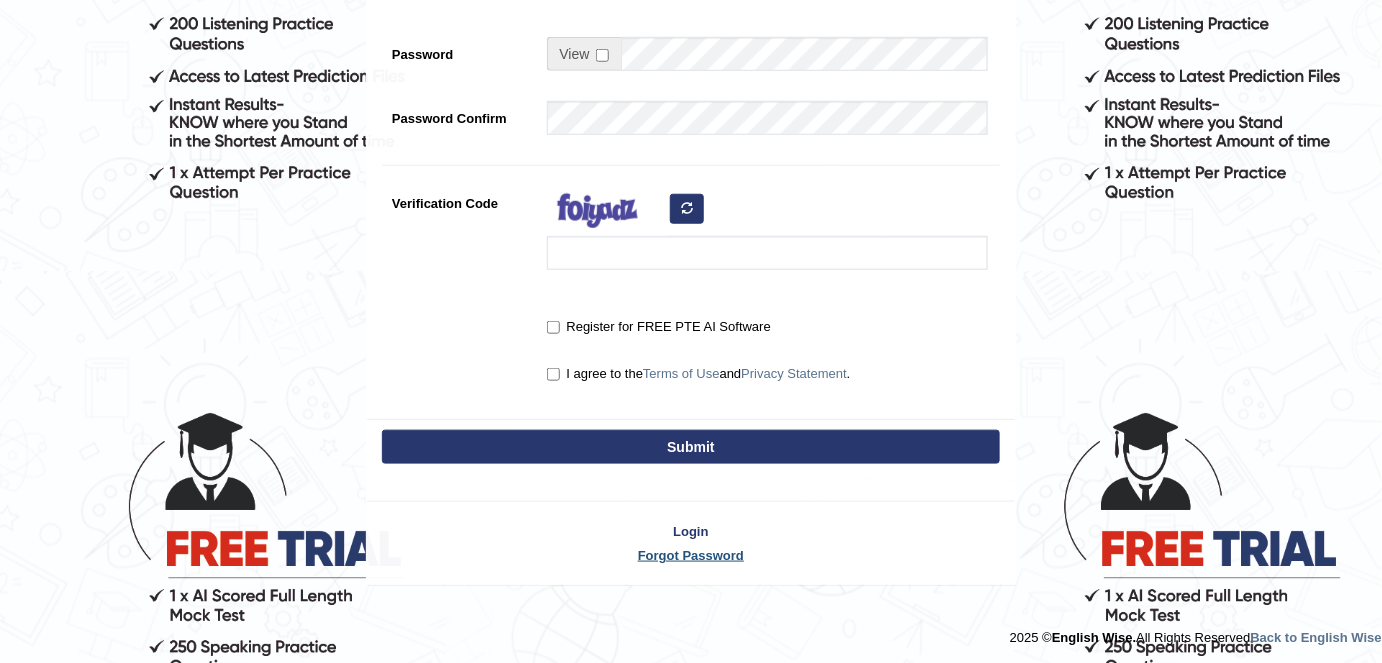 click on "Forgot Password" at bounding box center [691, 555] 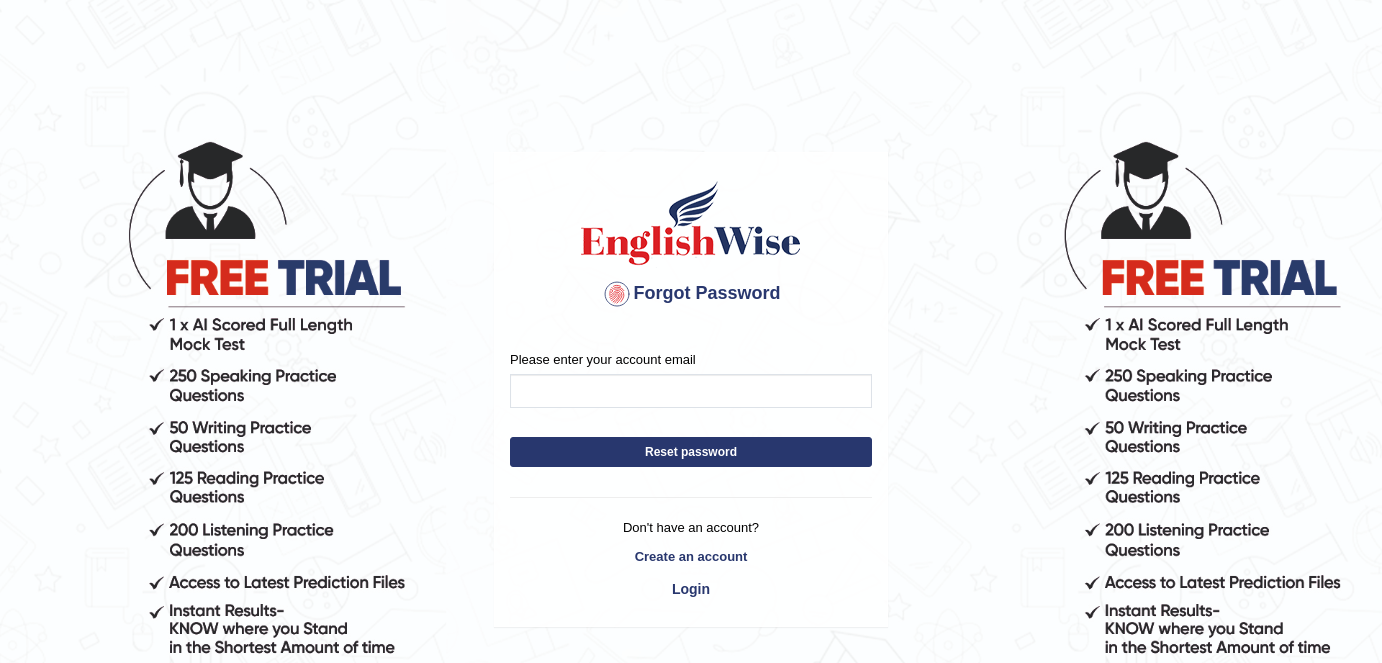 scroll, scrollTop: 0, scrollLeft: 0, axis: both 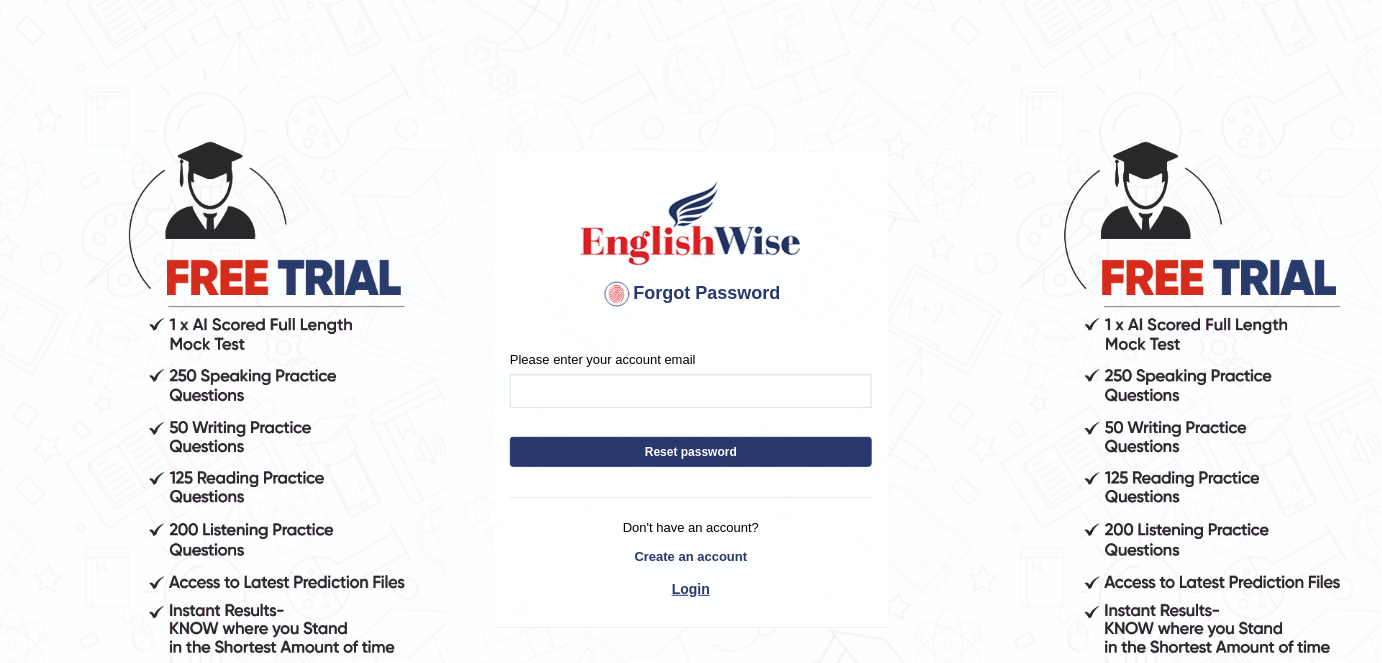 click on "Login" at bounding box center (691, 589) 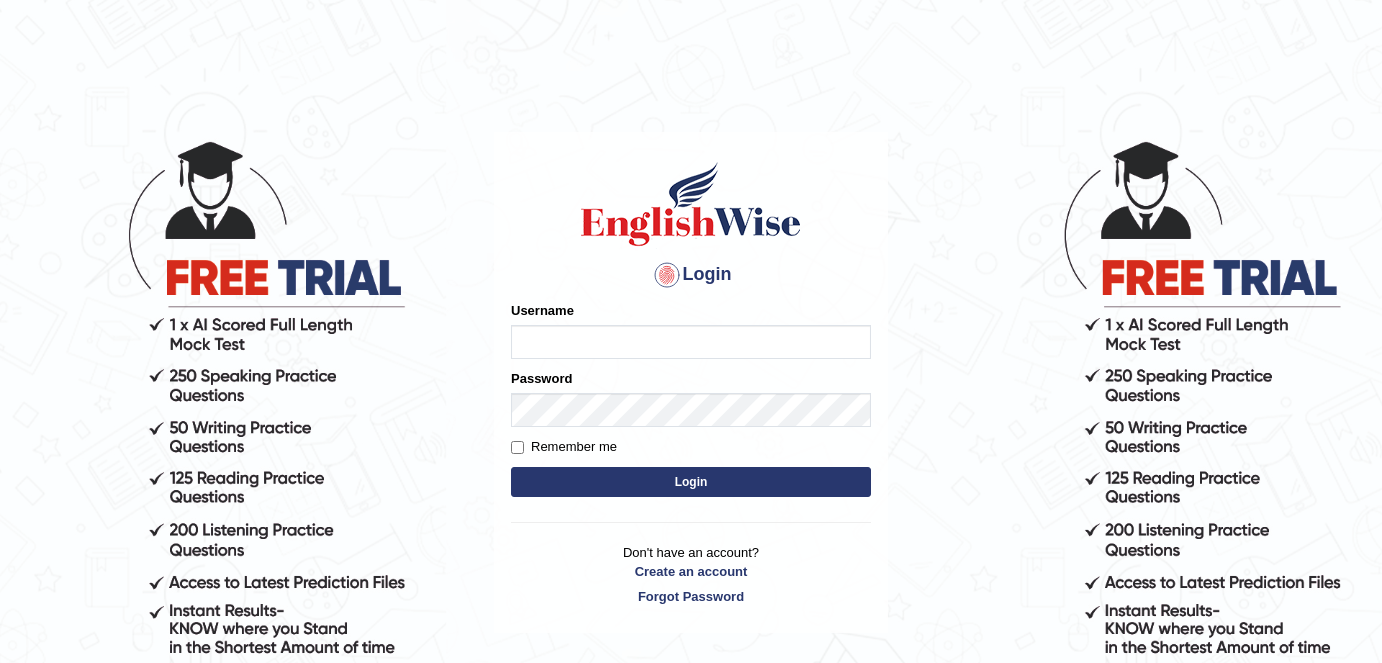 scroll, scrollTop: 0, scrollLeft: 0, axis: both 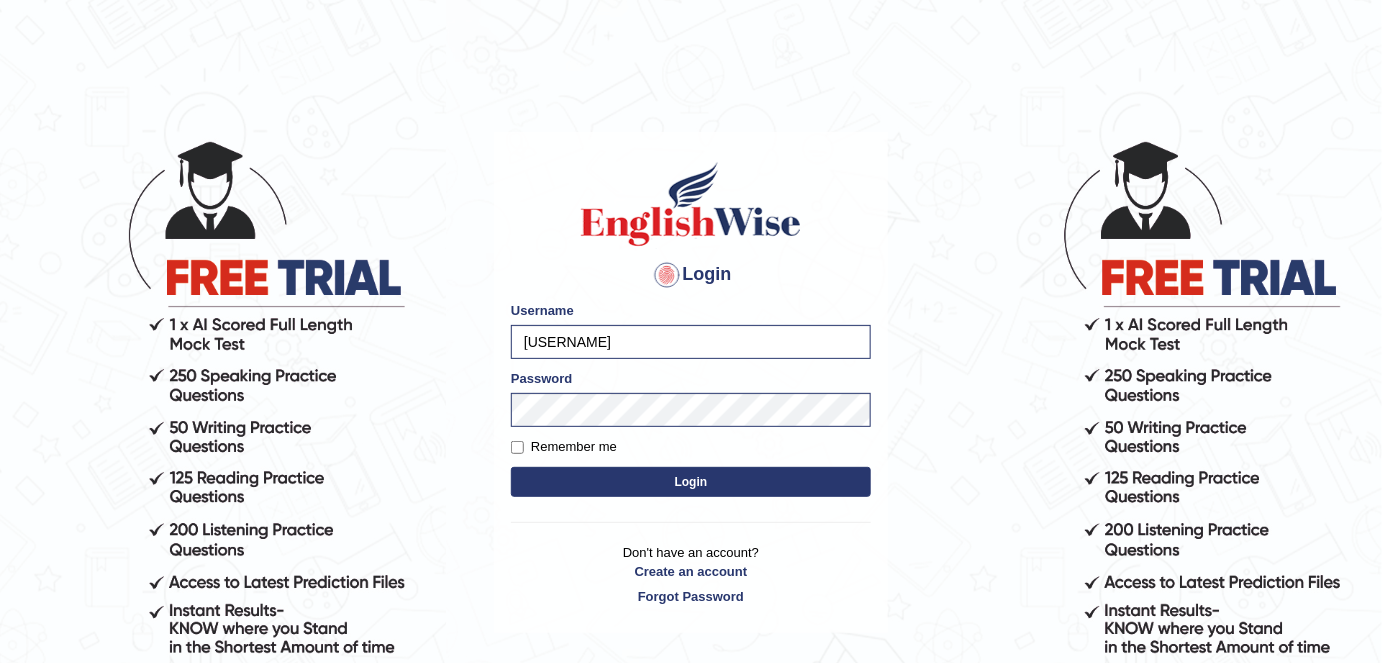 drag, startPoint x: 585, startPoint y: 344, endPoint x: 488, endPoint y: 334, distance: 97.5141 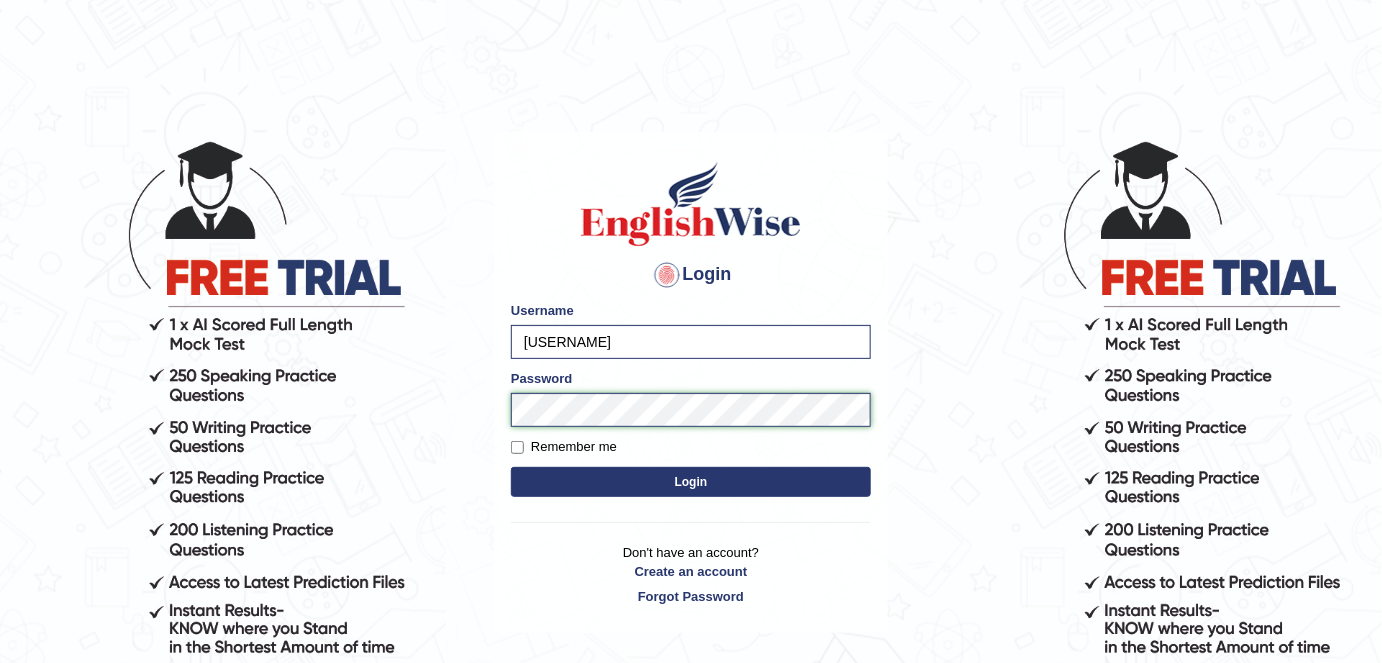 click on "Login" at bounding box center (691, 482) 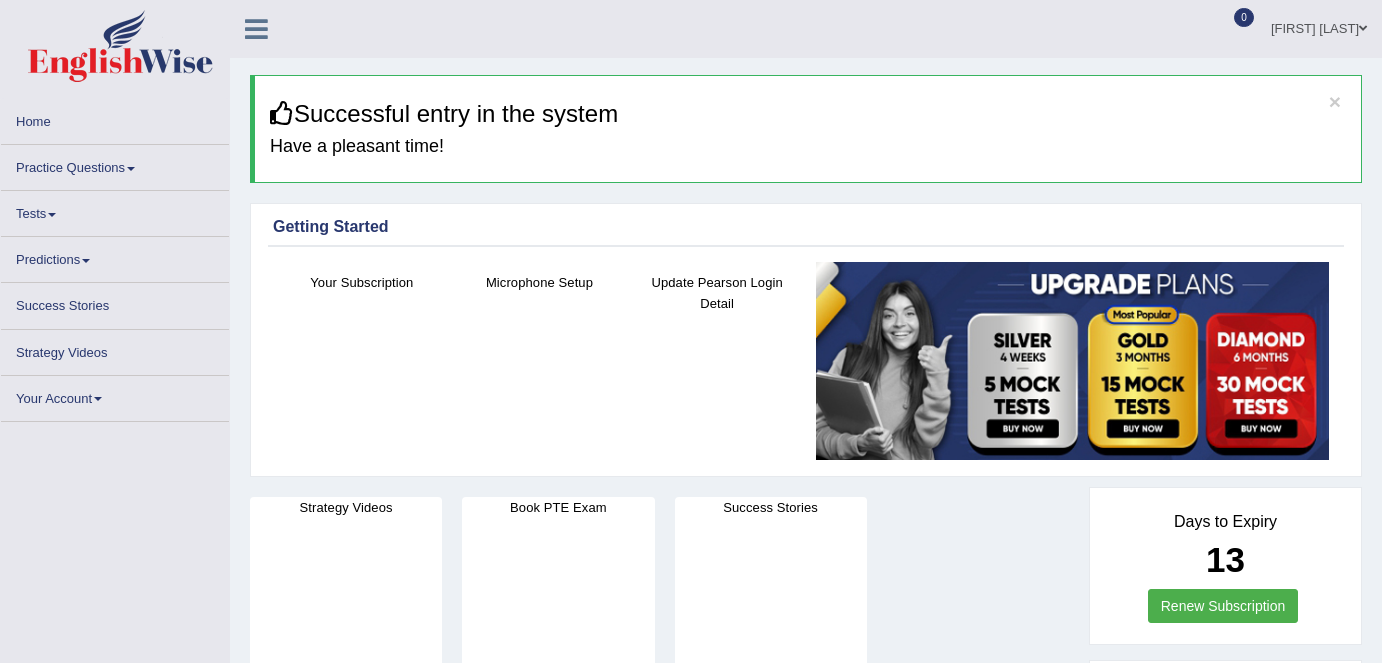 scroll, scrollTop: 0, scrollLeft: 0, axis: both 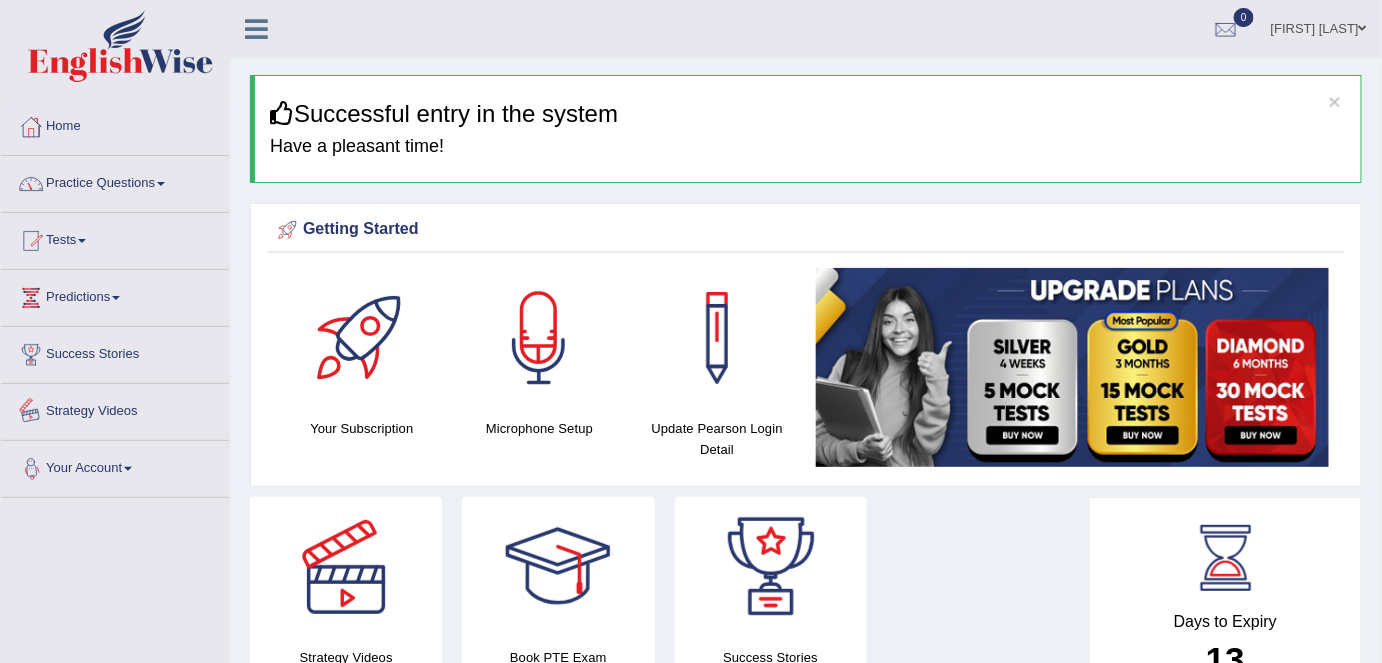 click on "Your Account" at bounding box center [115, 466] 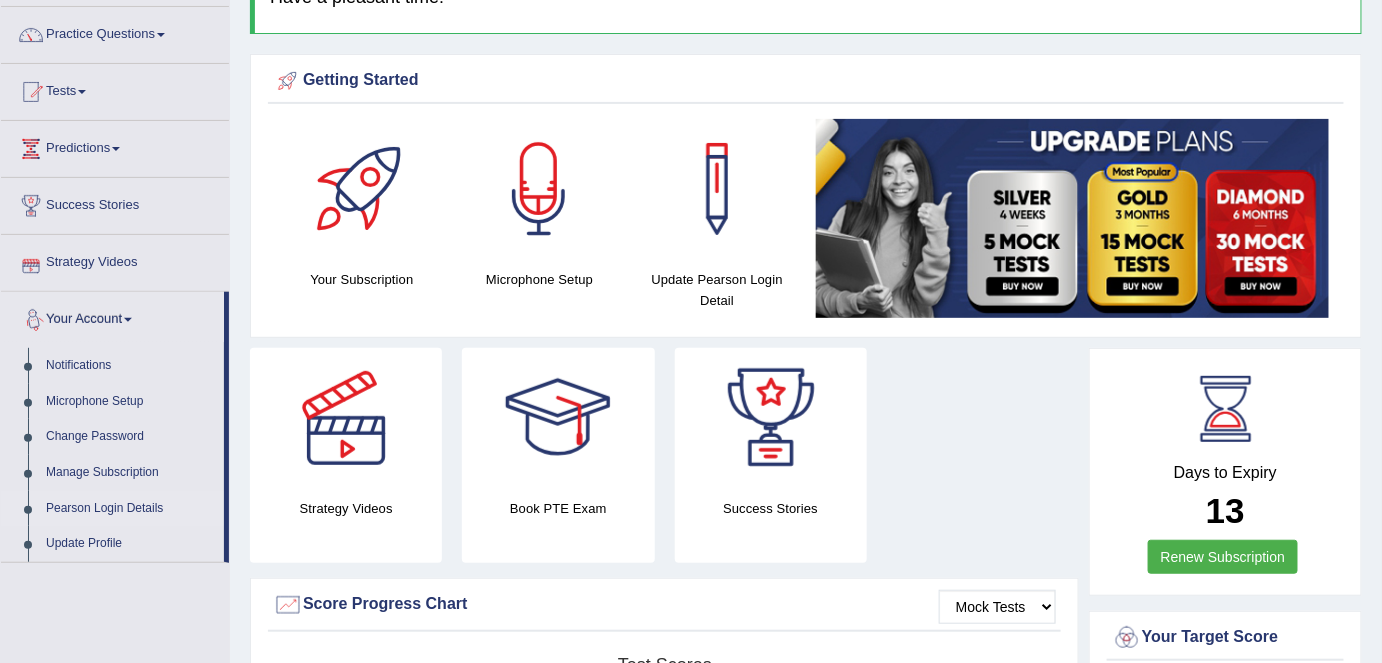 scroll, scrollTop: 181, scrollLeft: 0, axis: vertical 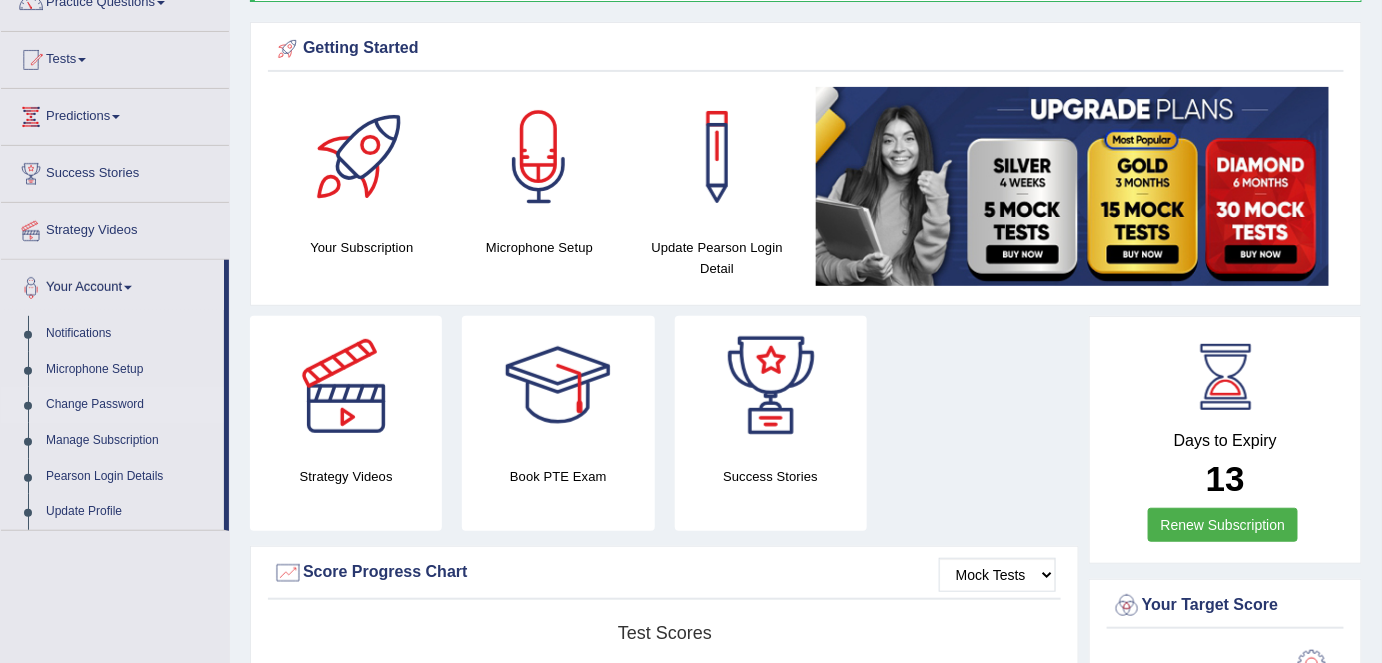 click on "Change Password" at bounding box center (130, 405) 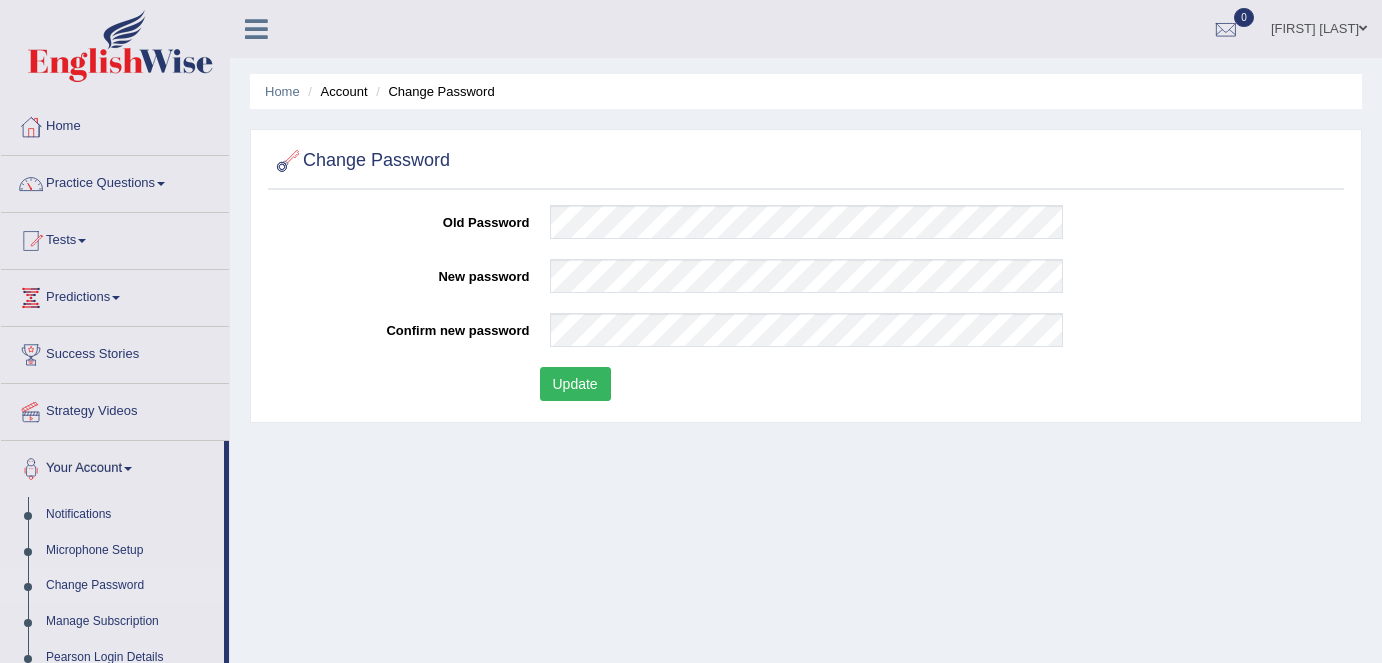 scroll, scrollTop: 0, scrollLeft: 0, axis: both 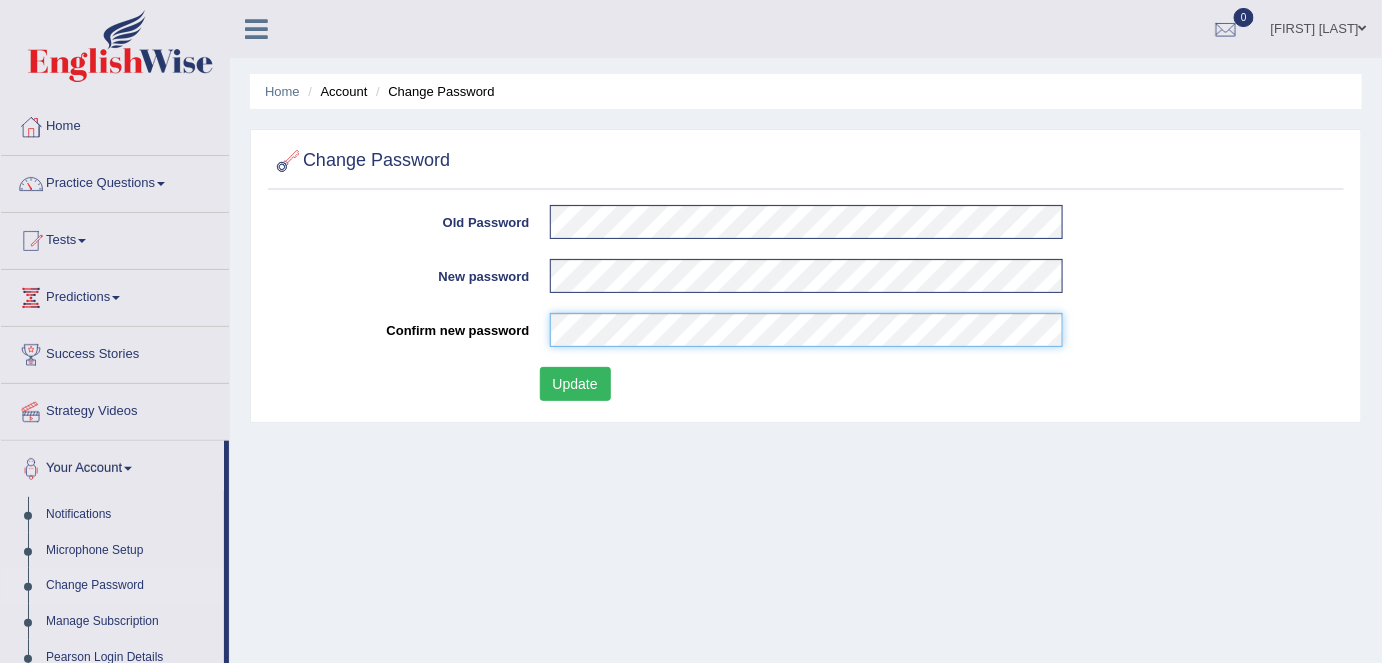 click on "Update" at bounding box center [575, 384] 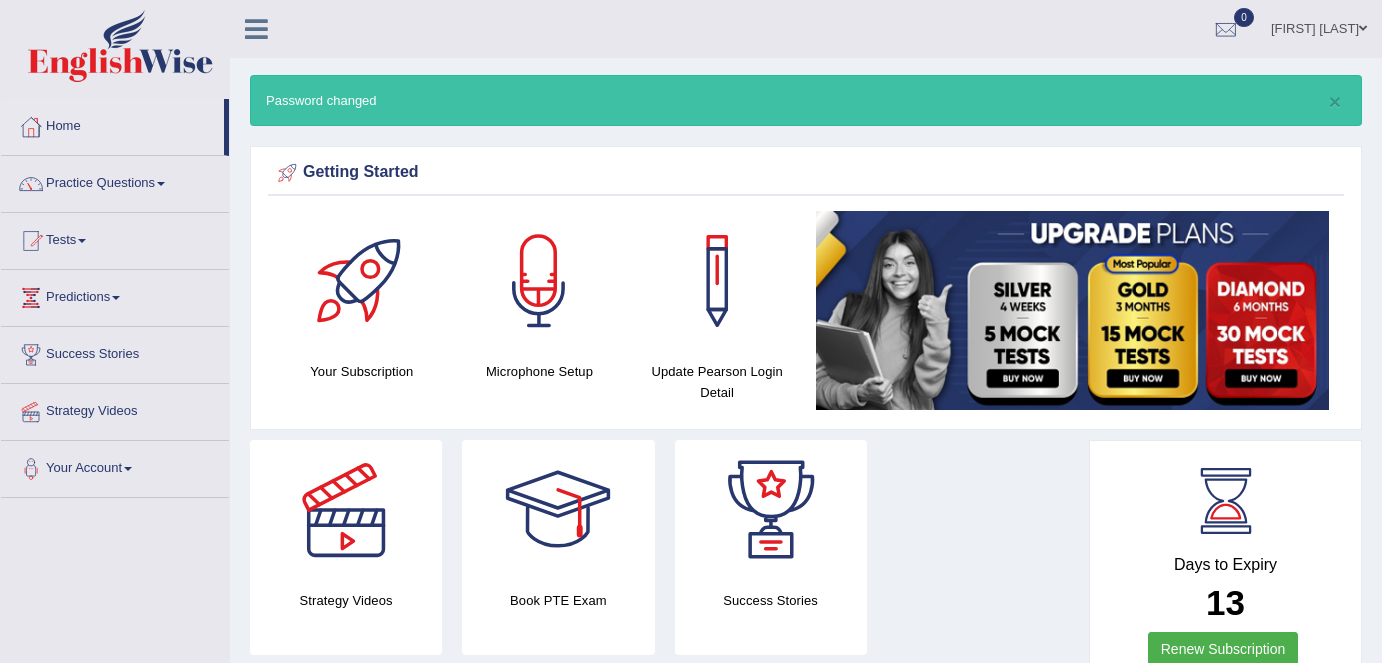 scroll, scrollTop: 0, scrollLeft: 0, axis: both 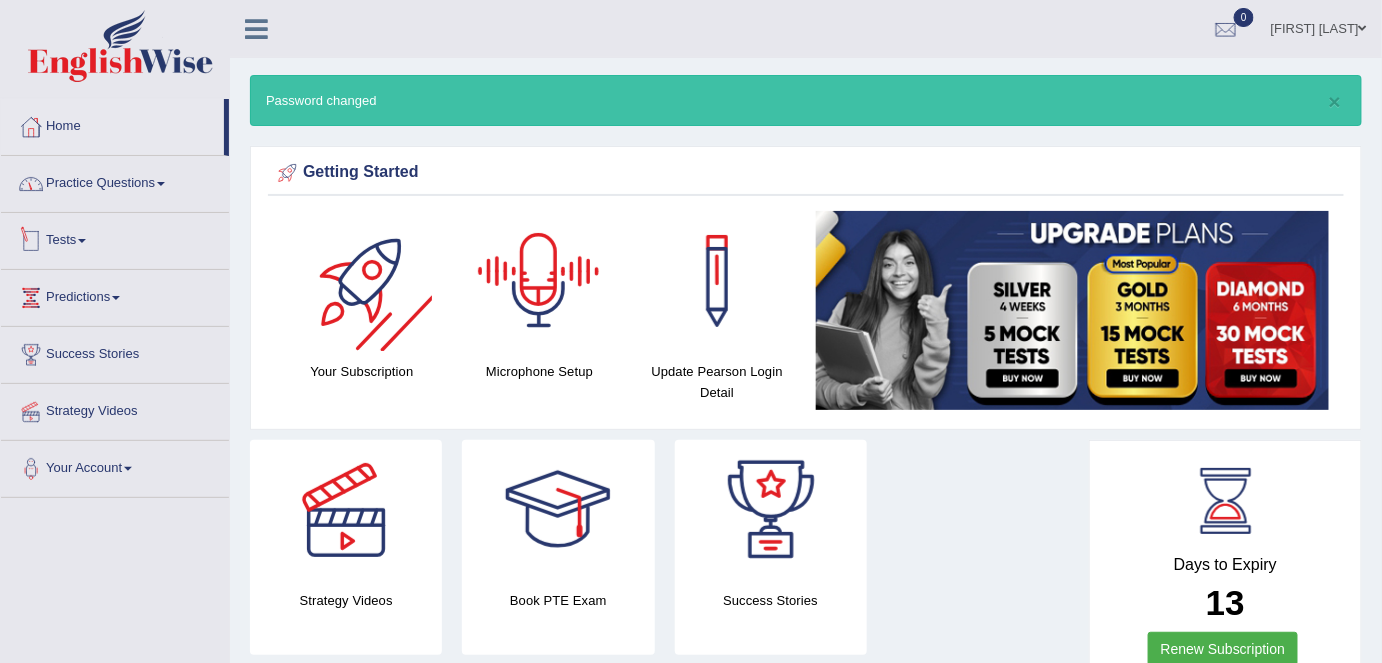 click on "Practice Questions" at bounding box center (115, 181) 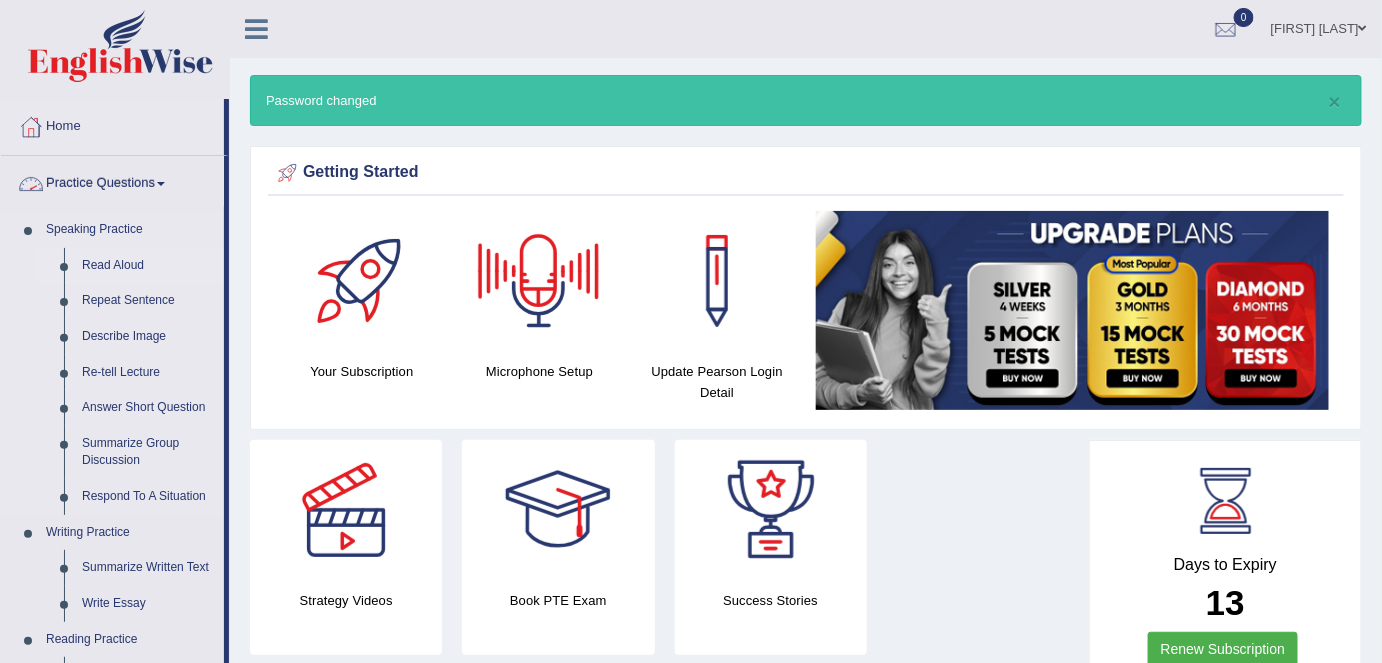 click on "Read Aloud" at bounding box center (148, 266) 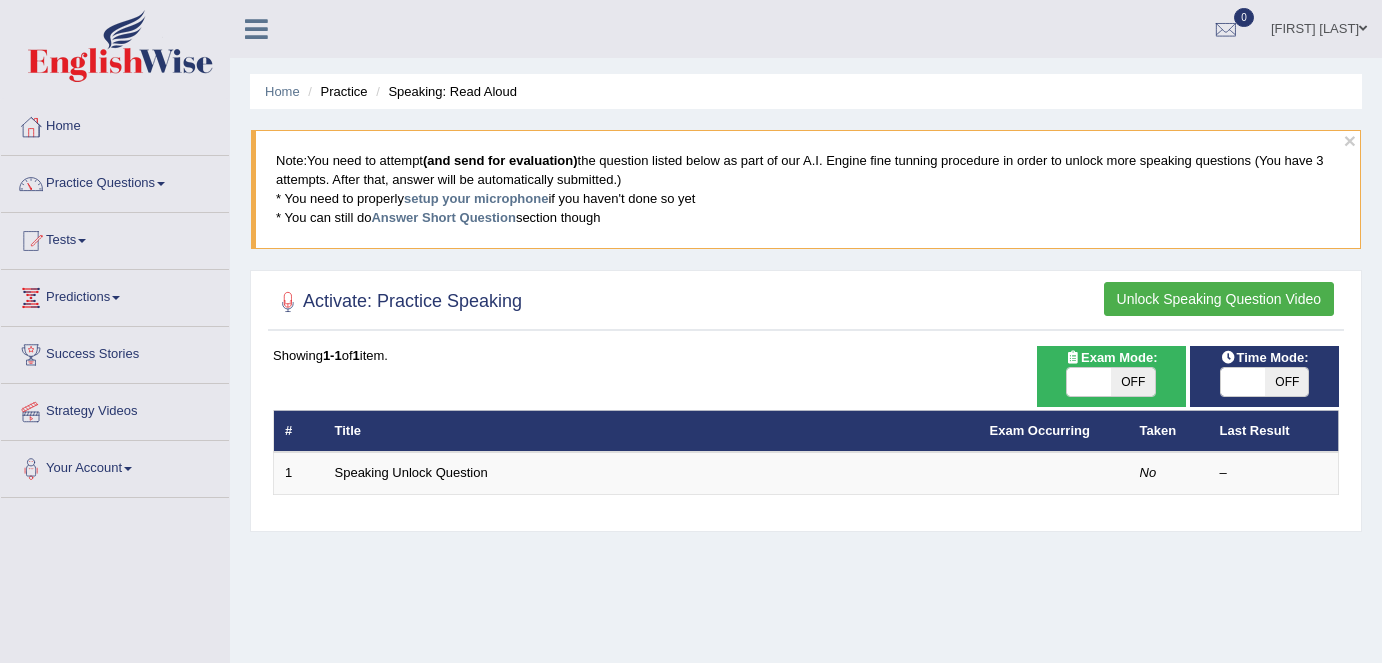 scroll, scrollTop: 0, scrollLeft: 0, axis: both 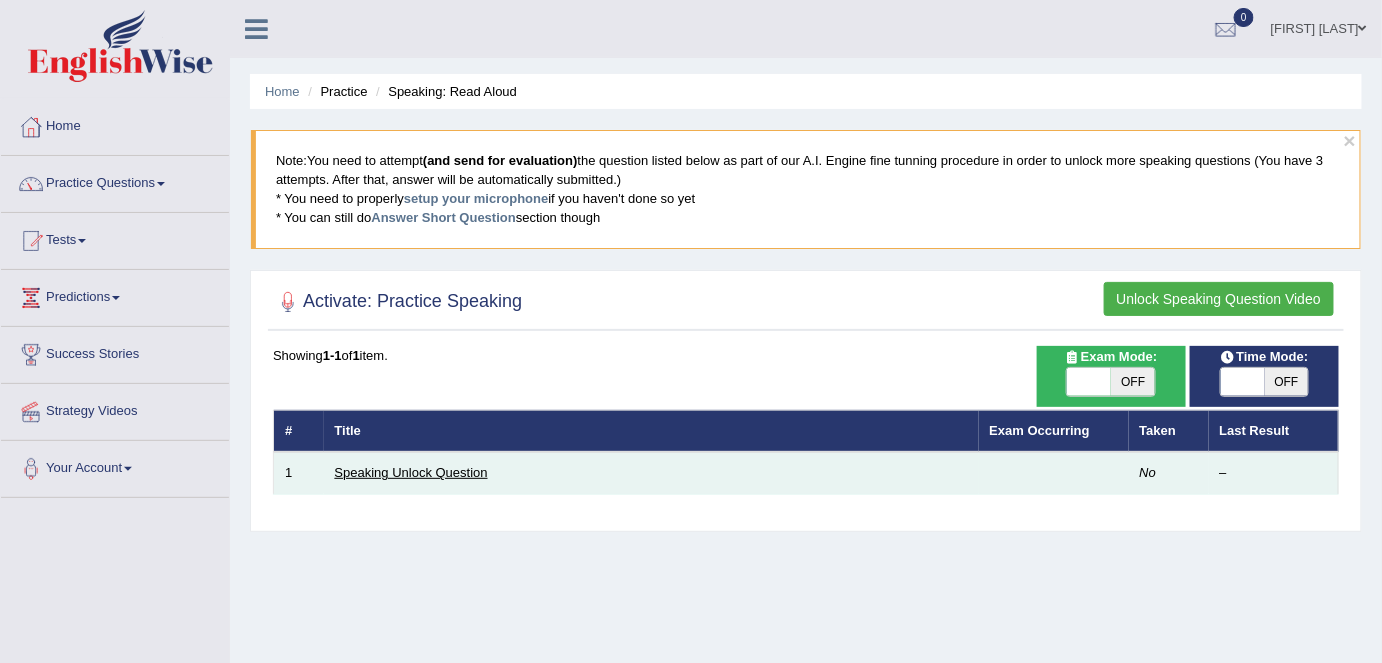 click on "Speaking Unlock Question" at bounding box center [411, 472] 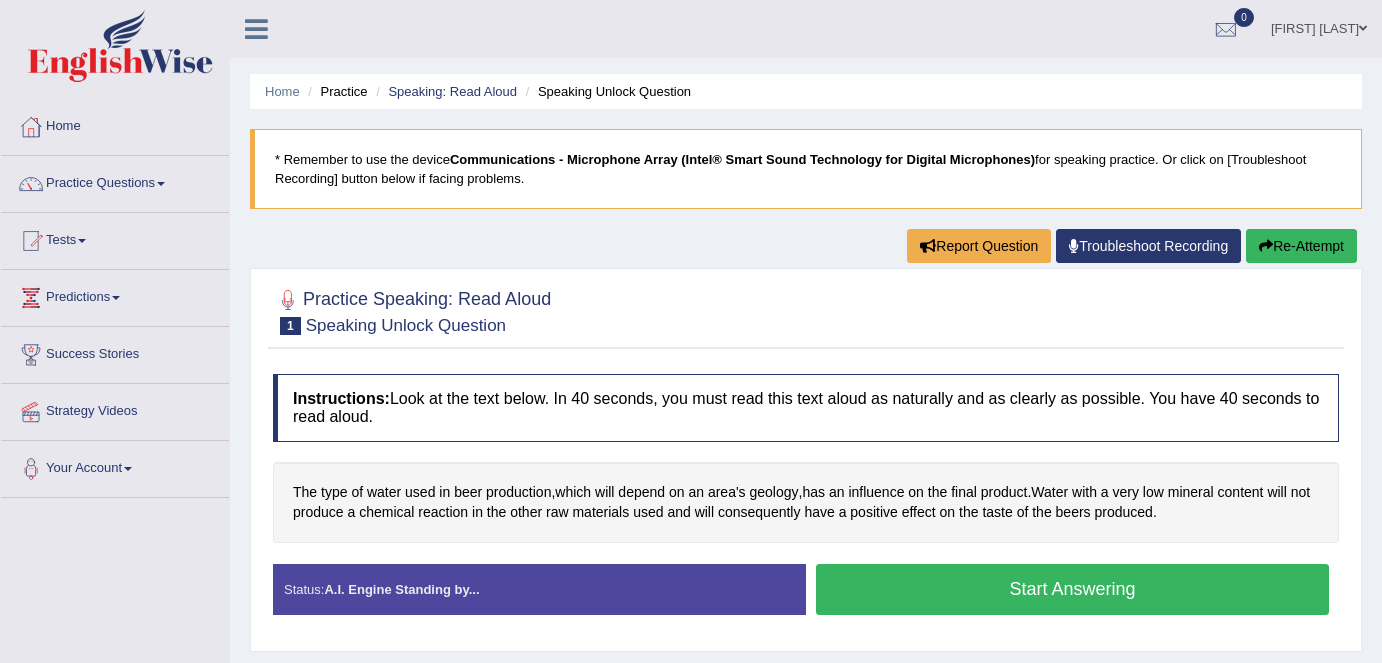 scroll, scrollTop: 0, scrollLeft: 0, axis: both 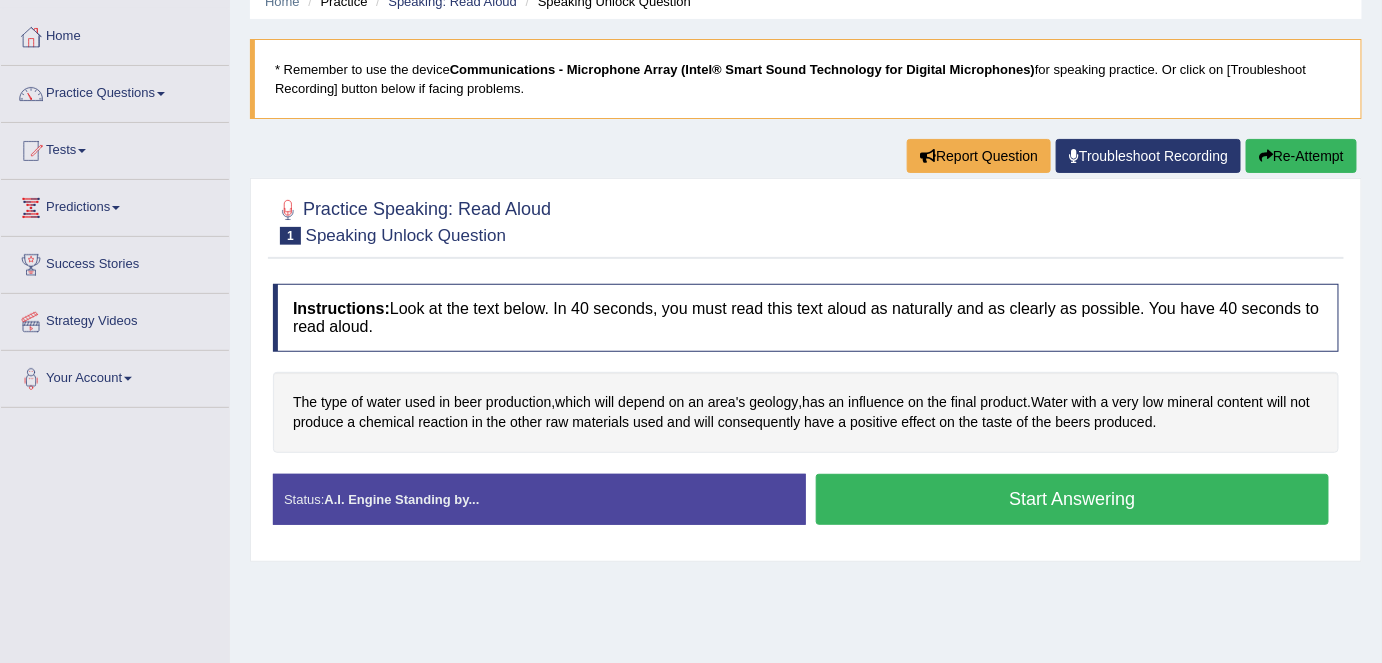 click on "Start Answering" at bounding box center (1072, 499) 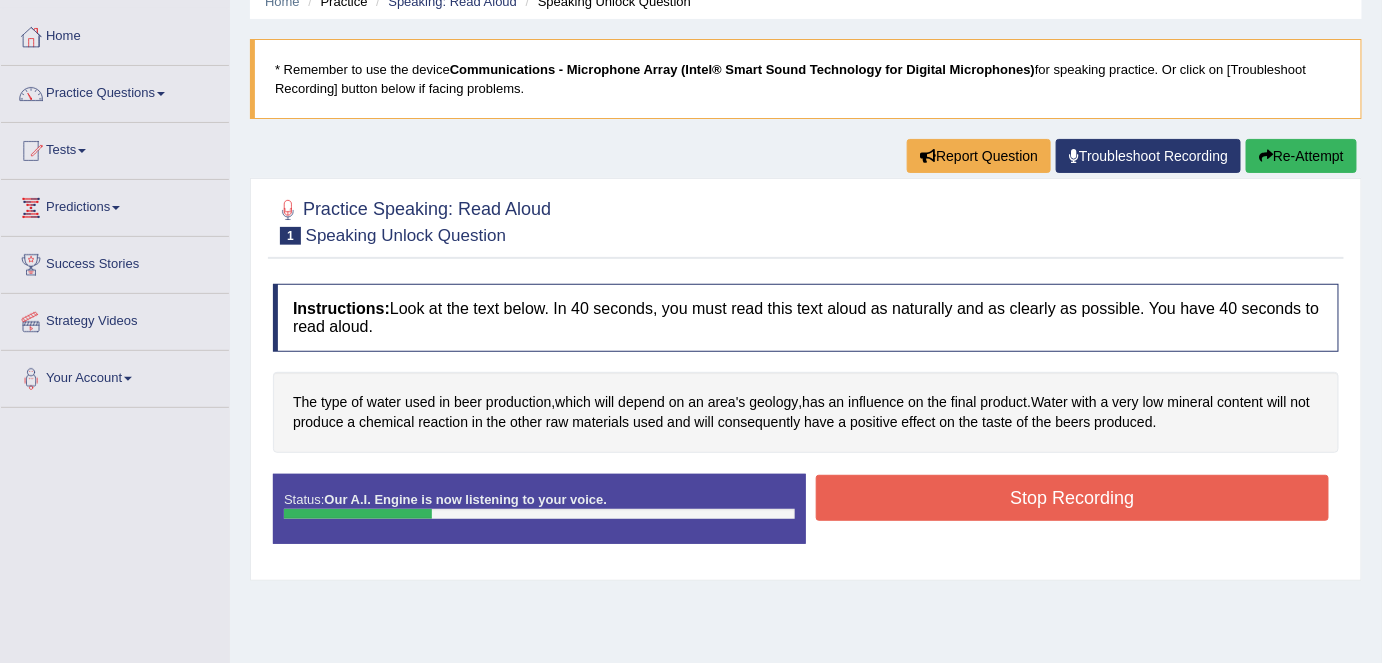 click on "Stop Recording" at bounding box center [1072, 498] 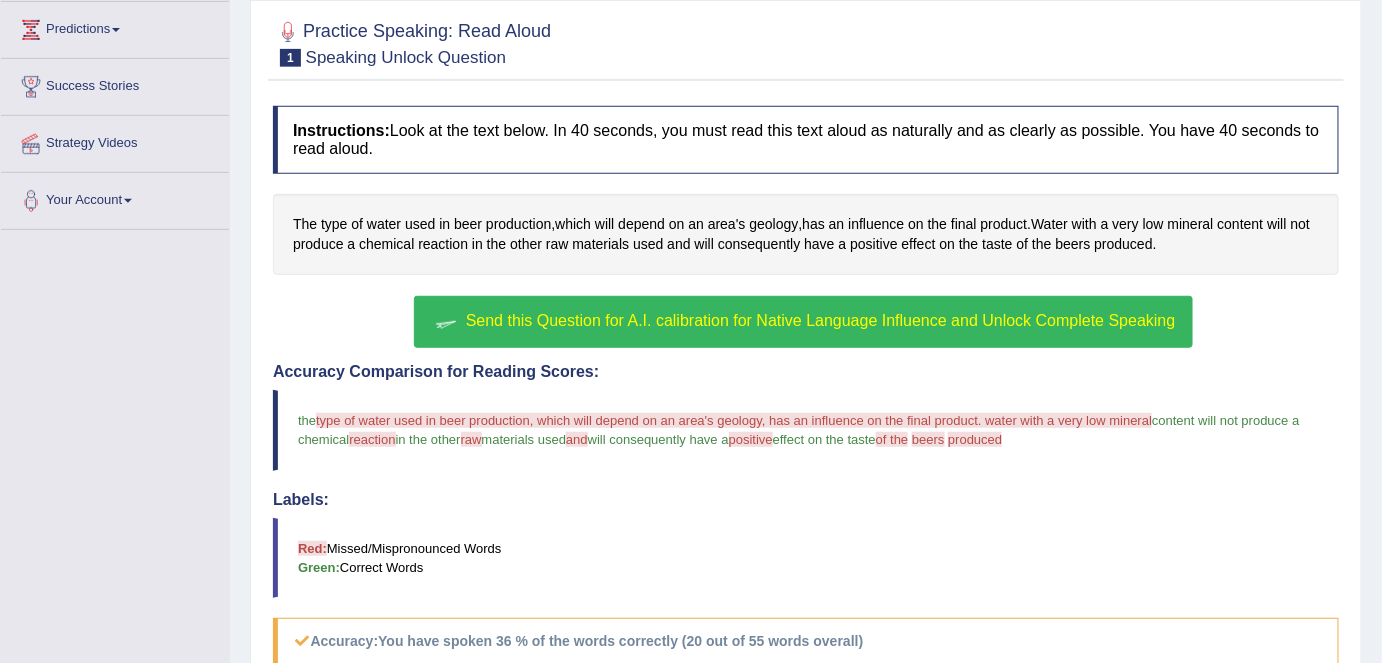 scroll, scrollTop: 272, scrollLeft: 0, axis: vertical 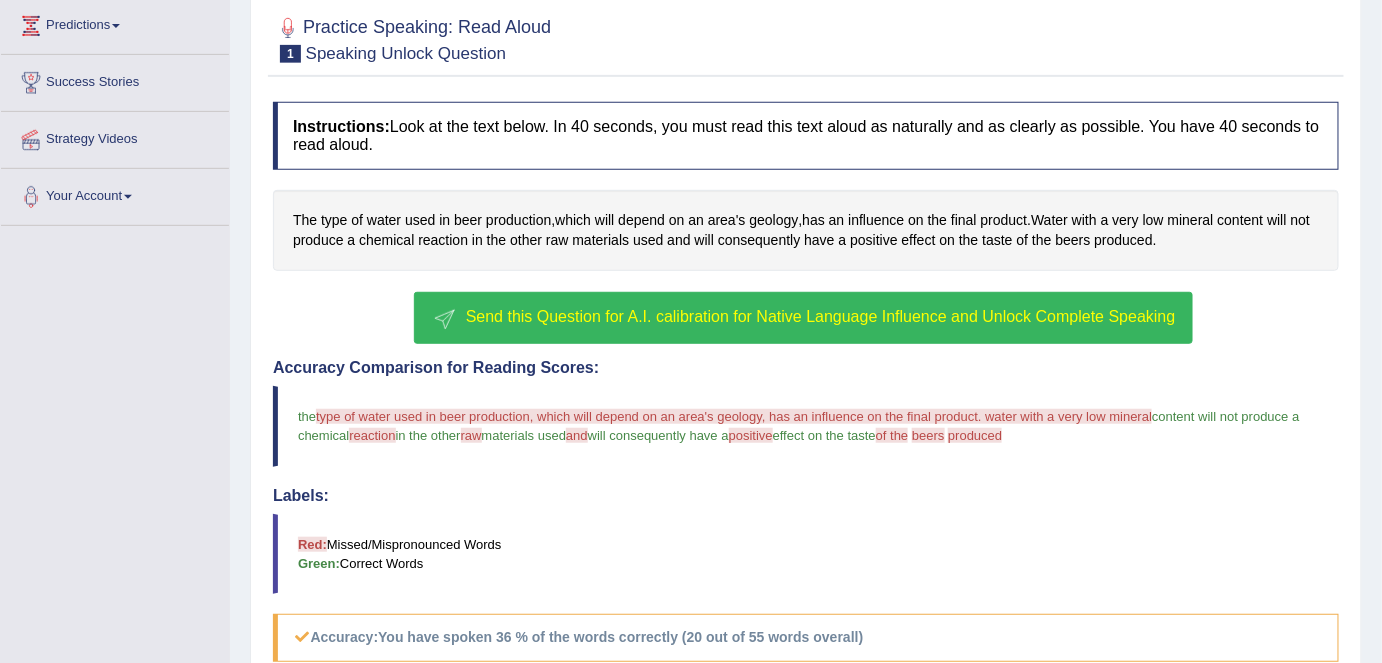 click on "Send this Question for A.I. calibration for Native Language Influence and Unlock Complete Speaking" at bounding box center (803, 318) 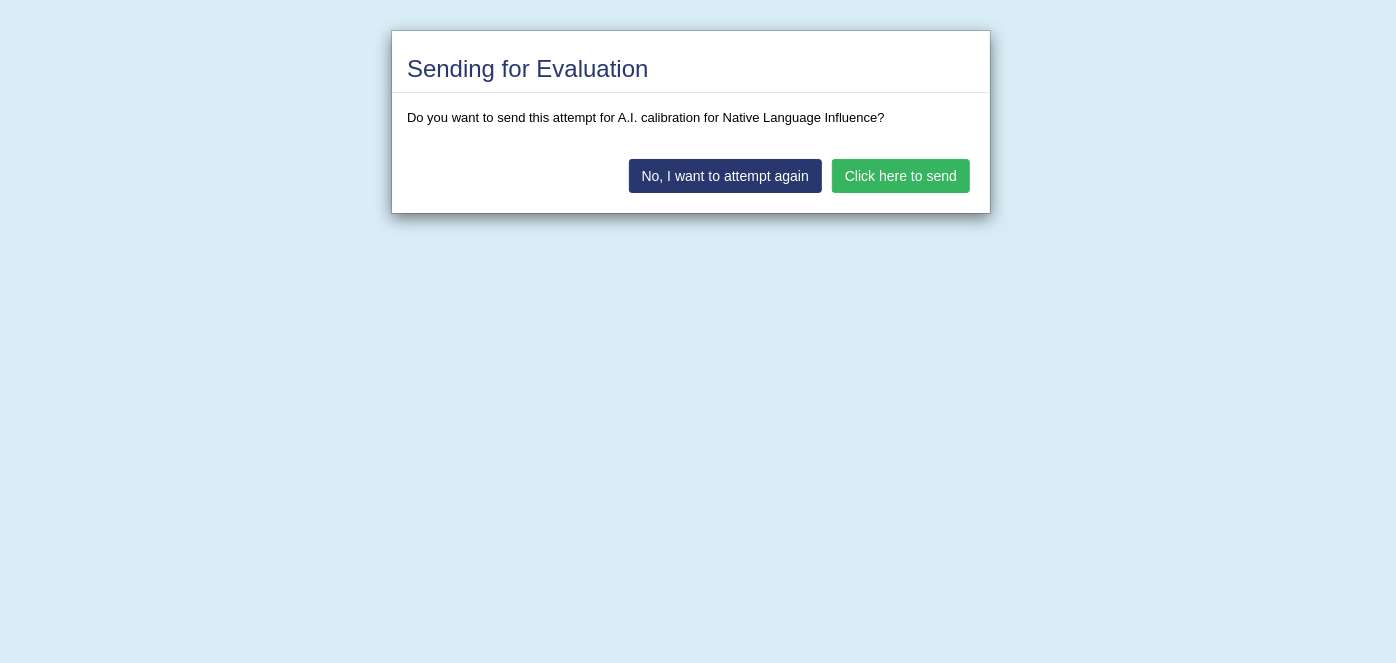click on "Click here to send" at bounding box center (901, 176) 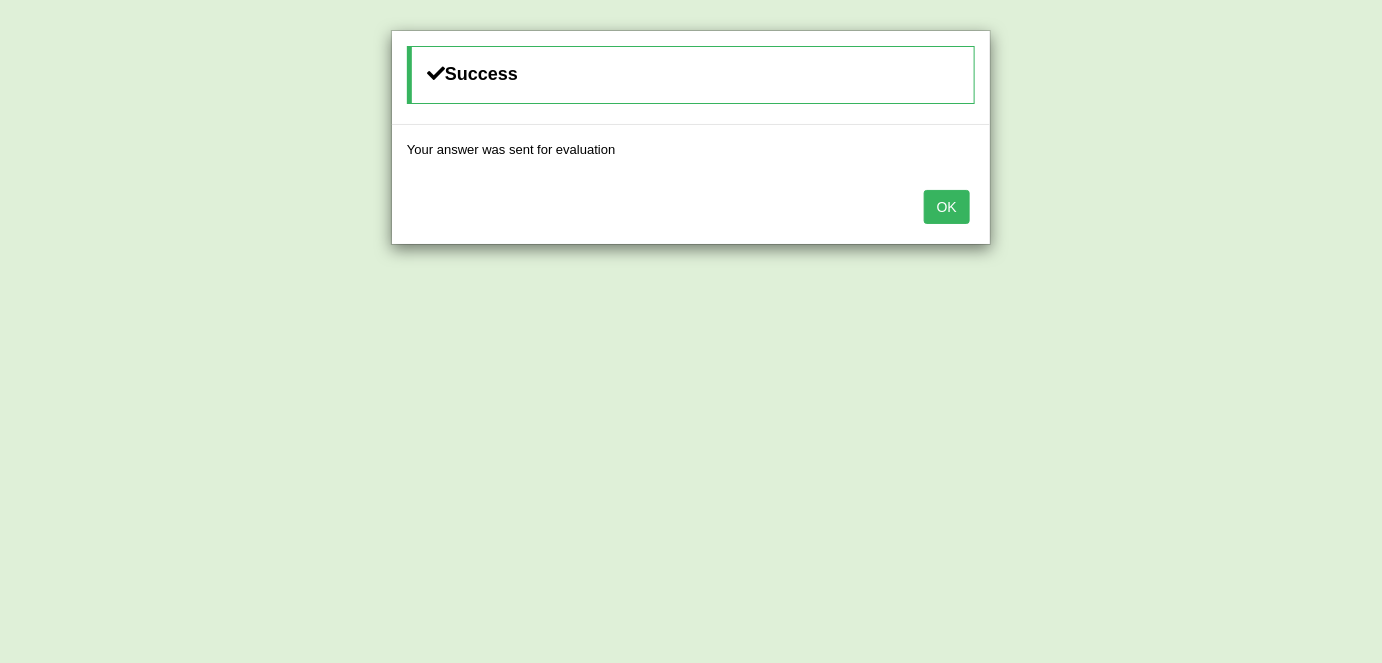 click on "OK" at bounding box center [947, 207] 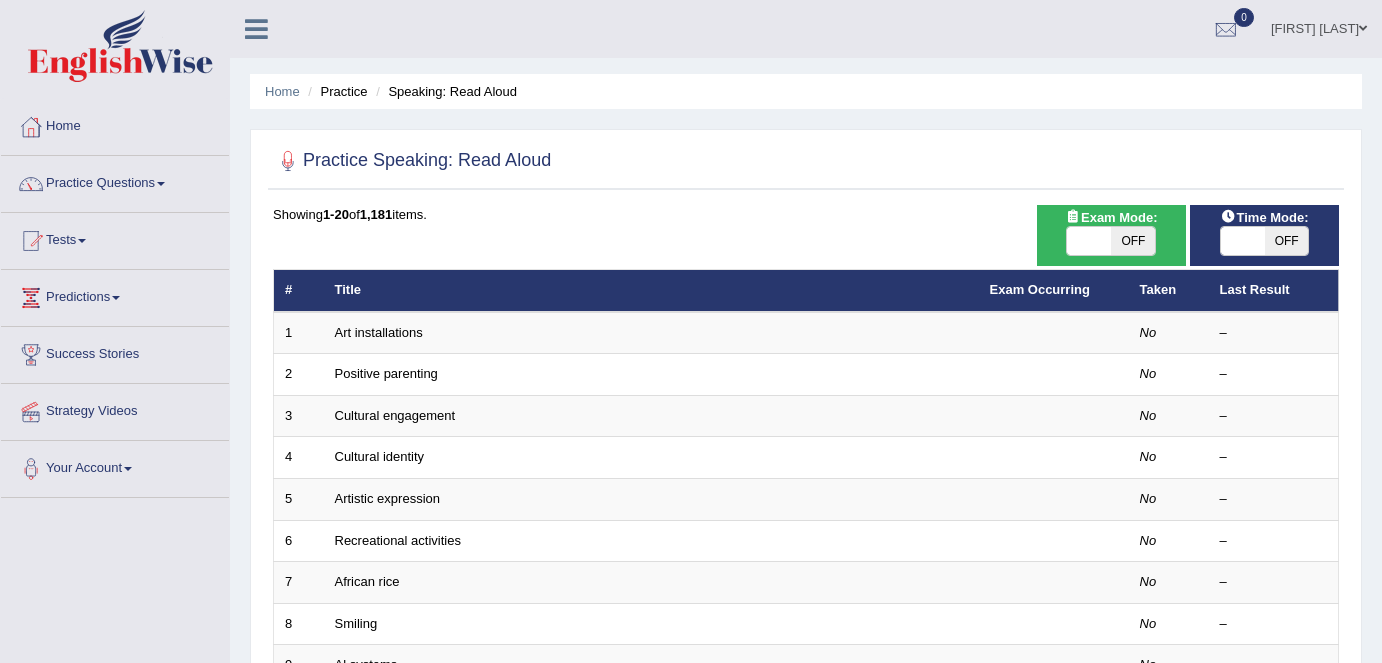 scroll, scrollTop: 0, scrollLeft: 0, axis: both 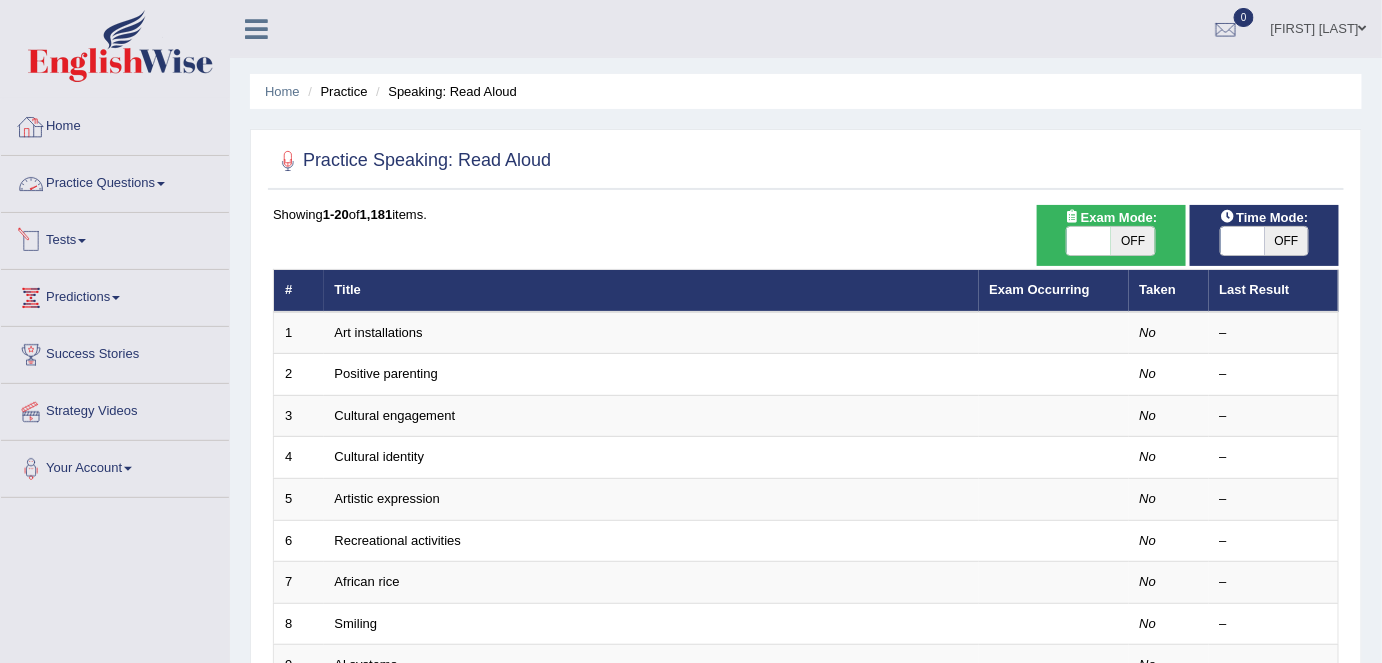 click on "Home" at bounding box center (115, 124) 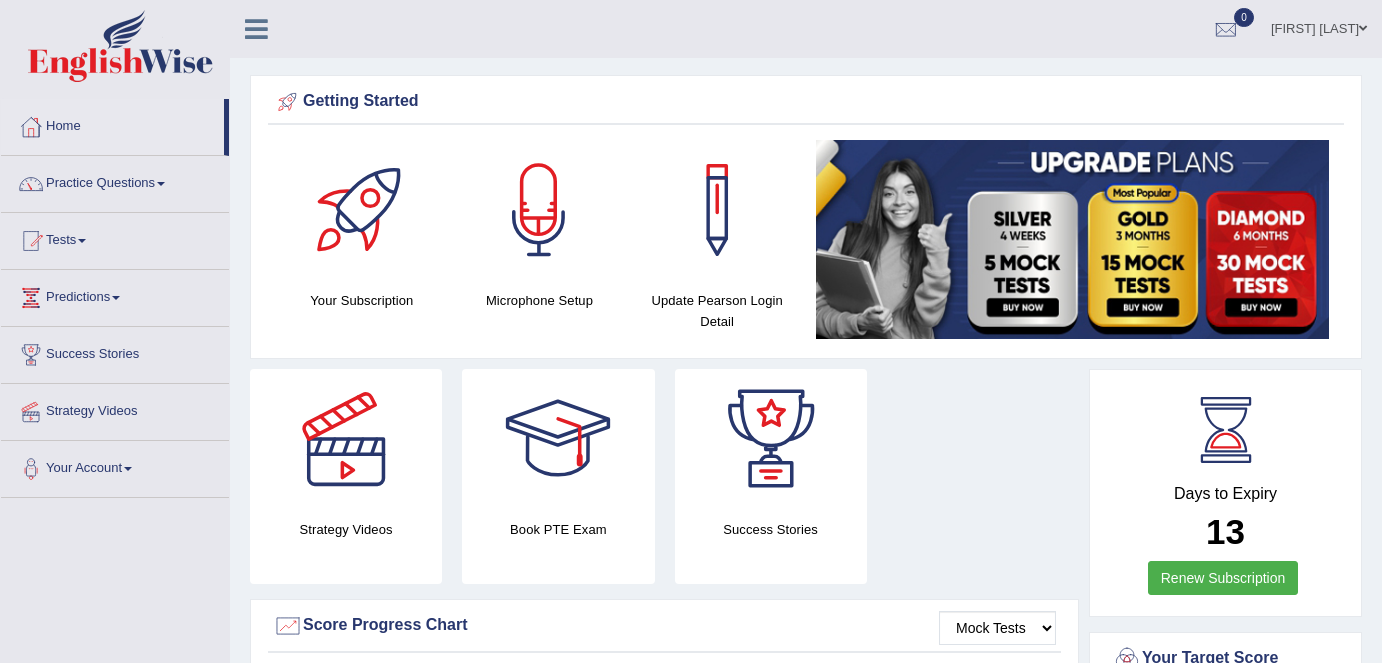 scroll, scrollTop: 0, scrollLeft: 0, axis: both 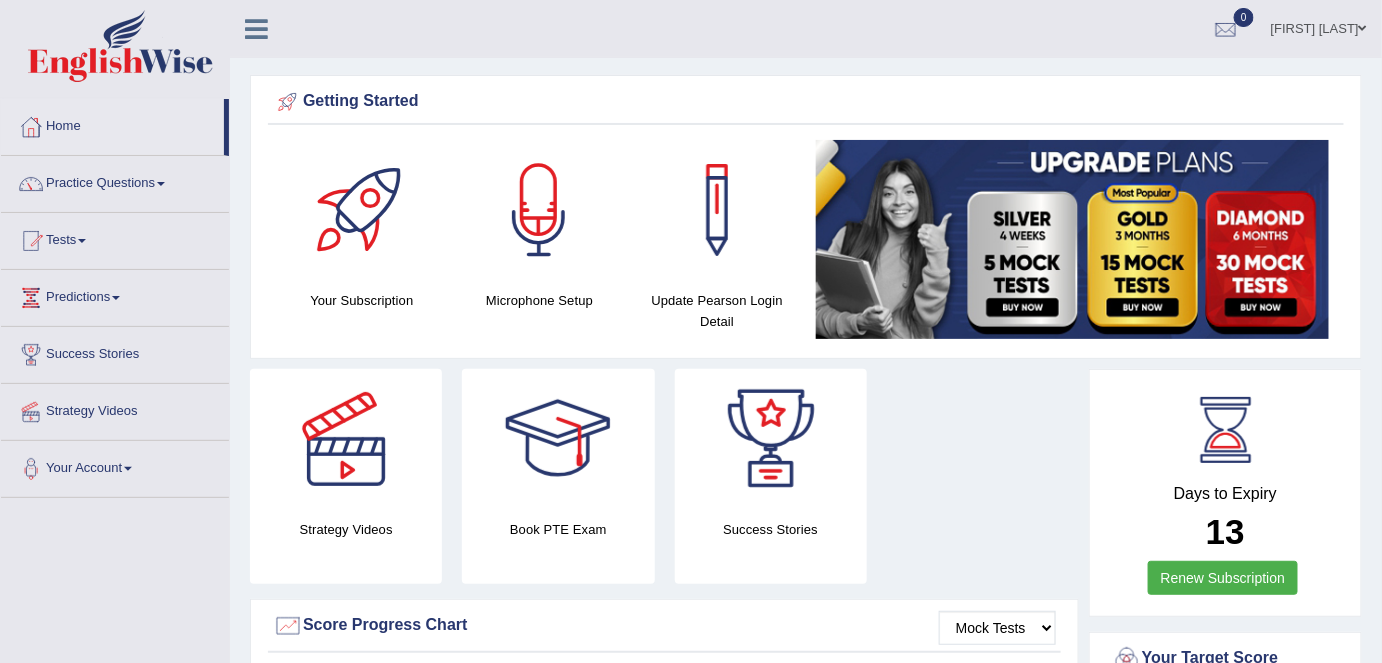 click at bounding box center [539, 210] 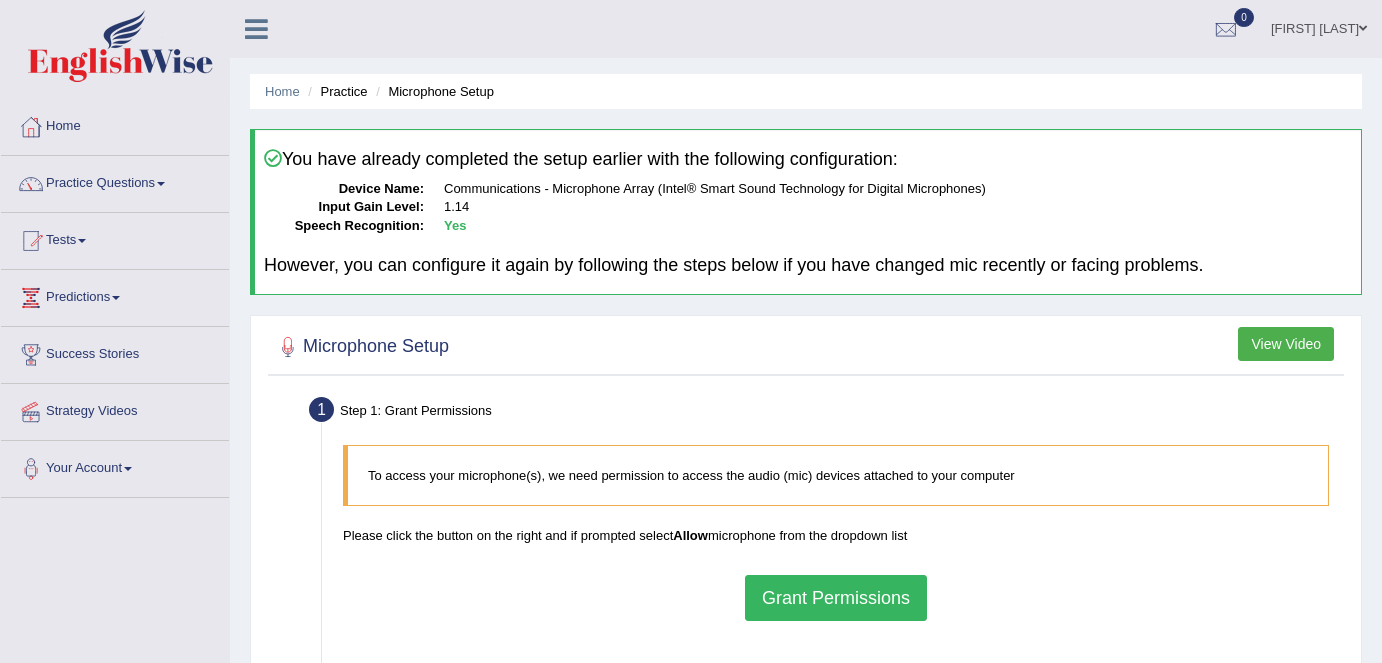 scroll, scrollTop: 0, scrollLeft: 0, axis: both 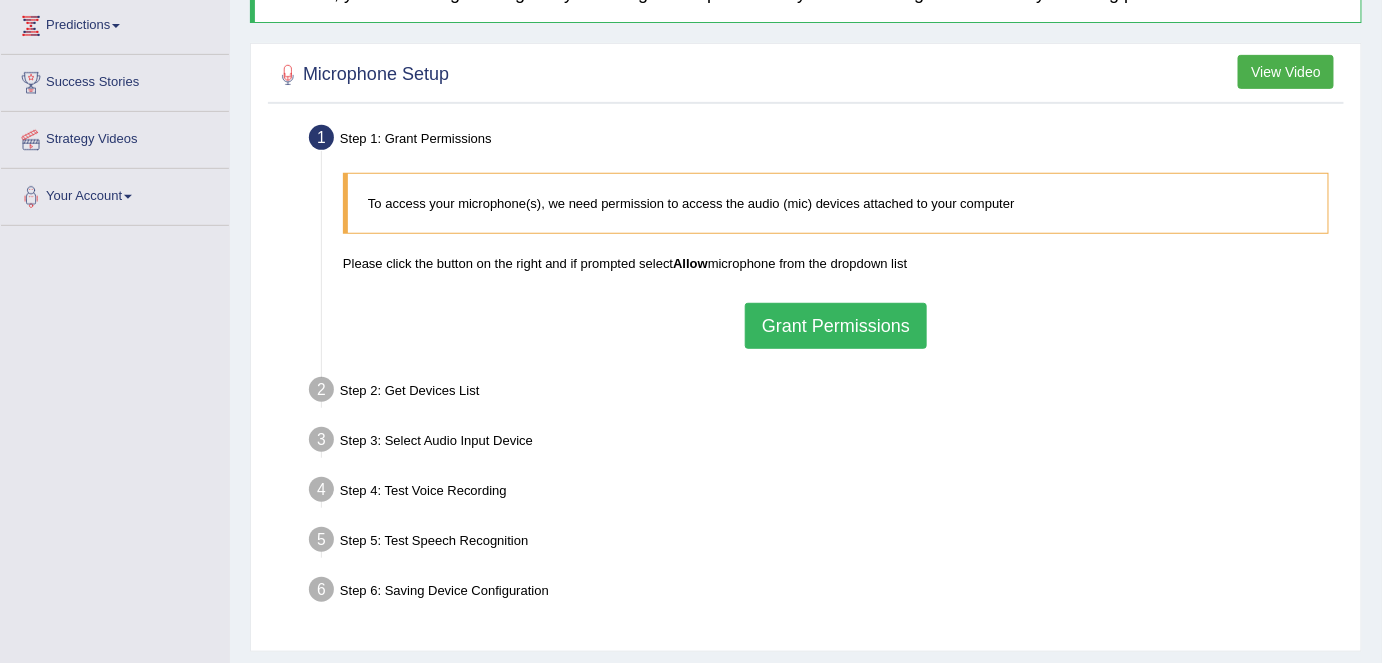click on "Grant Permissions" at bounding box center [836, 326] 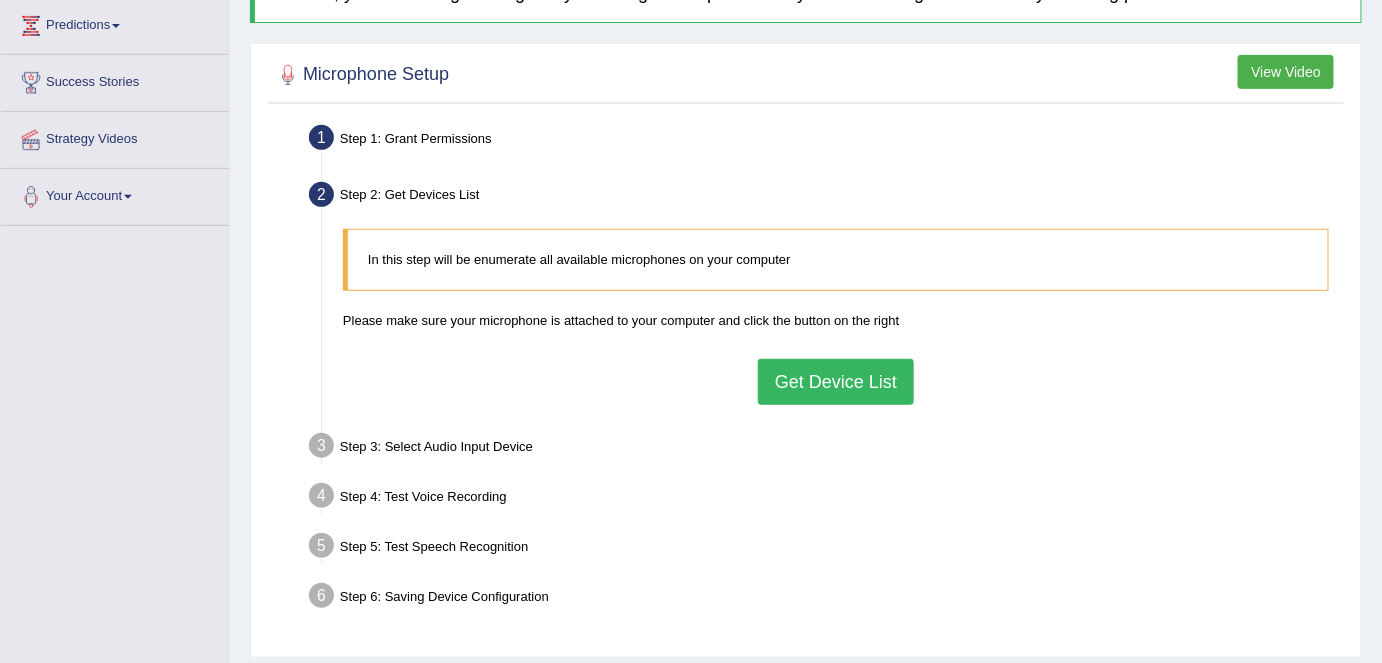 click on "Get Device List" at bounding box center [836, 382] 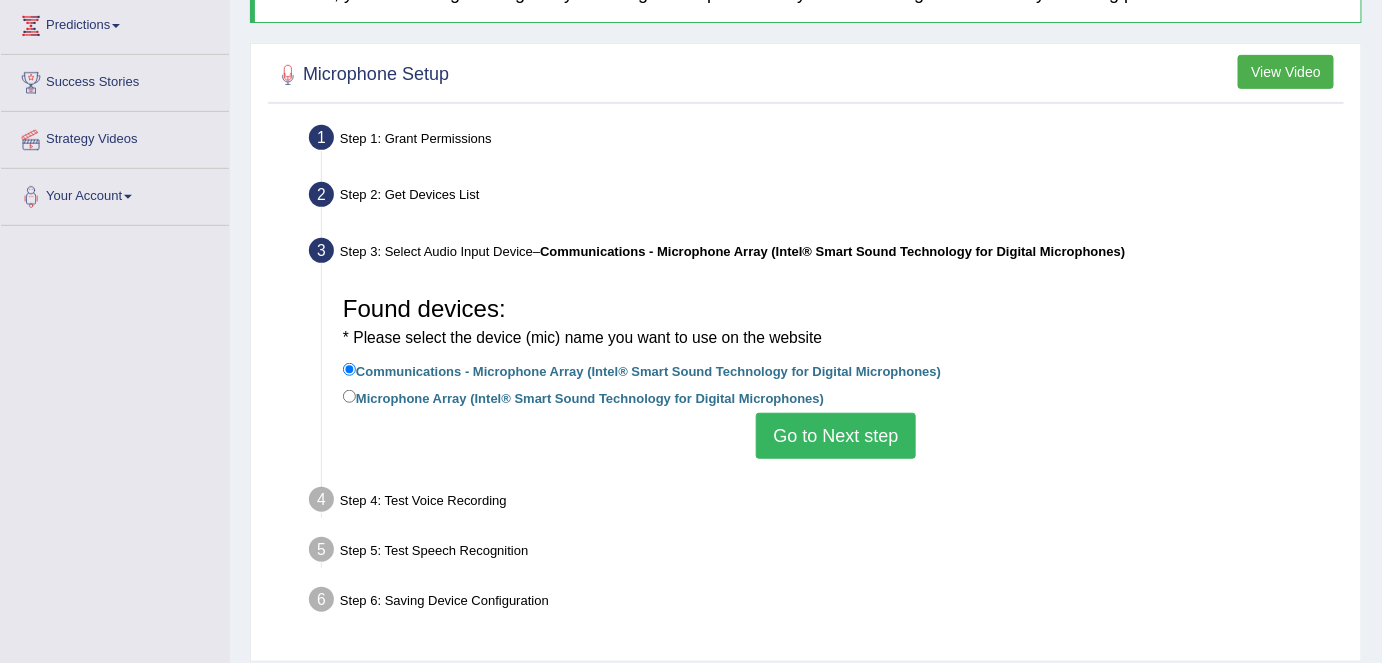 click on "Go to Next step" at bounding box center (835, 436) 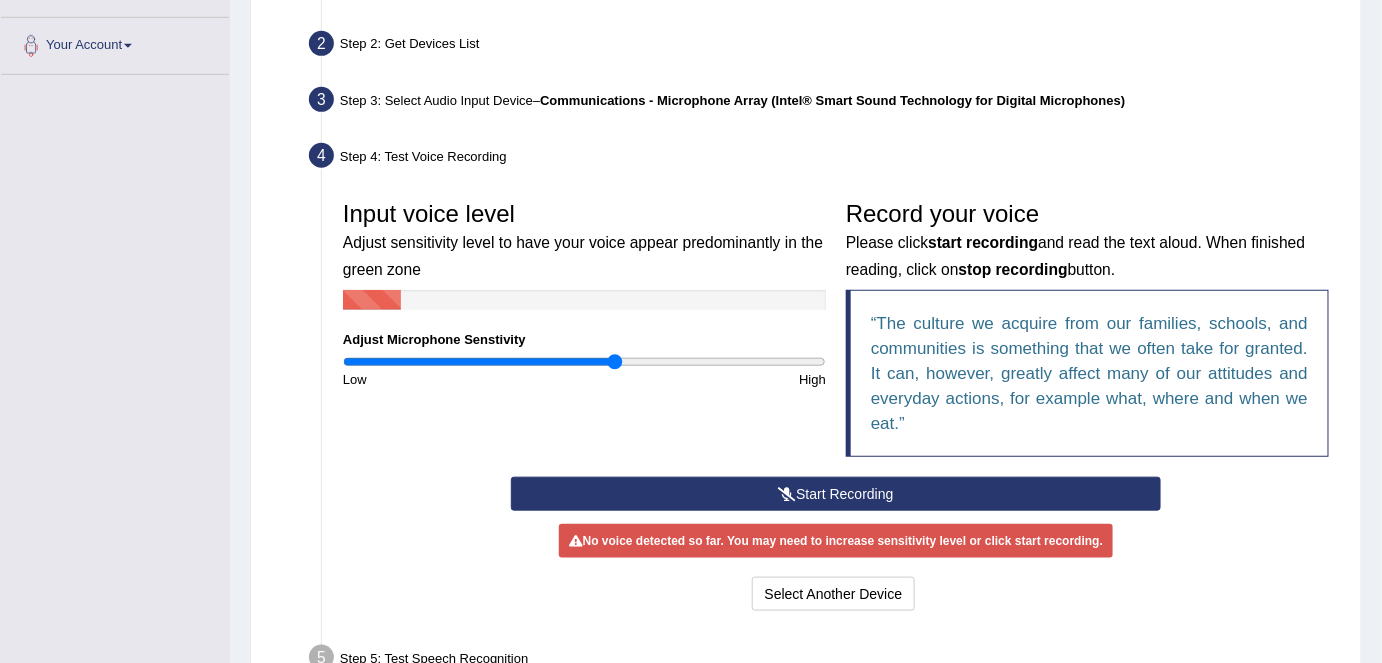 scroll, scrollTop: 454, scrollLeft: 0, axis: vertical 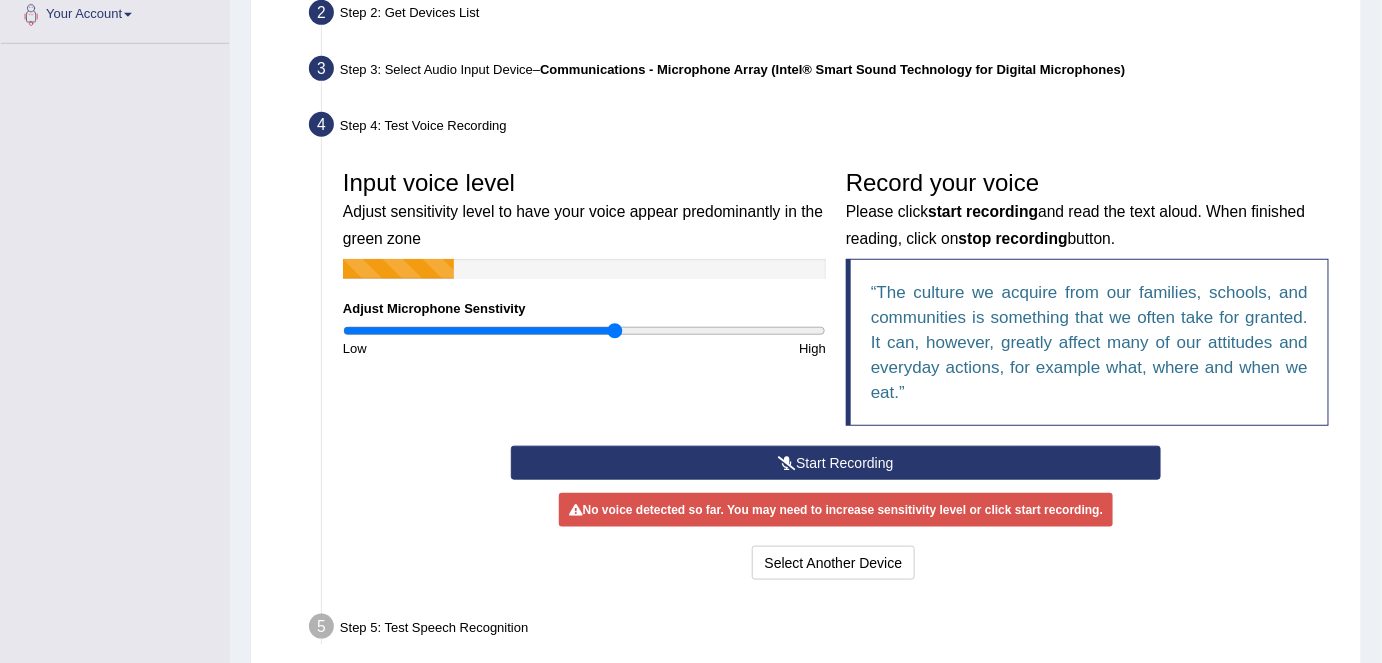 click on "Start Recording" at bounding box center [836, 463] 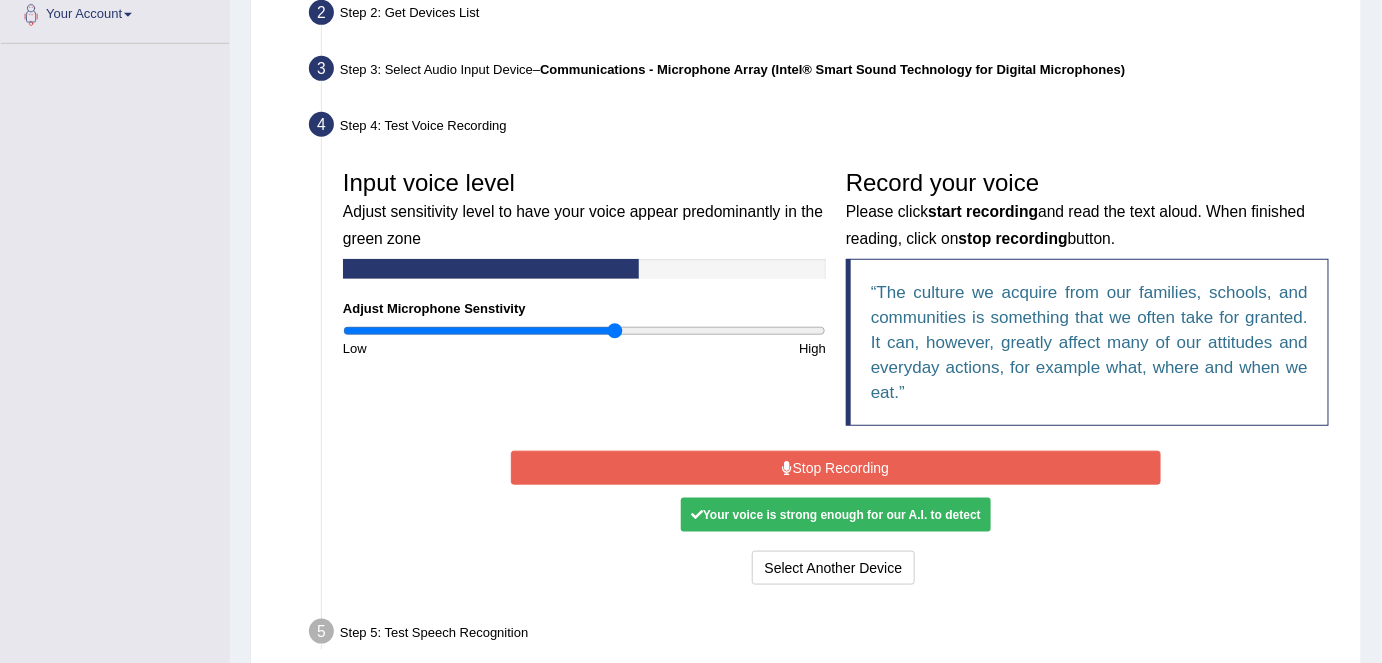 click on "Stop Recording" at bounding box center (836, 468) 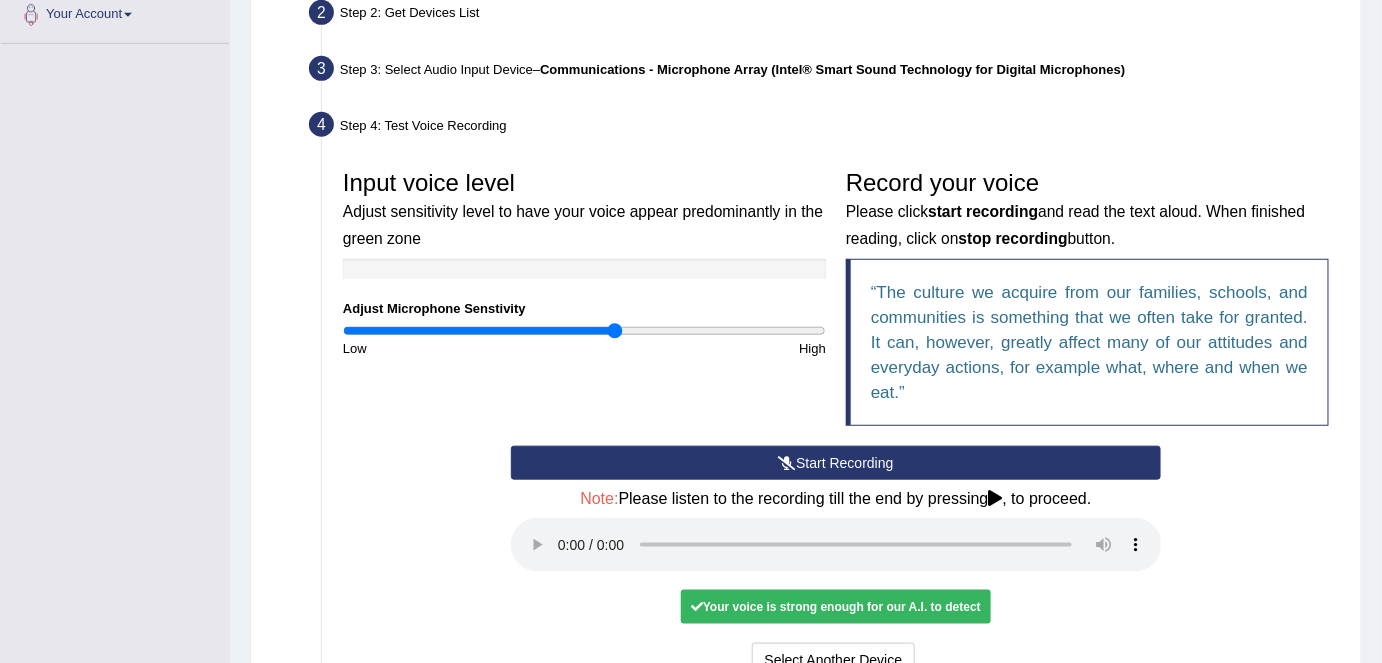 type 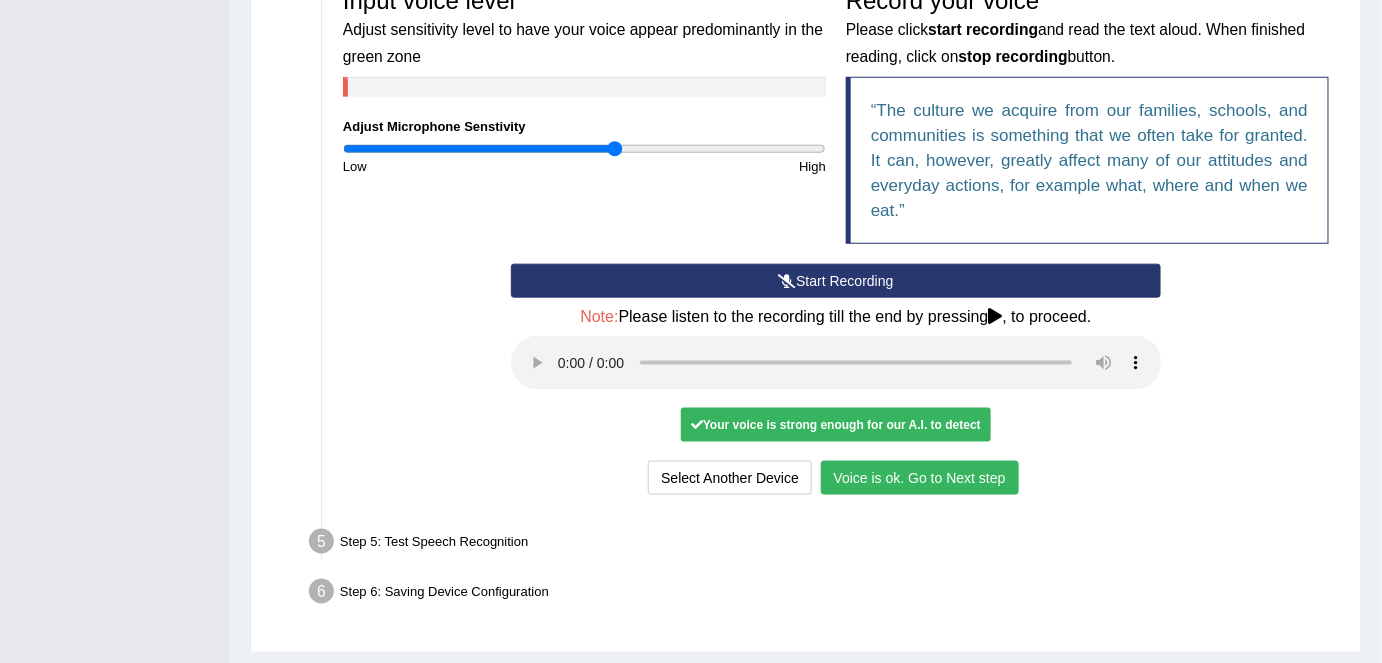 click on "Voice is ok. Go to Next step" at bounding box center (920, 478) 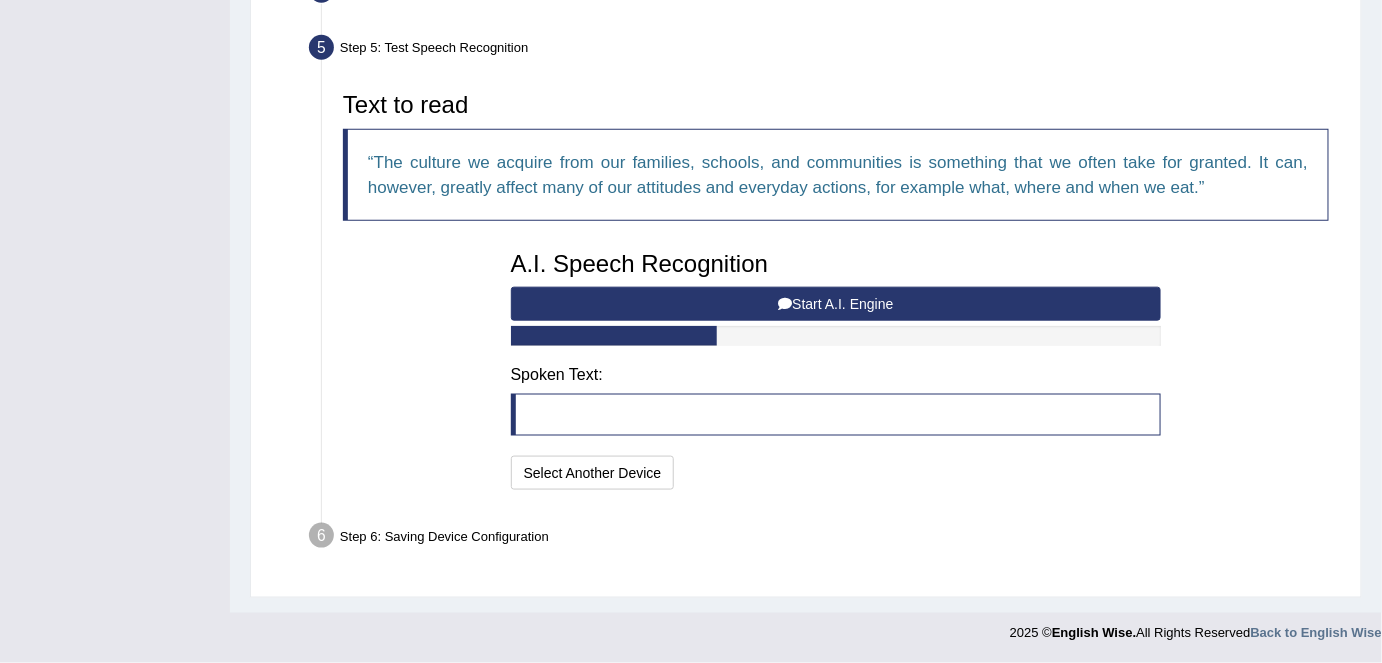 scroll, scrollTop: 583, scrollLeft: 0, axis: vertical 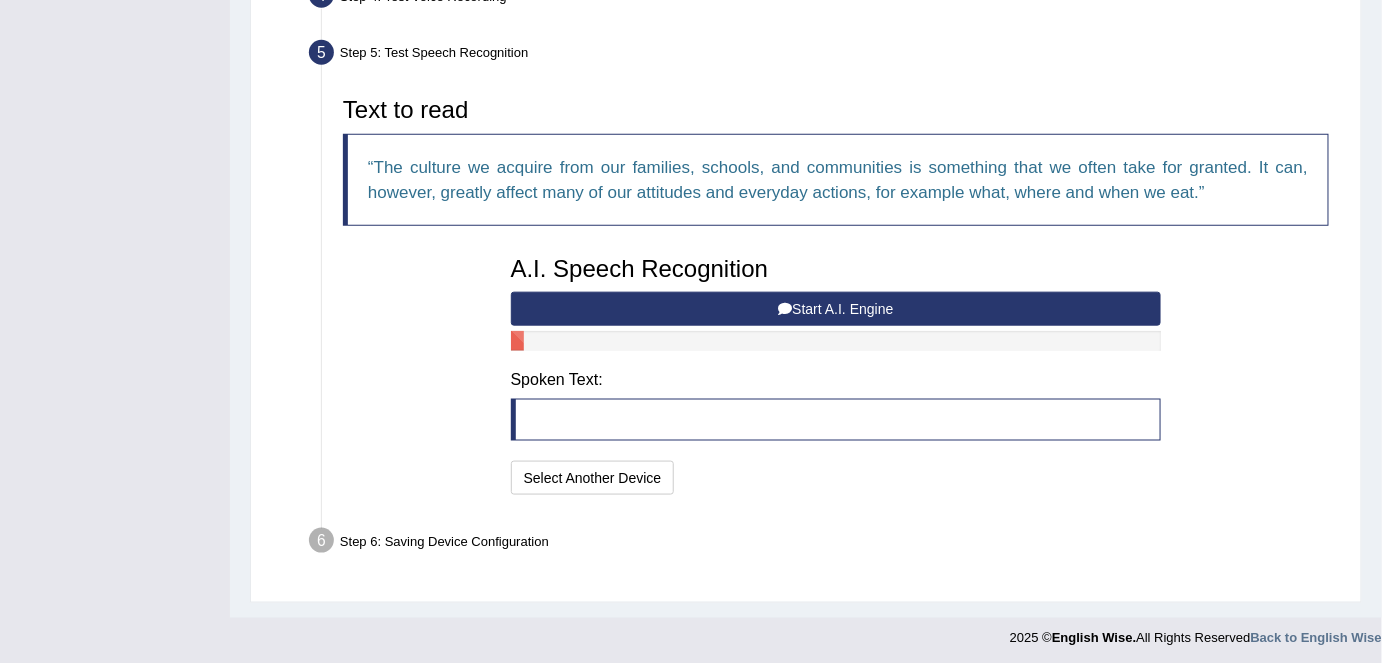 click on "Start A.I. Engine" at bounding box center [836, 309] 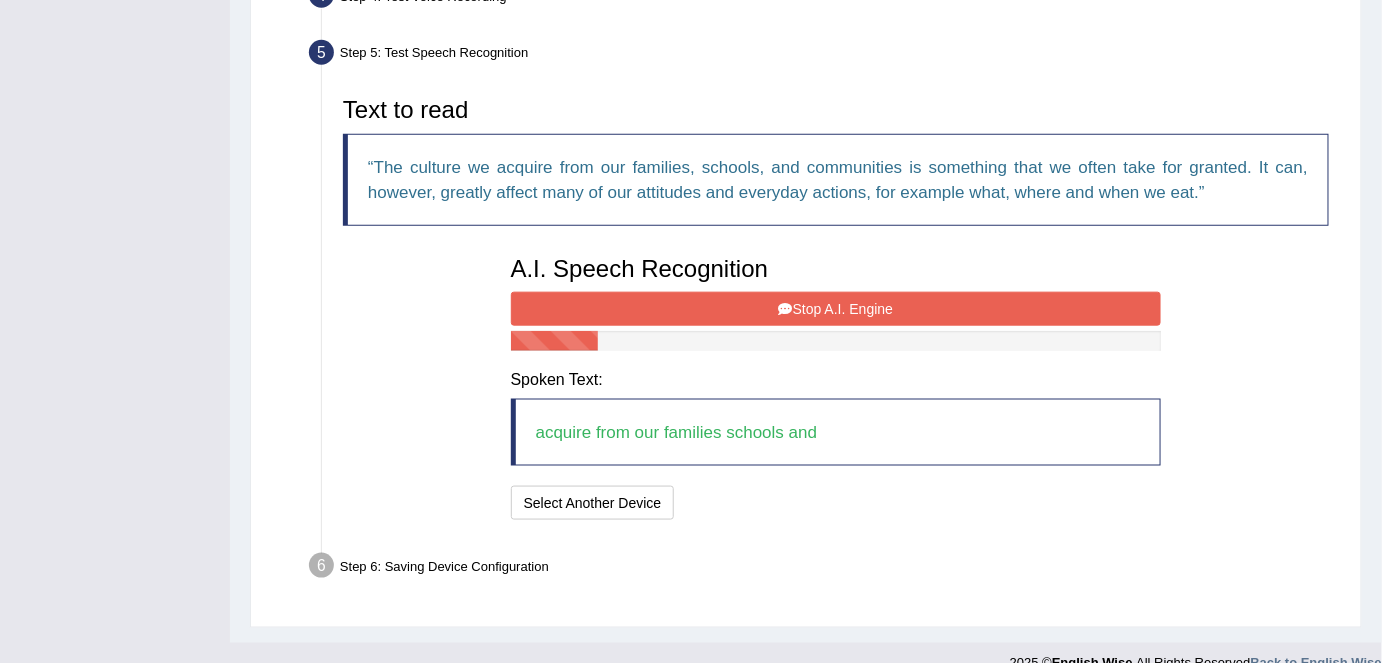 click at bounding box center (786, 309) 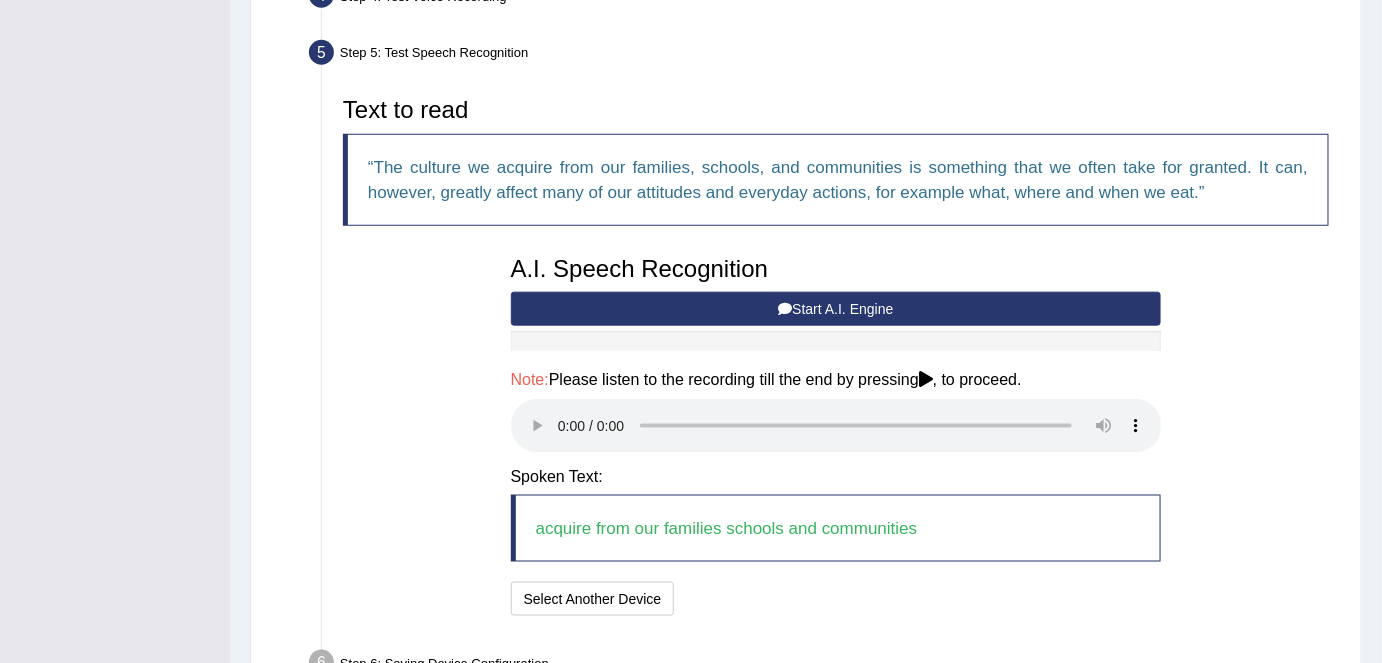 type 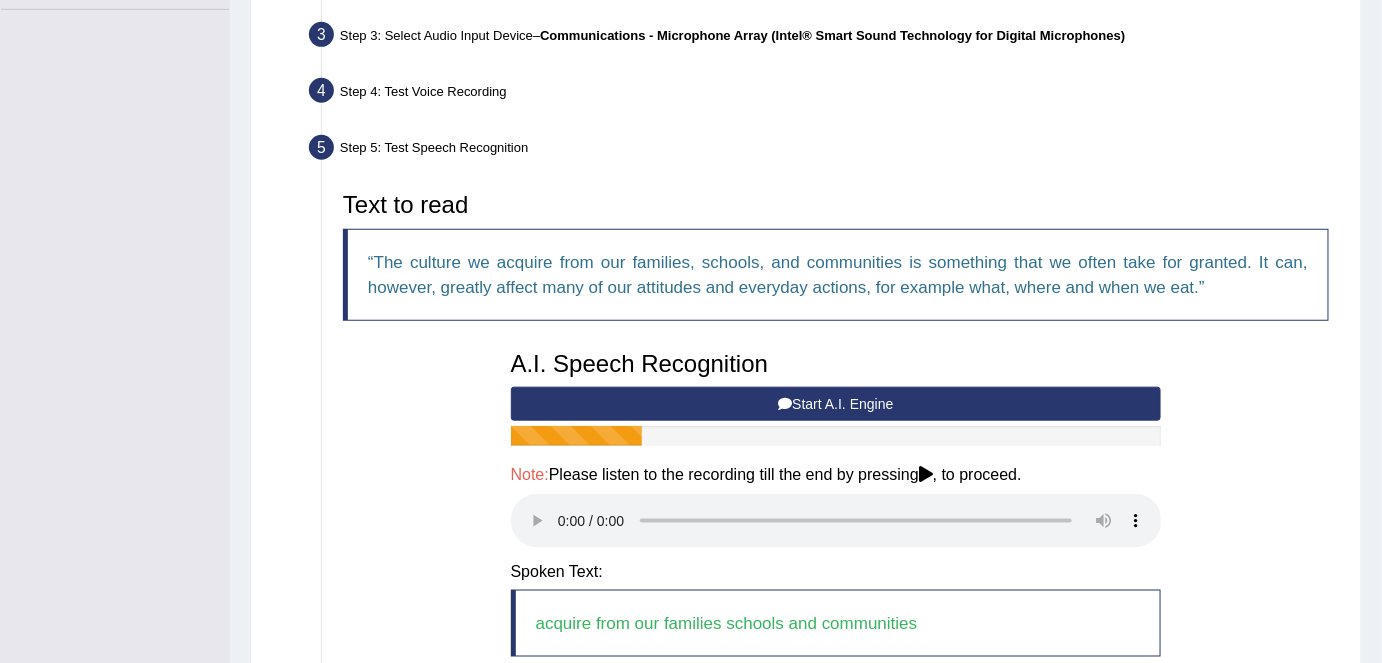 scroll, scrollTop: 492, scrollLeft: 0, axis: vertical 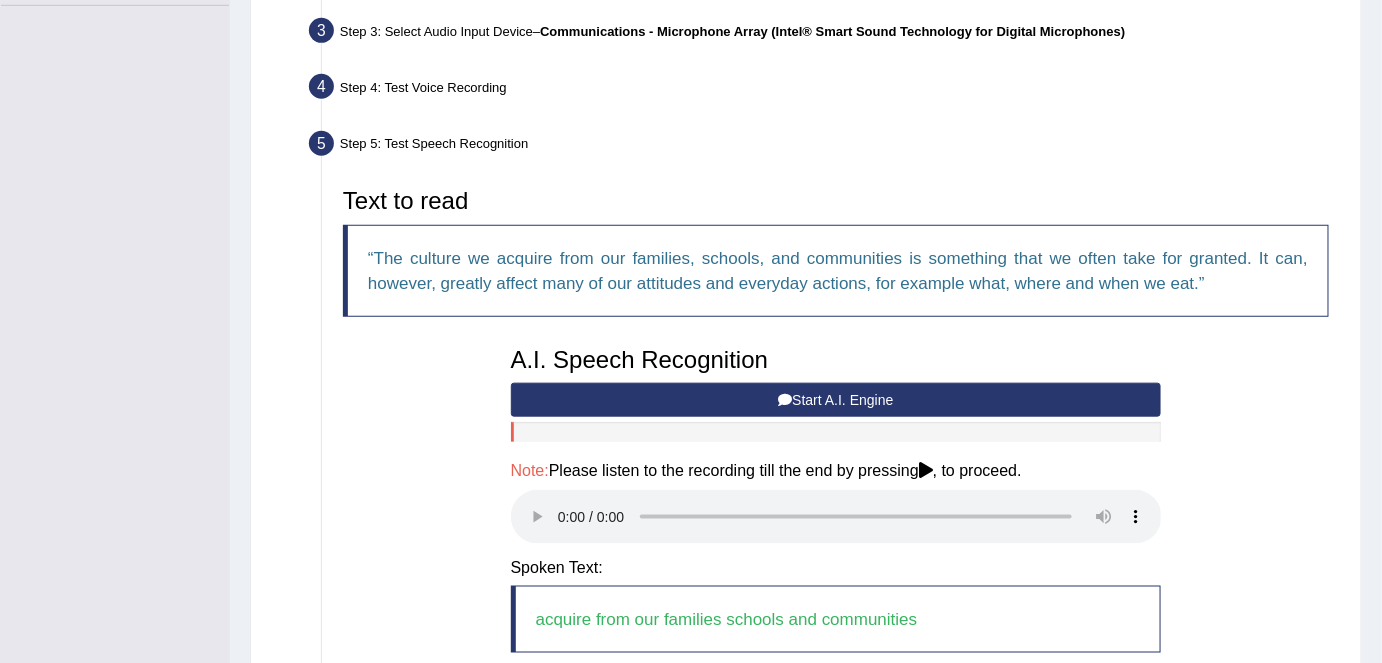 click on "Start A.I. Engine" at bounding box center (836, 400) 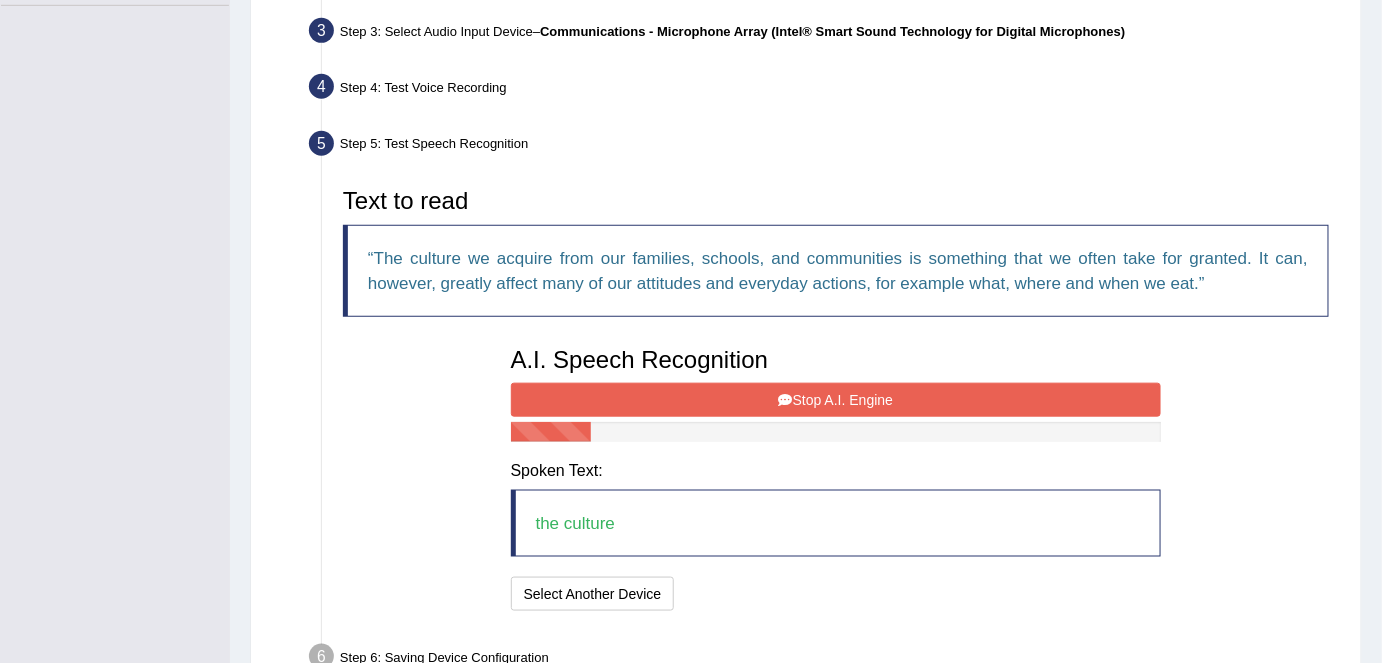 click at bounding box center (786, 400) 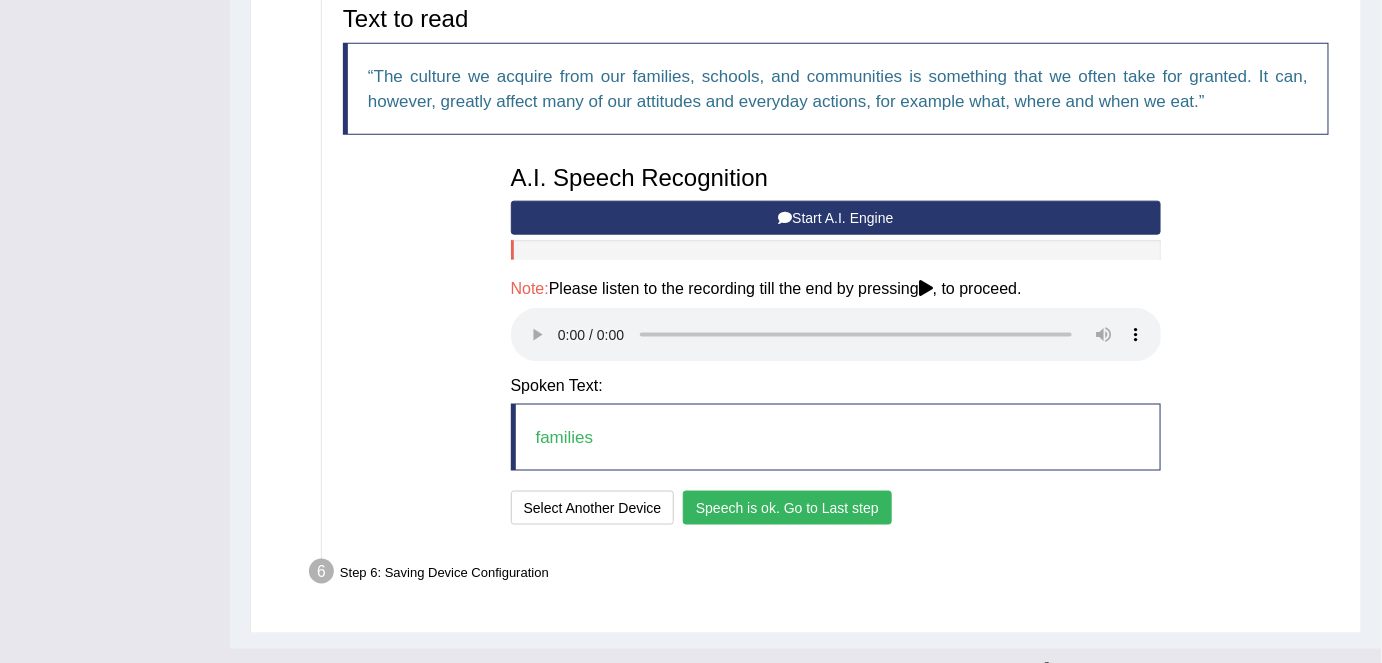 click on "Speech is ok. Go to Last step" at bounding box center [787, 508] 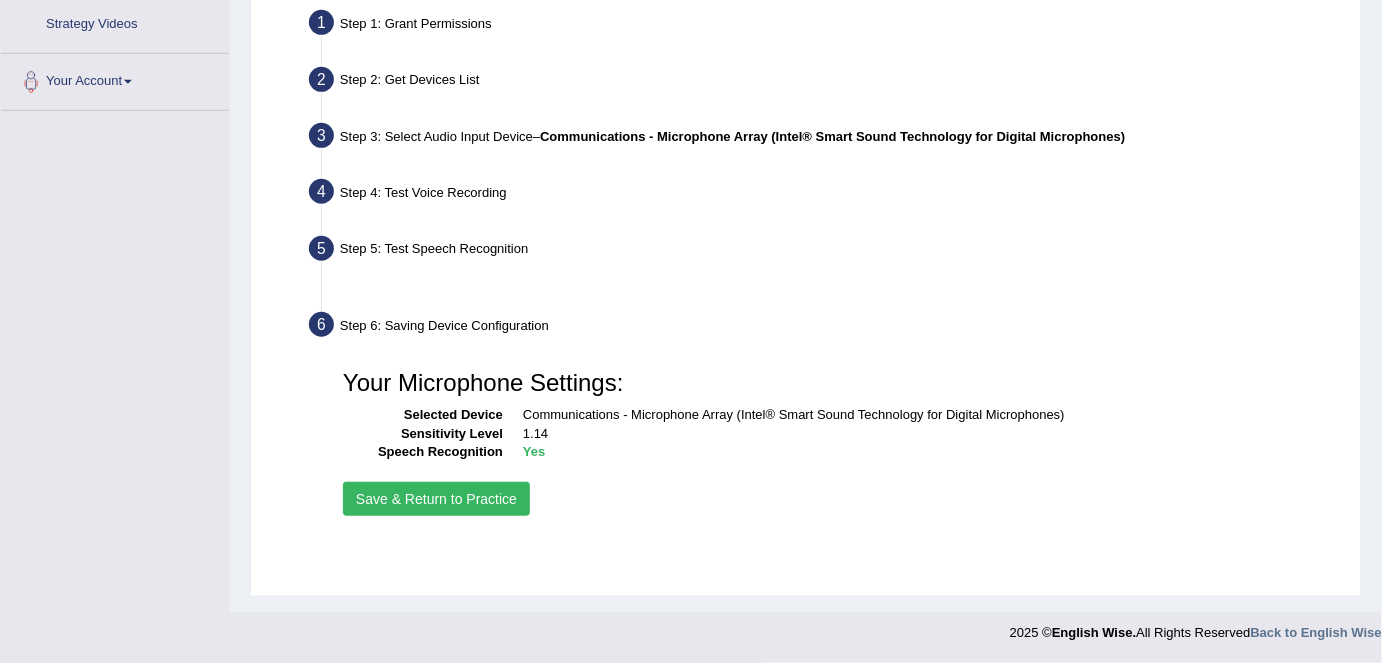 scroll, scrollTop: 386, scrollLeft: 0, axis: vertical 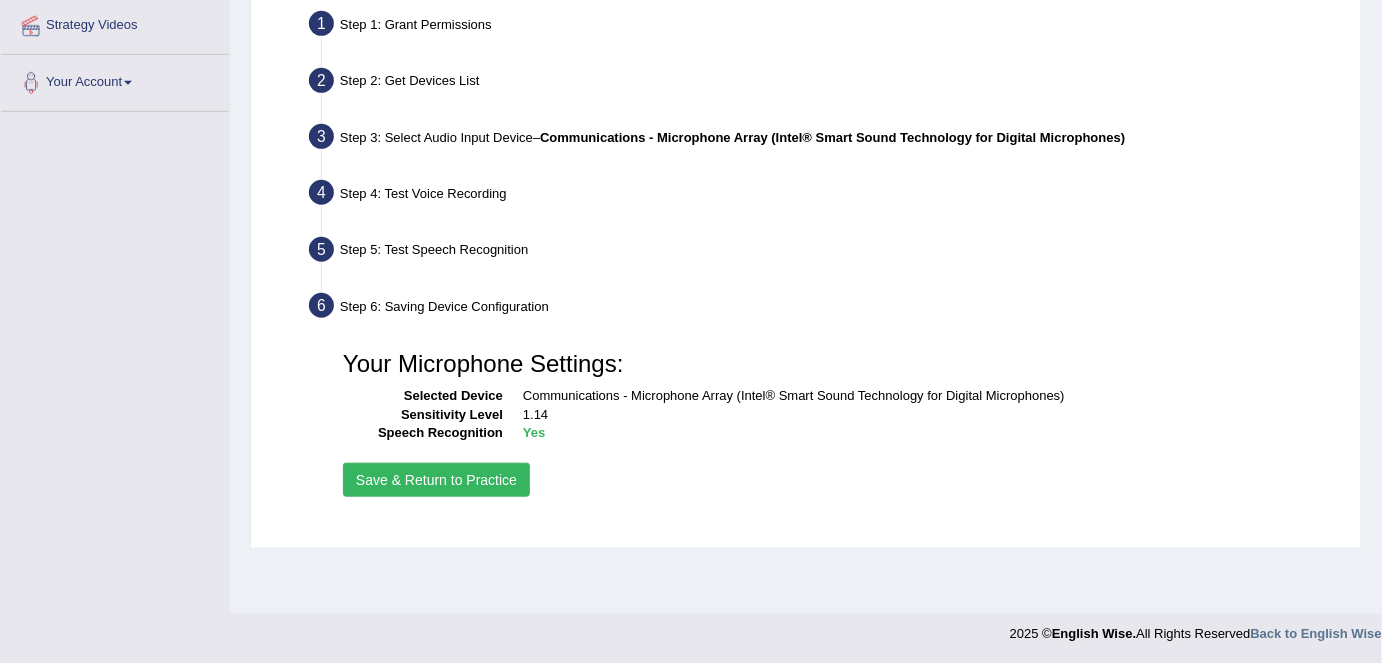 click on "Save & Return to Practice" at bounding box center [436, 480] 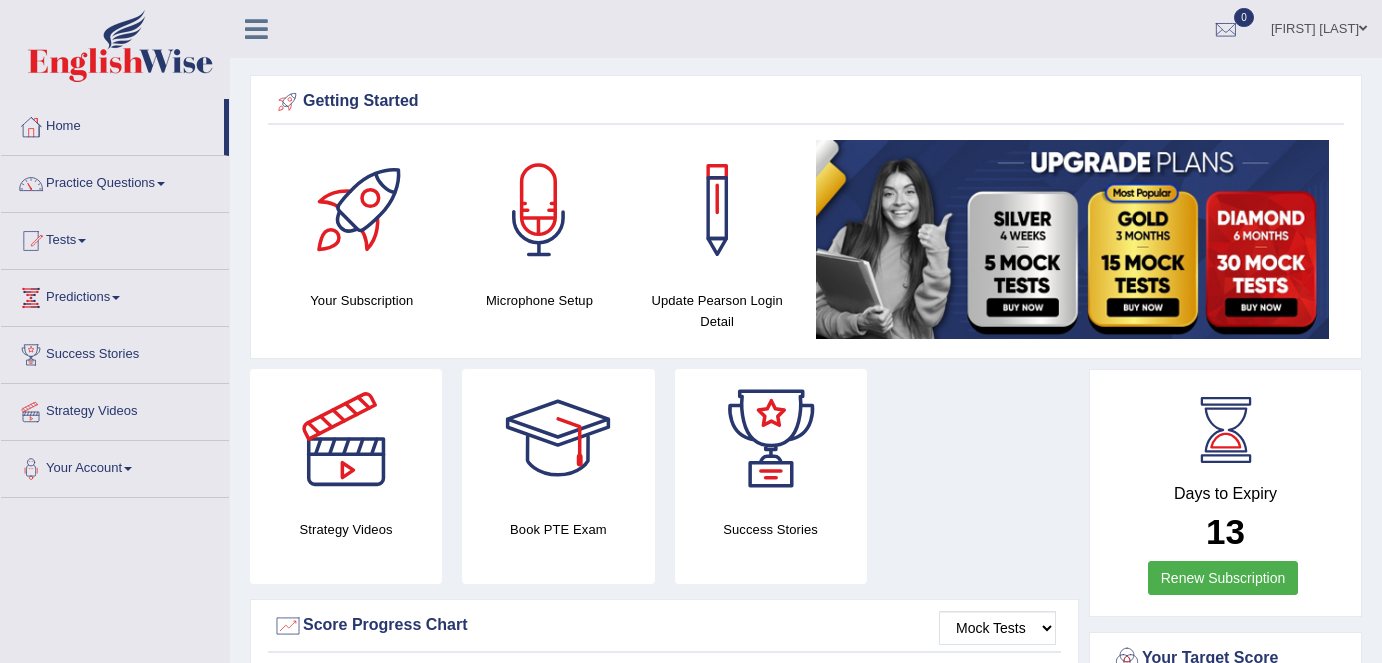 scroll, scrollTop: 0, scrollLeft: 0, axis: both 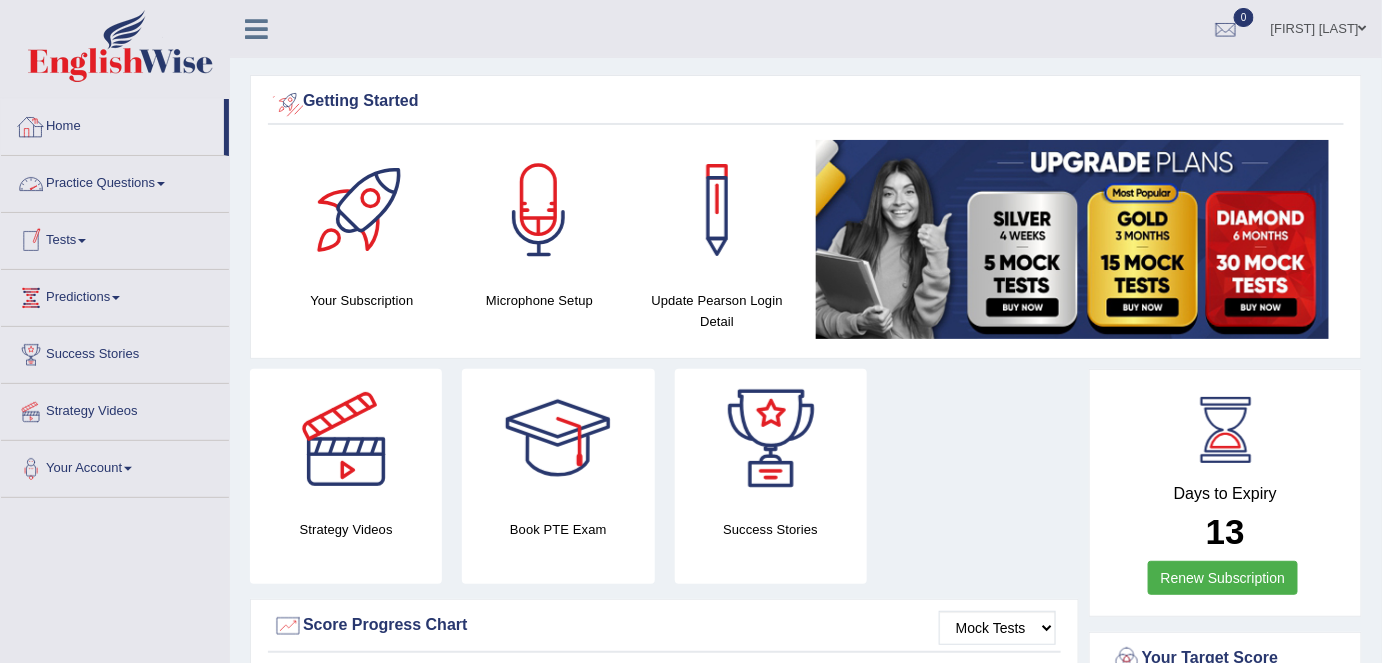 click on "[FIRST] [LAST]" at bounding box center [1319, 26] 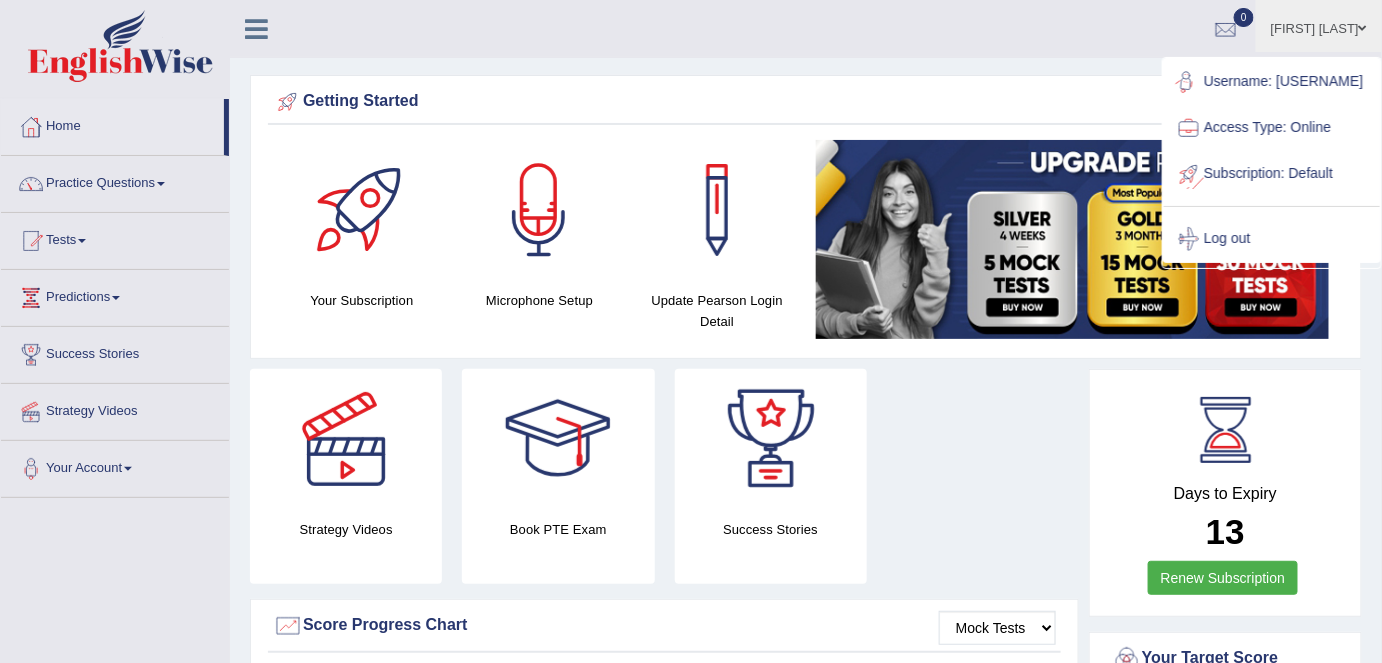 click on "Please login from Desktop. If you think this is an error (or logged in from desktop),  please click here to contact us
Getting Started
Your Subscription
Microphone Setup
Update Pearson Login Detail
×" at bounding box center (806, 1394) 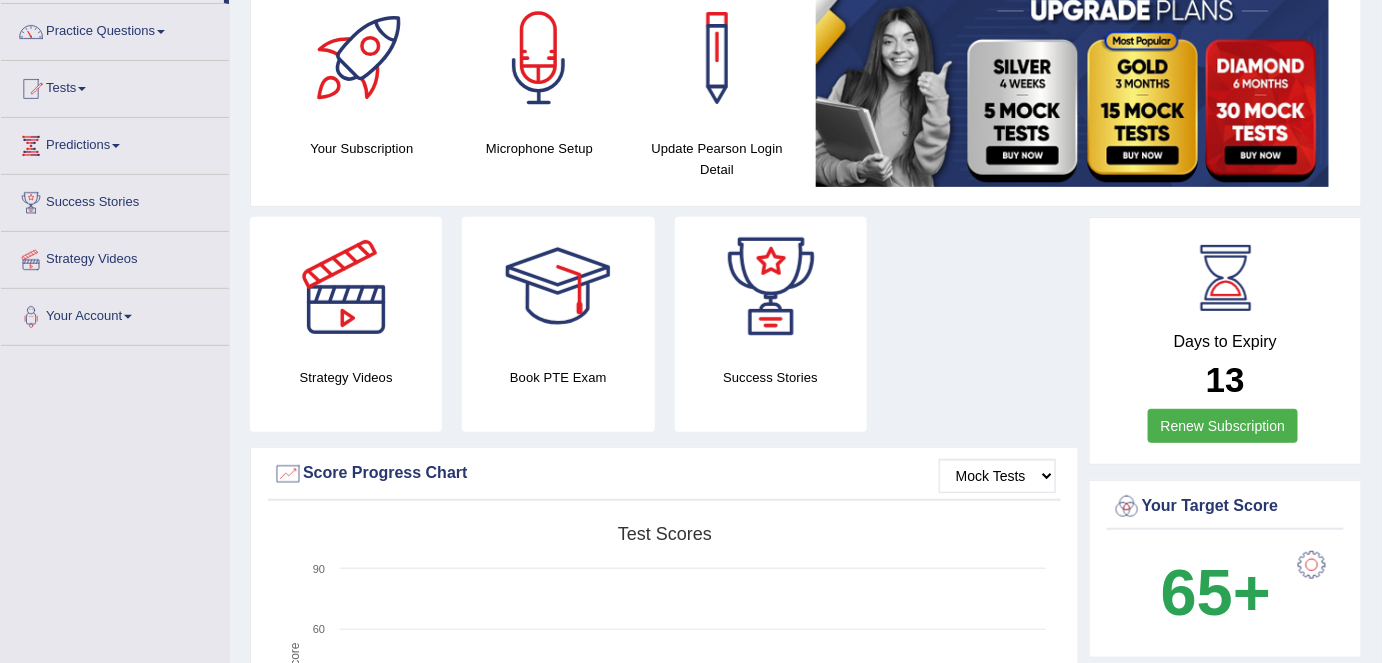 scroll, scrollTop: 0, scrollLeft: 0, axis: both 